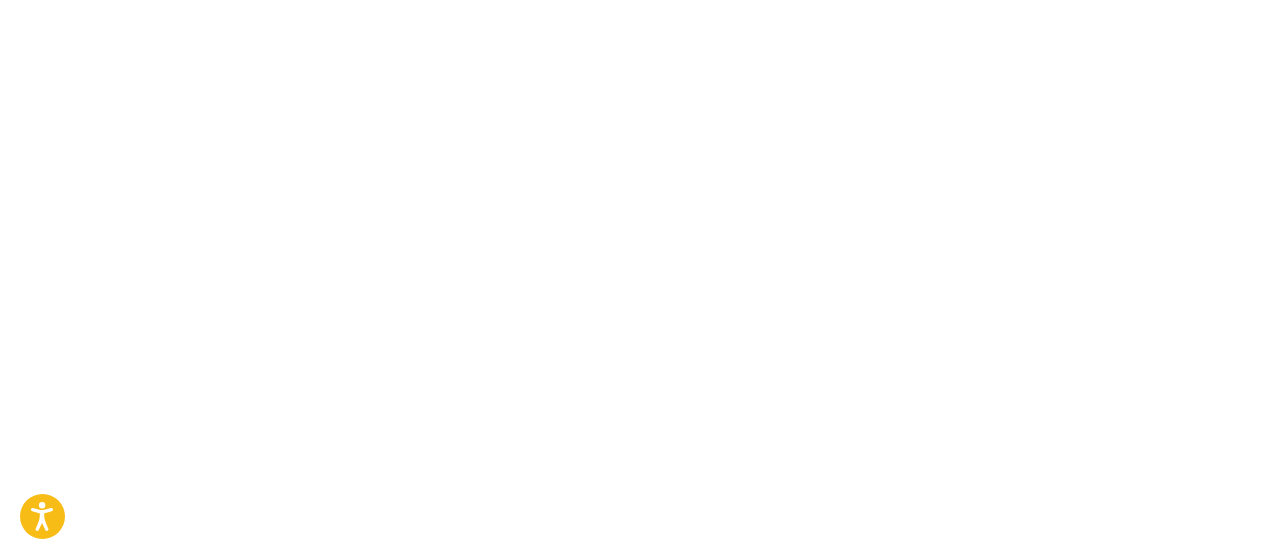 scroll, scrollTop: 0, scrollLeft: 0, axis: both 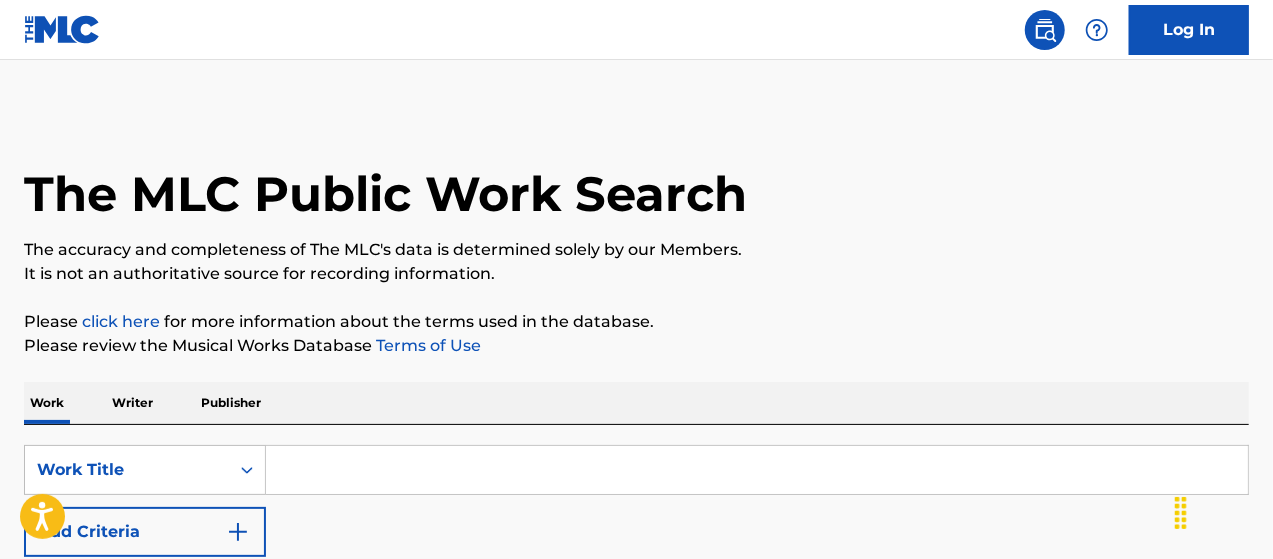 click at bounding box center [757, 470] 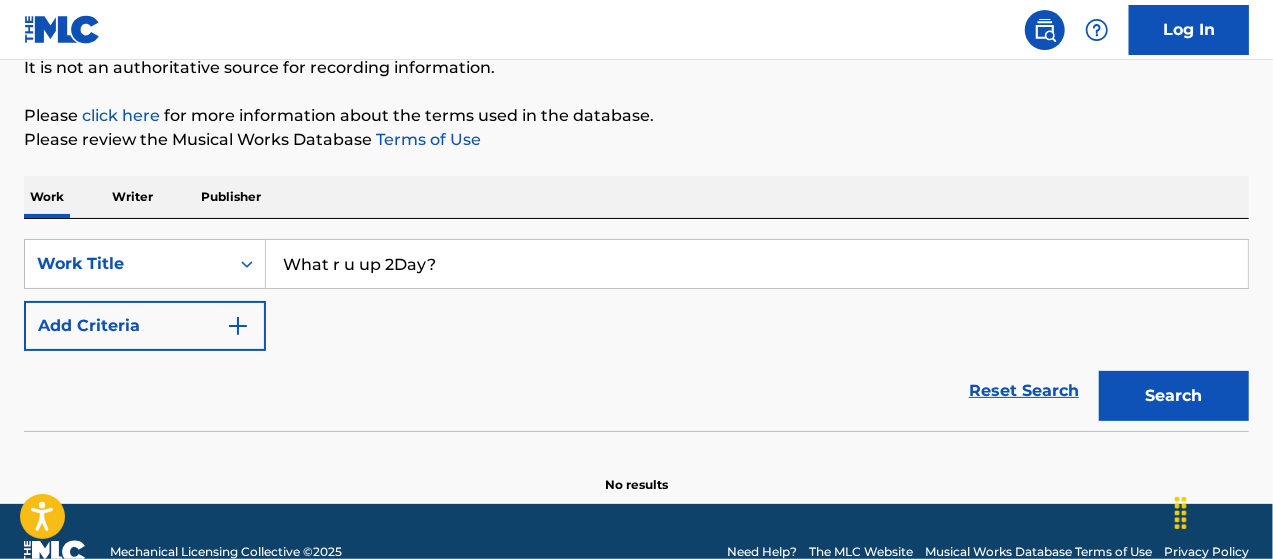 scroll, scrollTop: 246, scrollLeft: 0, axis: vertical 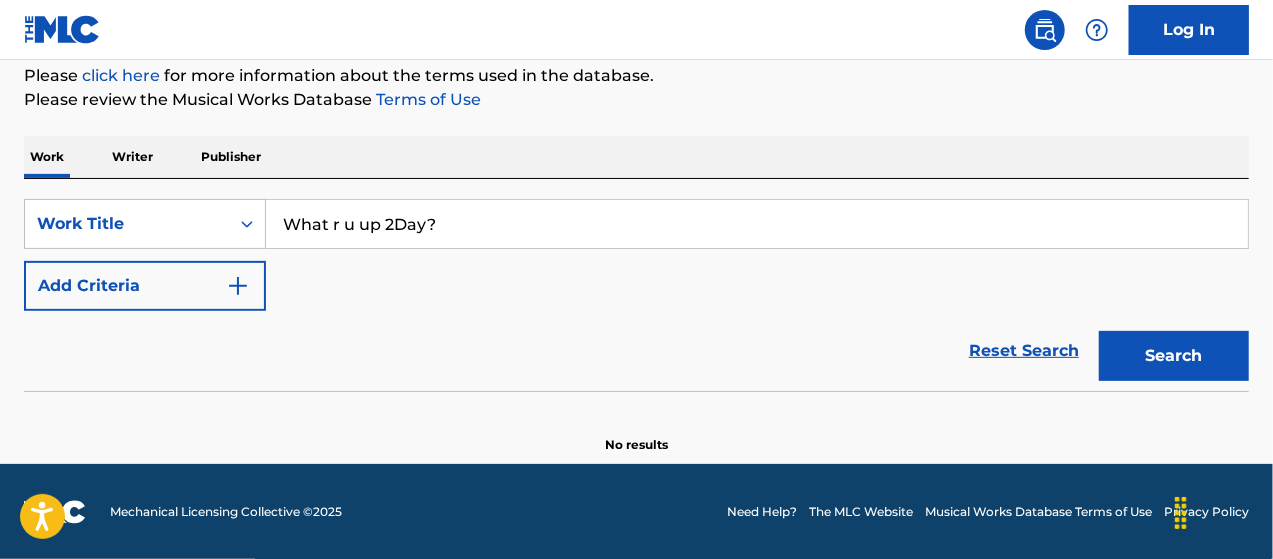 type on "What r u up 2Day?" 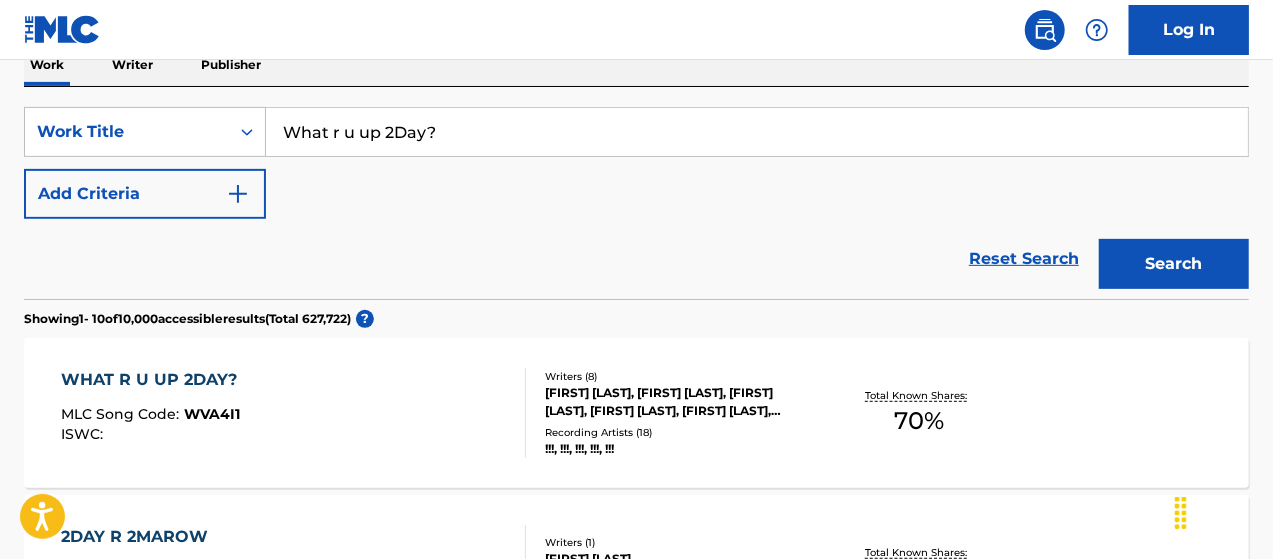 scroll, scrollTop: 446, scrollLeft: 0, axis: vertical 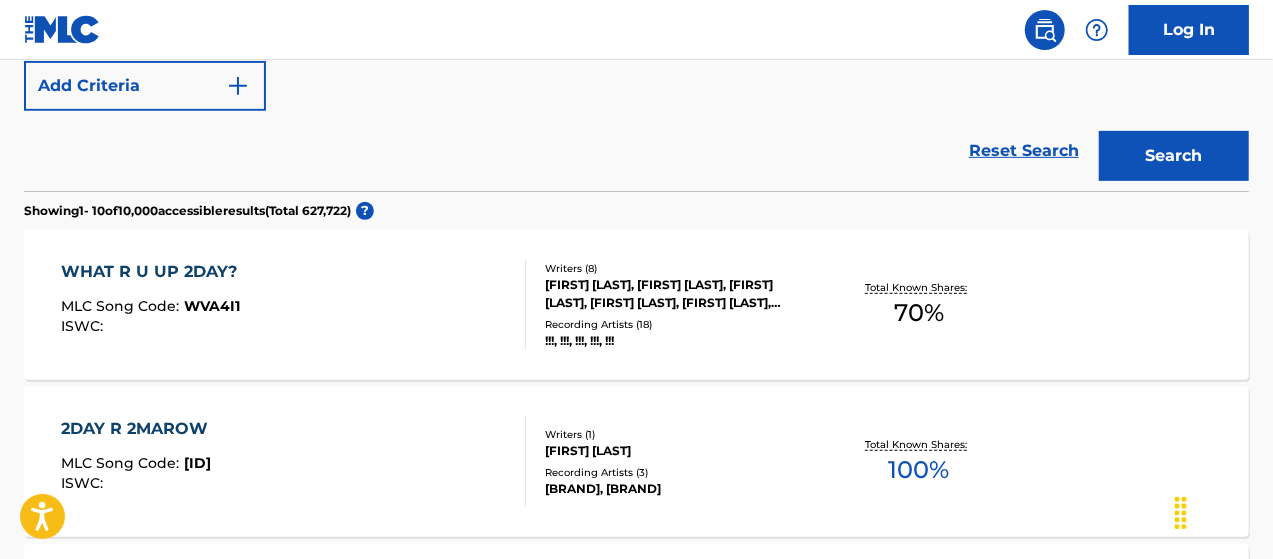 click on "WHAT R U UP 2DAY?" at bounding box center [154, 272] 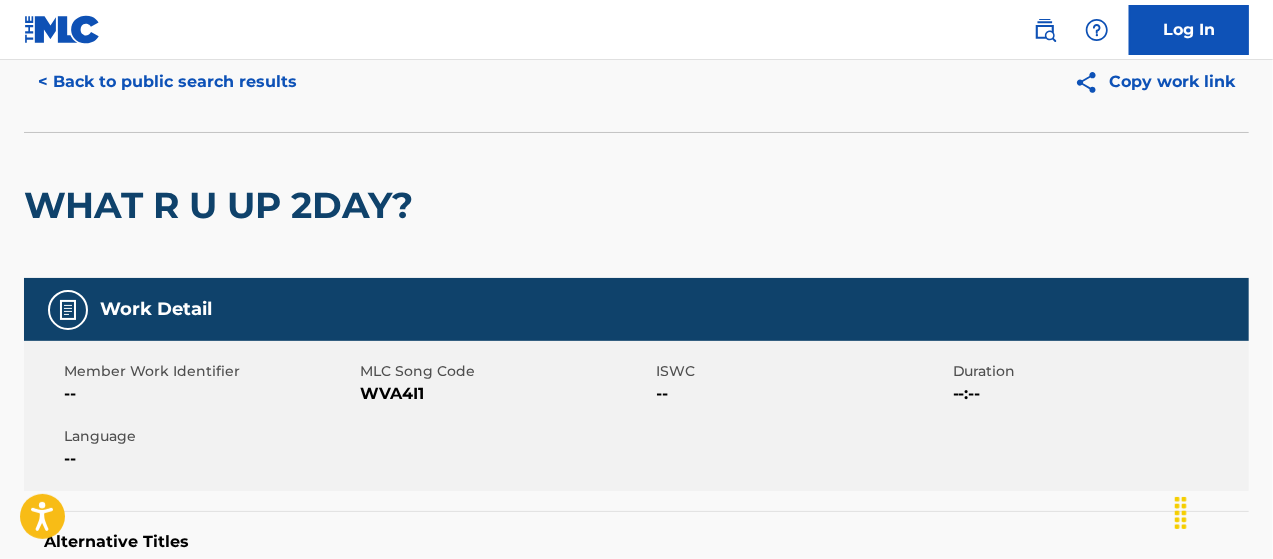 scroll, scrollTop: 0, scrollLeft: 0, axis: both 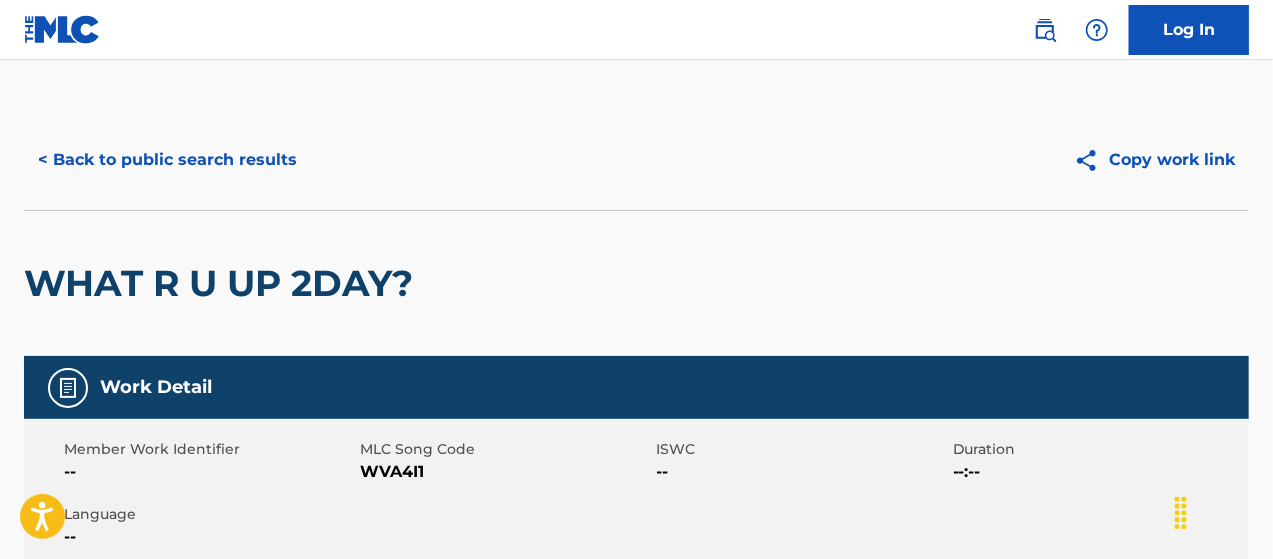 click on "< Back to public search results" at bounding box center [167, 160] 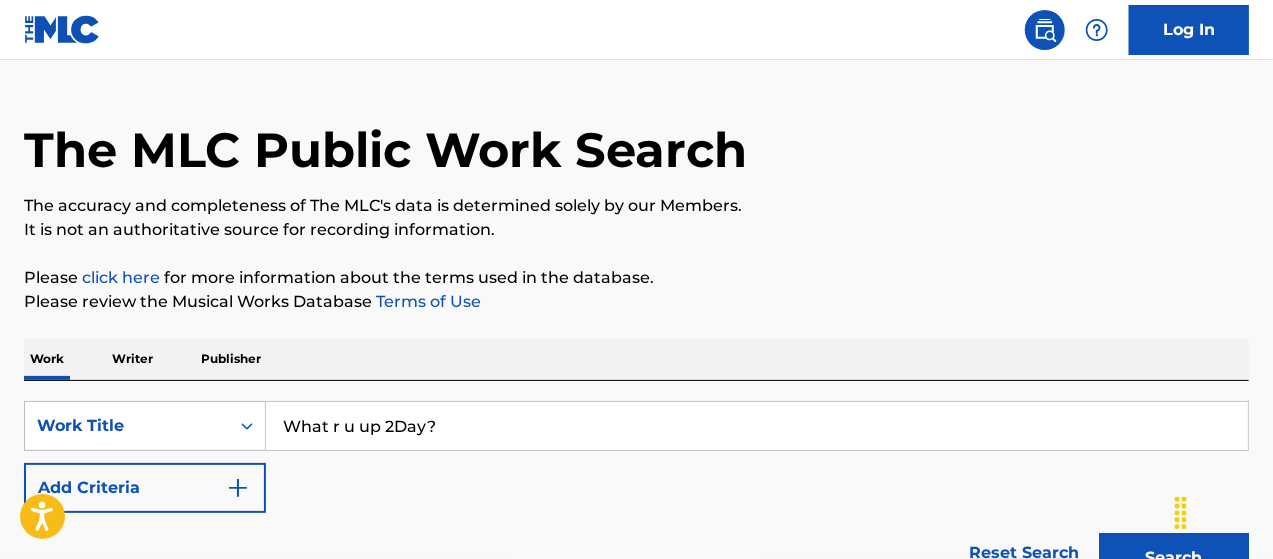 scroll, scrollTop: 2, scrollLeft: 0, axis: vertical 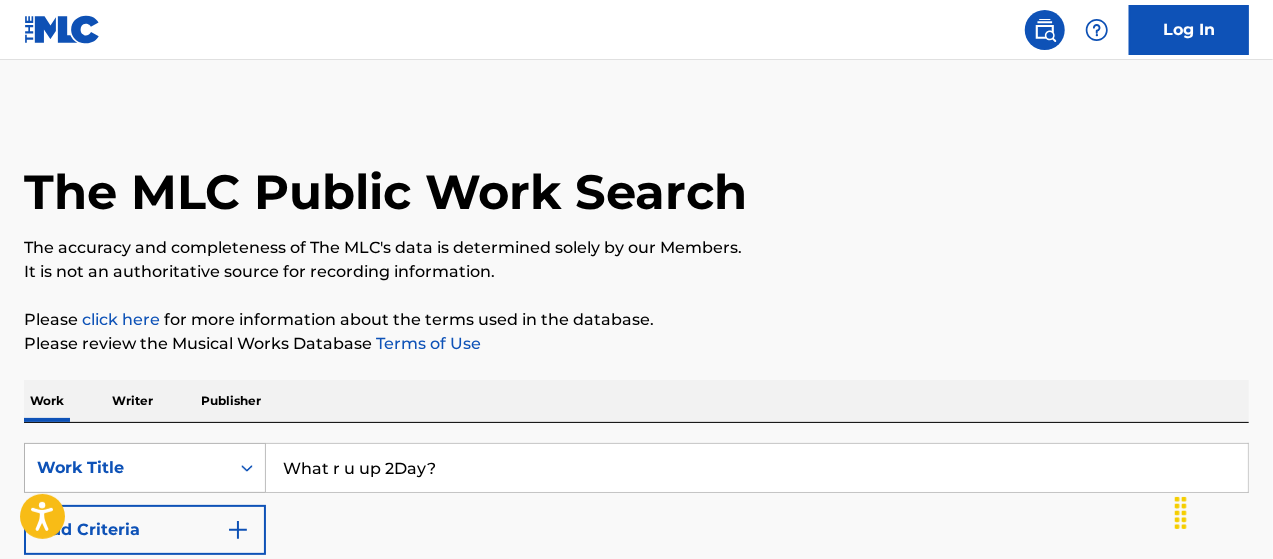 drag, startPoint x: 262, startPoint y: 455, endPoint x: 234, endPoint y: 454, distance: 28.01785 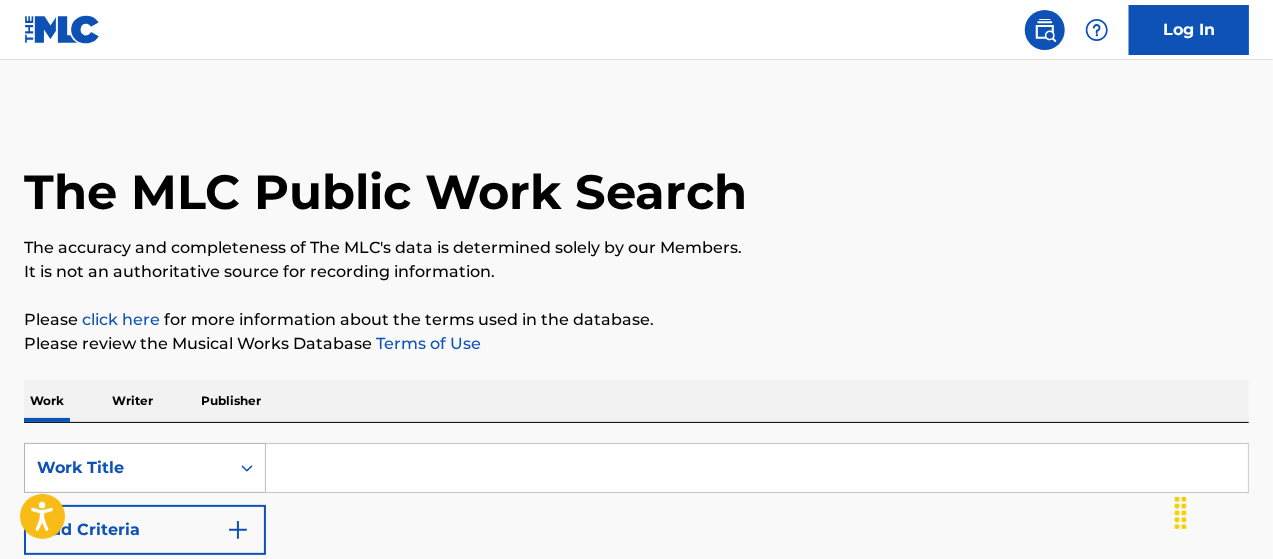 paste on "Release The Doctor" 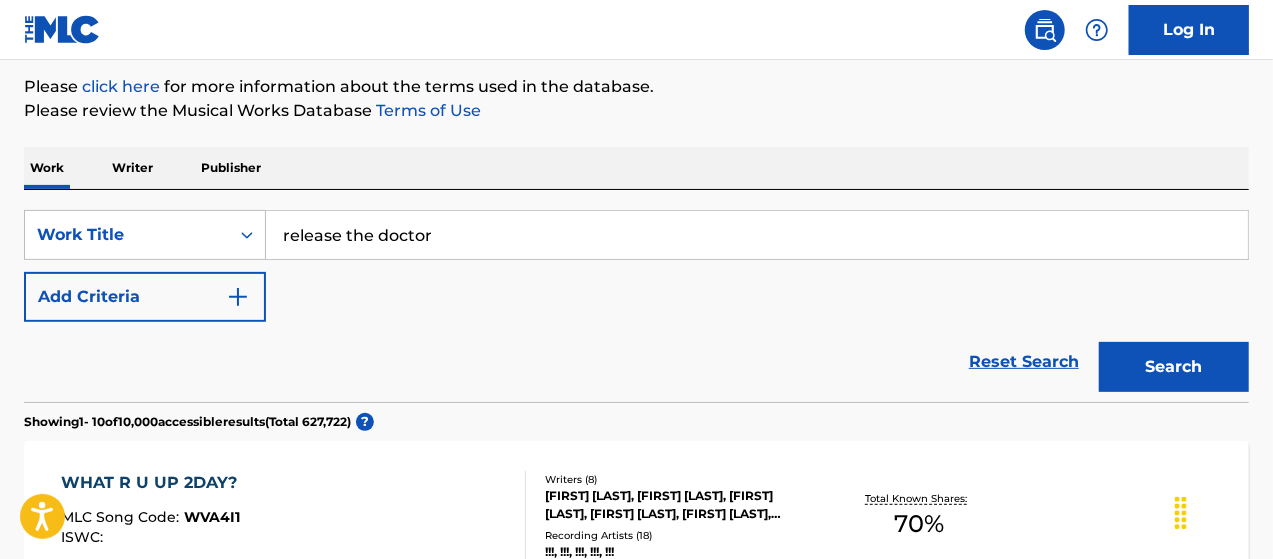 scroll, scrollTop: 236, scrollLeft: 0, axis: vertical 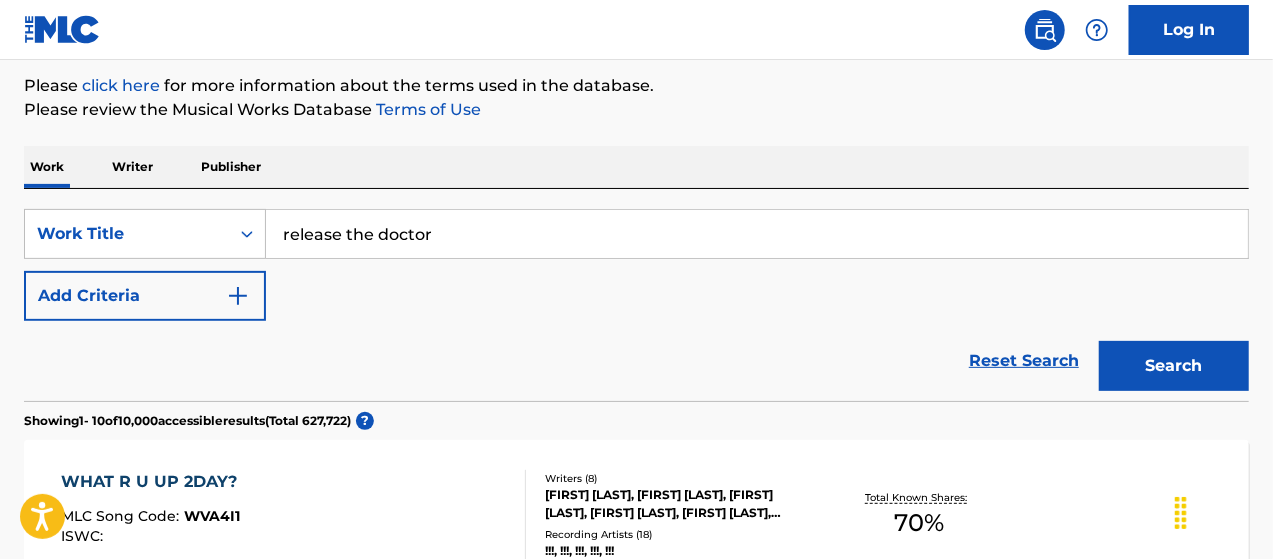 type on "release the doctor" 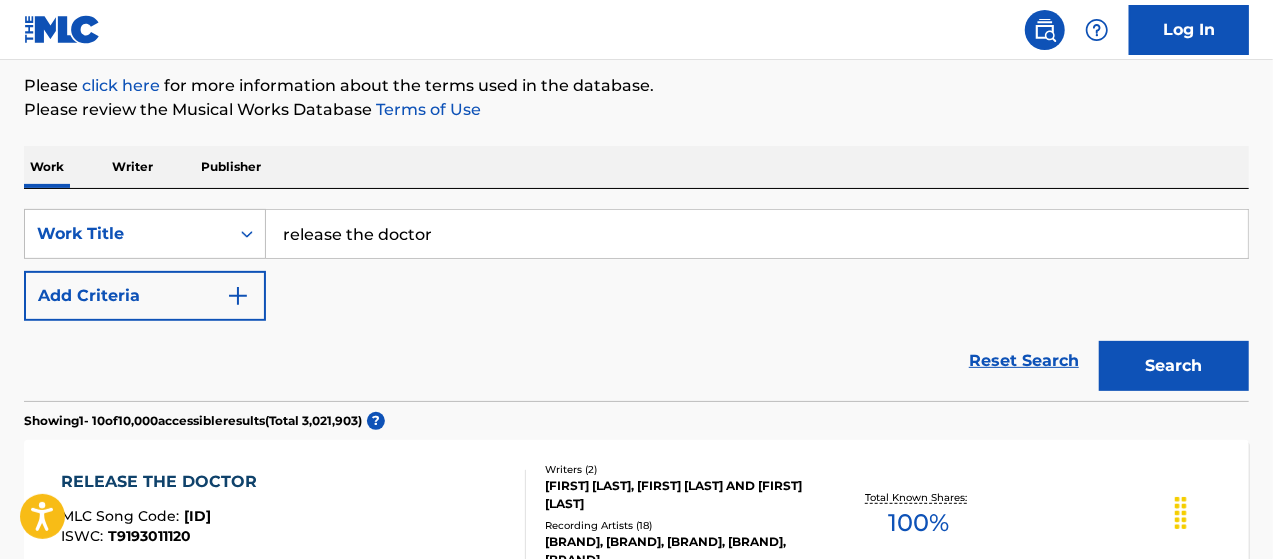 scroll, scrollTop: 502, scrollLeft: 0, axis: vertical 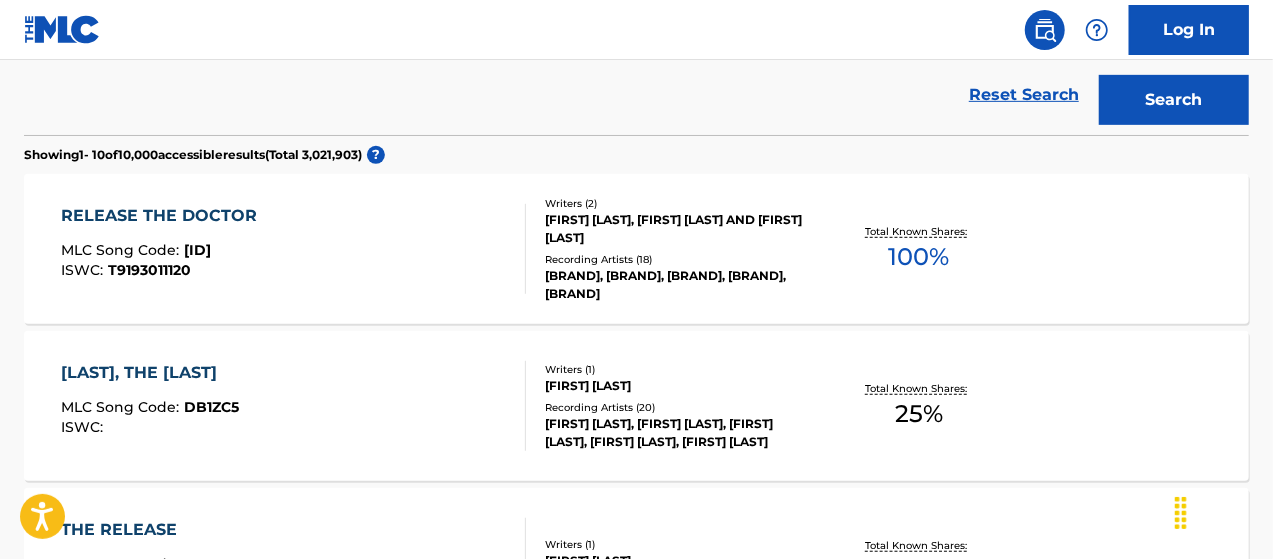 click on "[BRAND], [BRAND], [BRAND], [BRAND], [BRAND]" at bounding box center (681, 285) 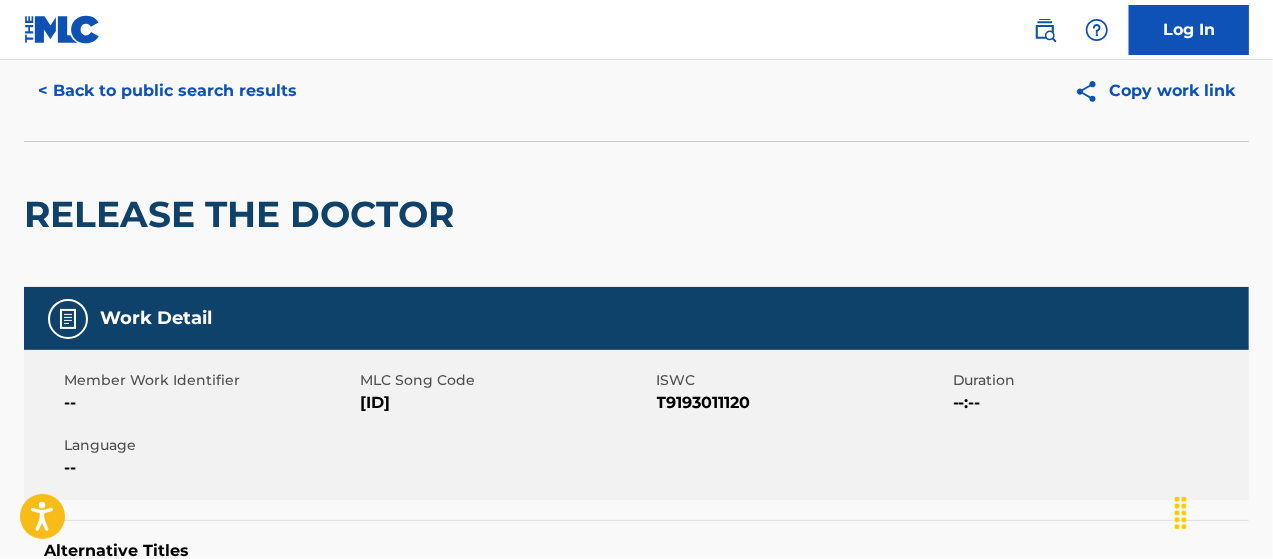 scroll, scrollTop: 0, scrollLeft: 0, axis: both 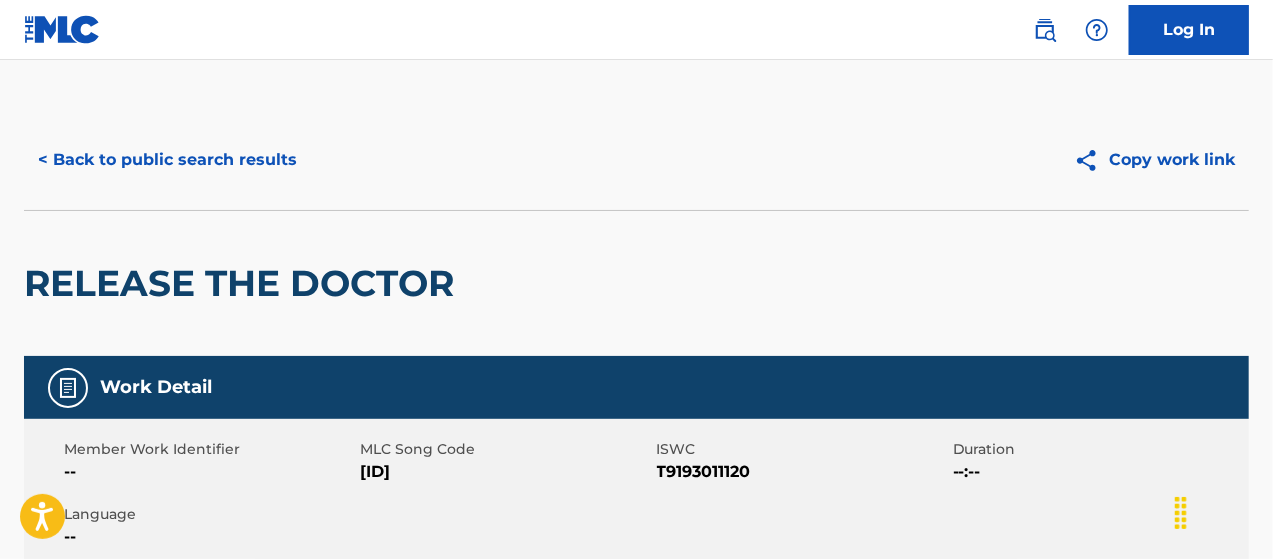 click on "< Back to public search results" at bounding box center (167, 160) 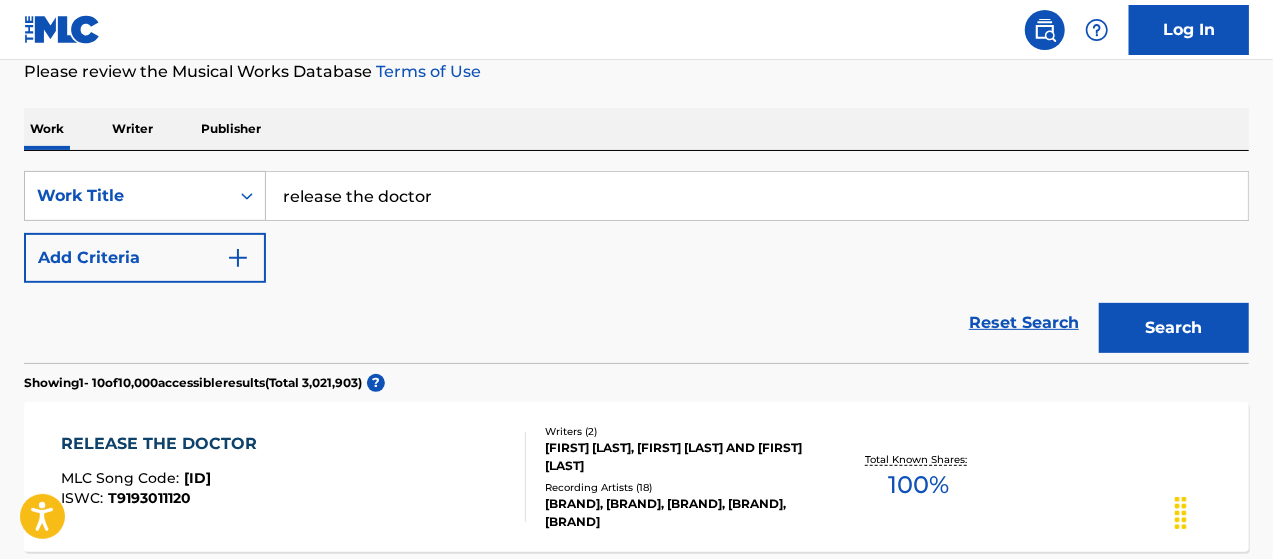 scroll, scrollTop: 54, scrollLeft: 0, axis: vertical 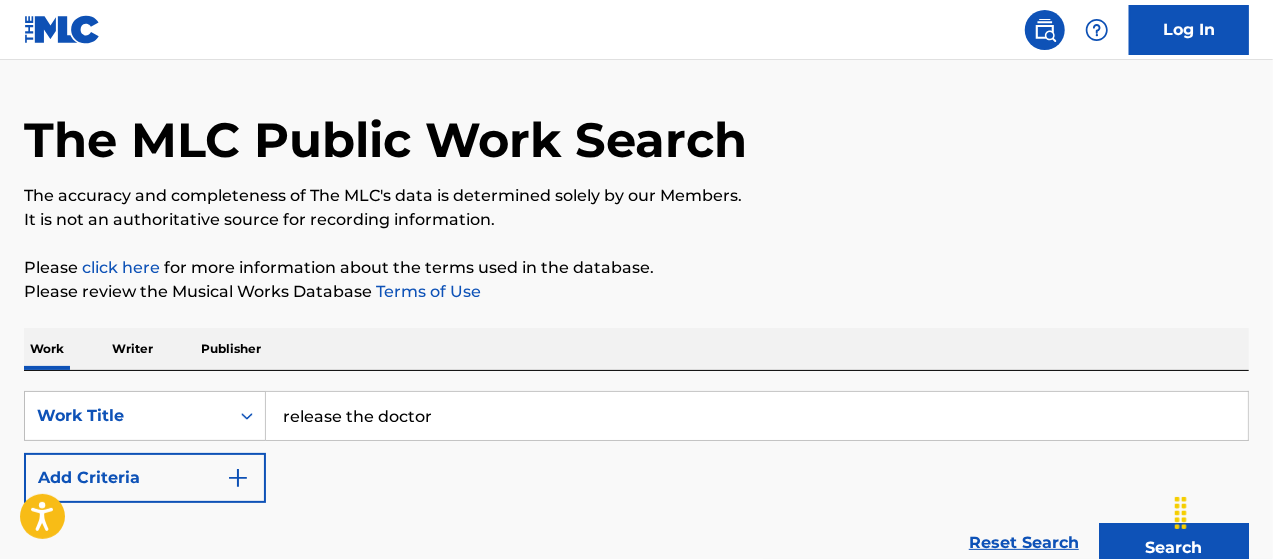 drag, startPoint x: 184, startPoint y: 373, endPoint x: 214, endPoint y: 377, distance: 30.265491 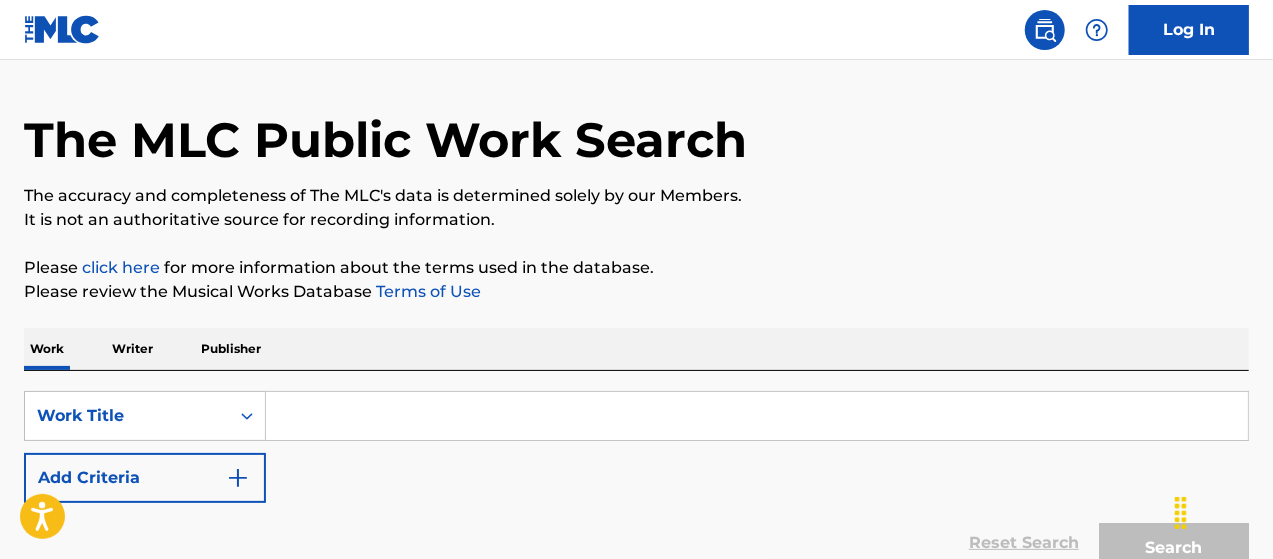 paste on "Elastic Dance" 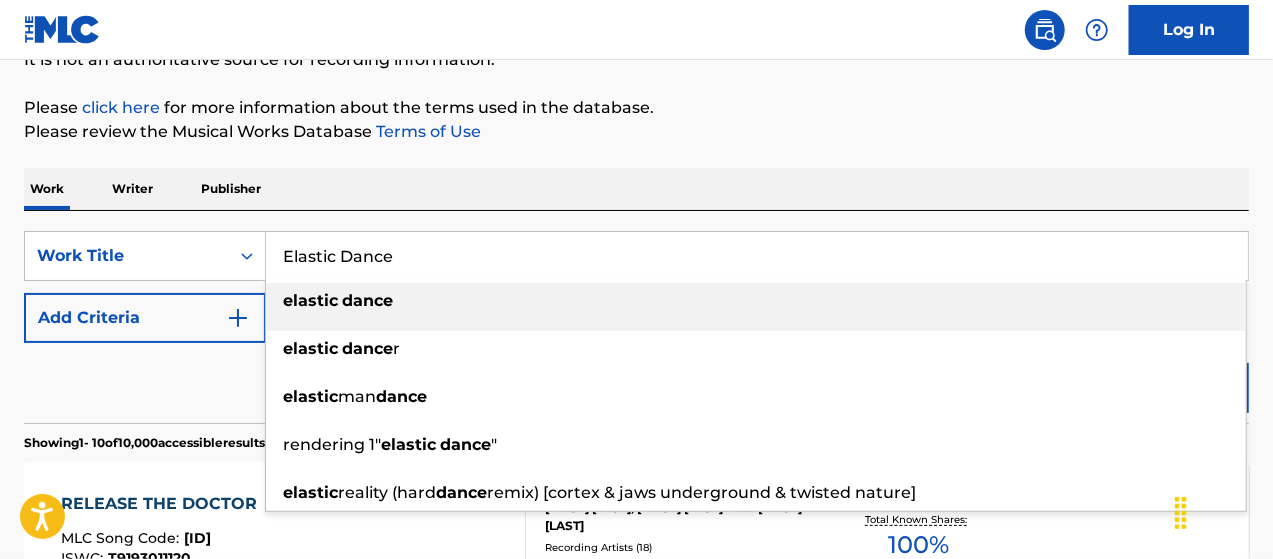 scroll, scrollTop: 221, scrollLeft: 0, axis: vertical 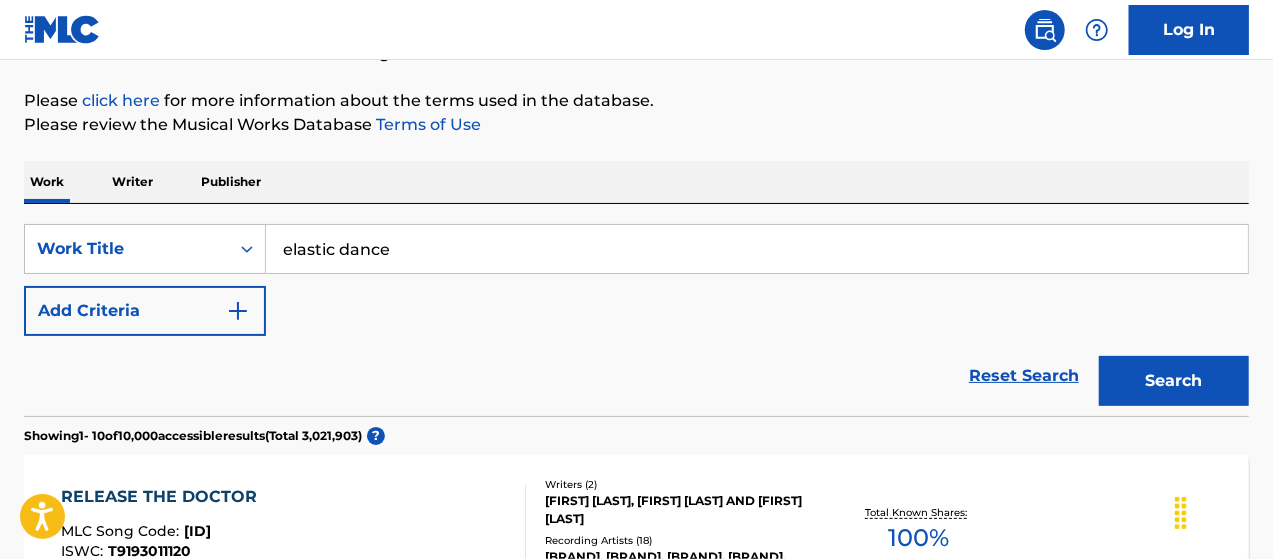 type on "elastic dance" 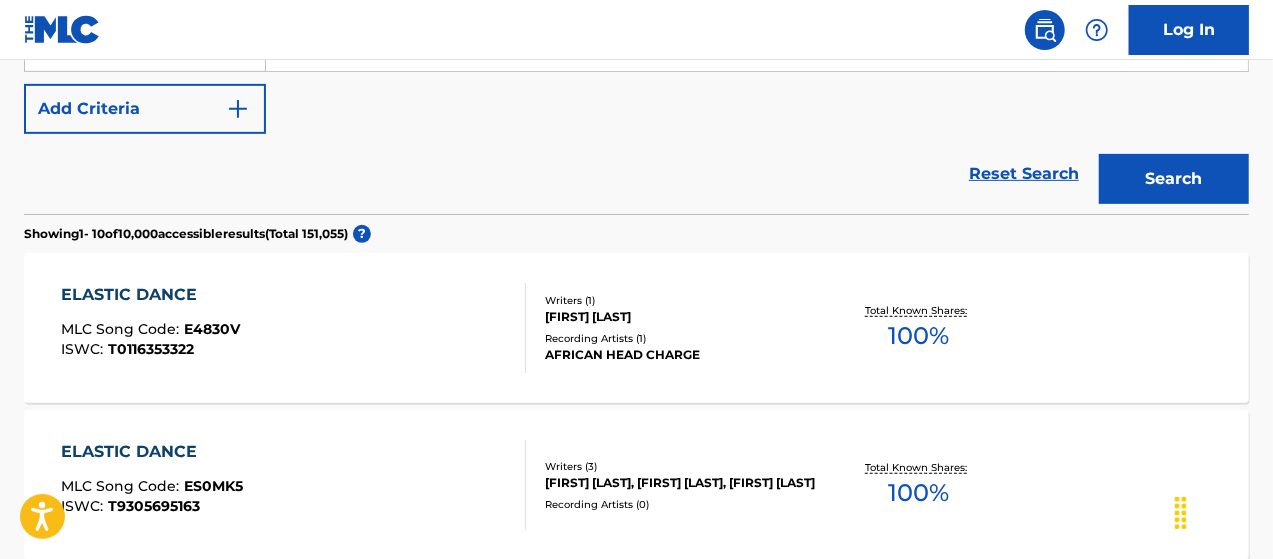 scroll, scrollTop: 454, scrollLeft: 0, axis: vertical 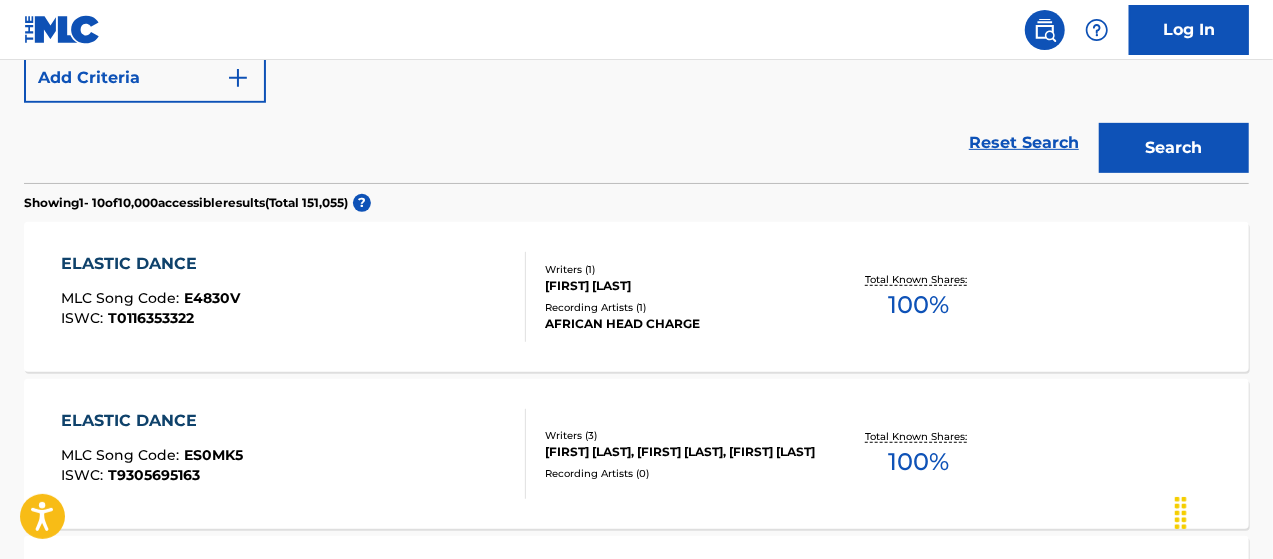 click on "MLC Song Code :" at bounding box center [122, 298] 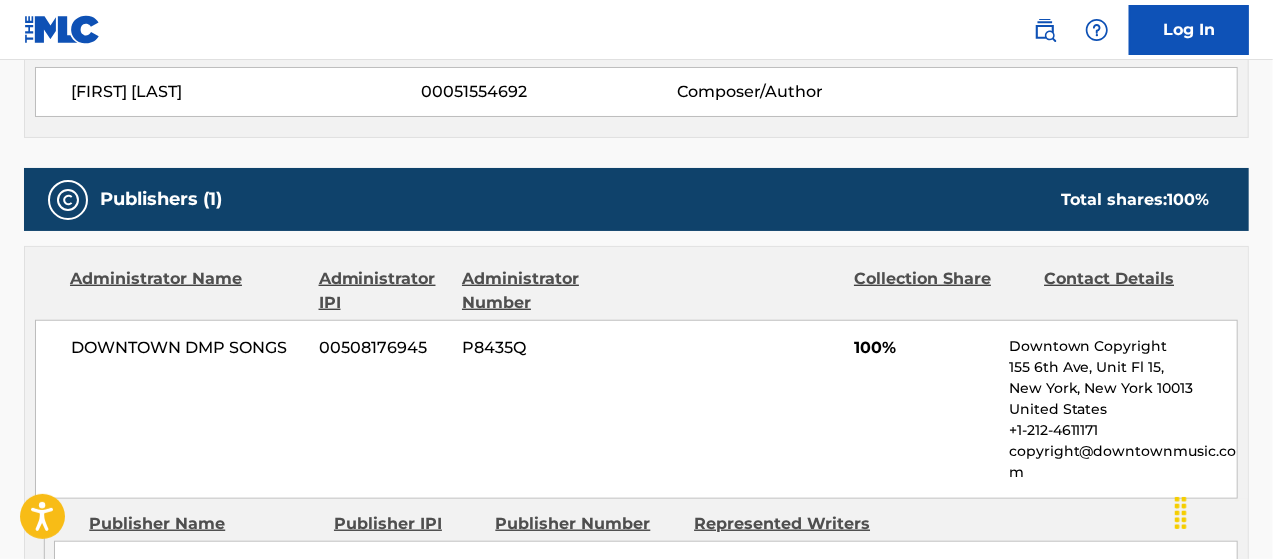 scroll, scrollTop: 766, scrollLeft: 0, axis: vertical 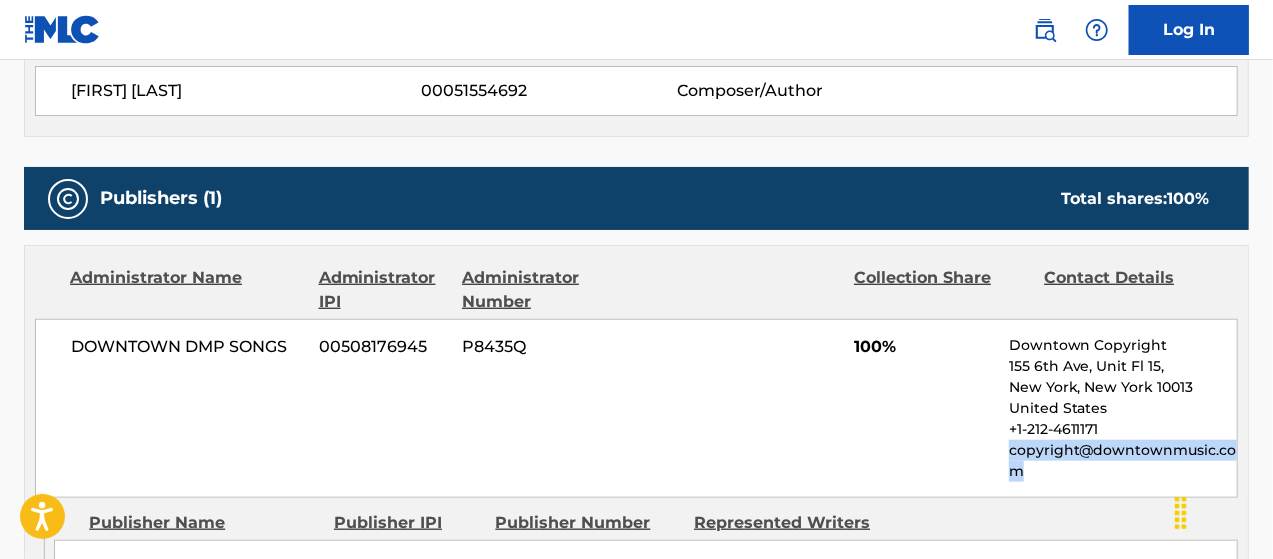 drag, startPoint x: 1010, startPoint y: 451, endPoint x: 1025, endPoint y: 469, distance: 23.43075 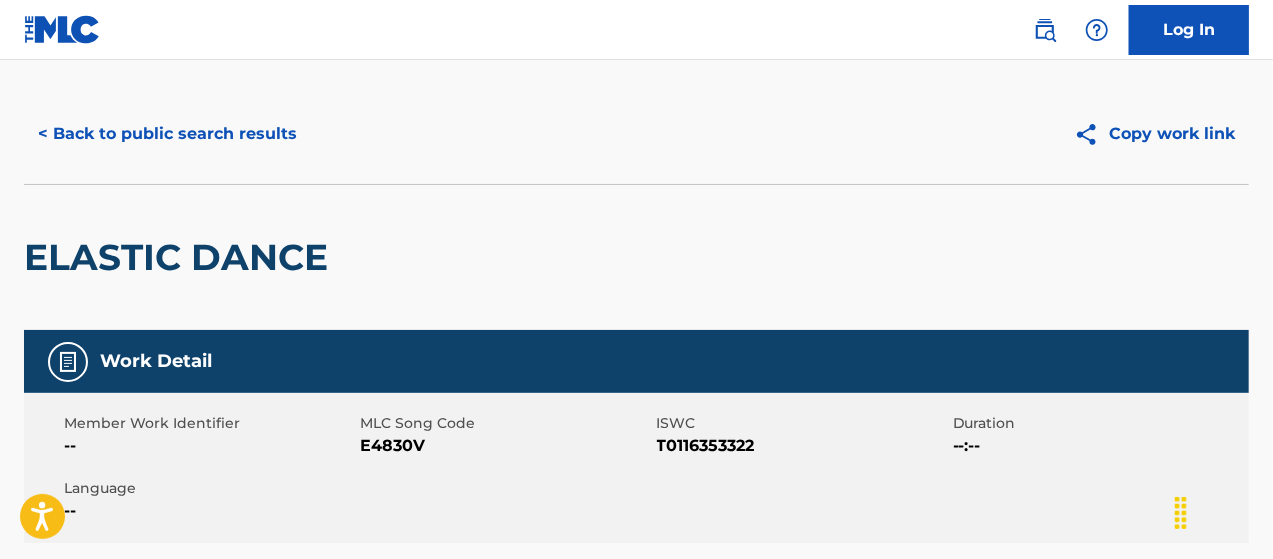scroll, scrollTop: 0, scrollLeft: 0, axis: both 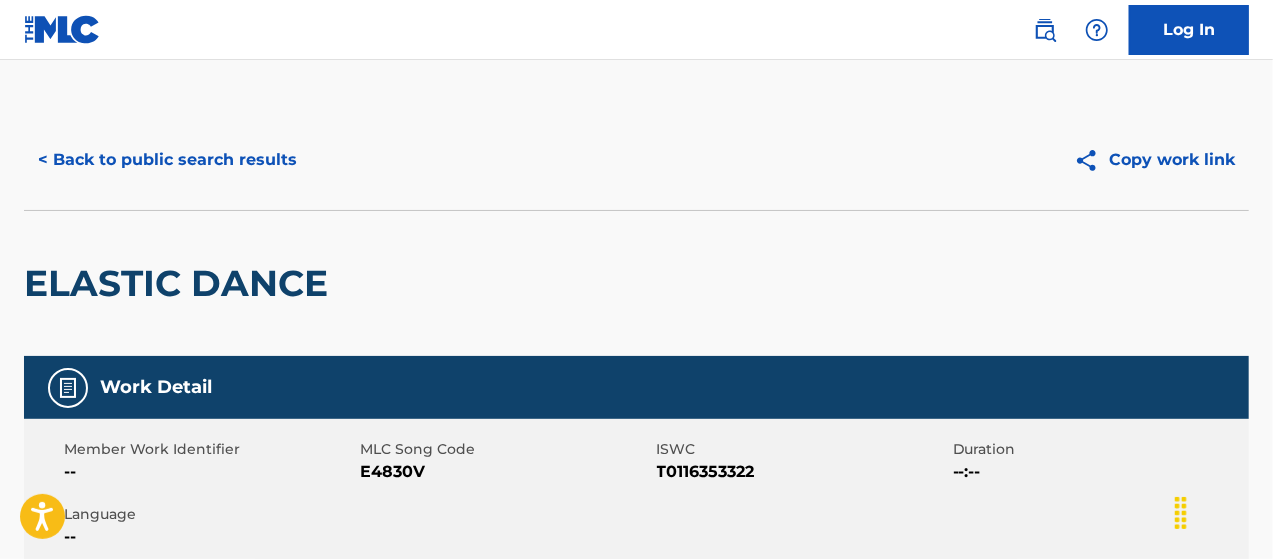 click on "< Back to public search results" at bounding box center [167, 160] 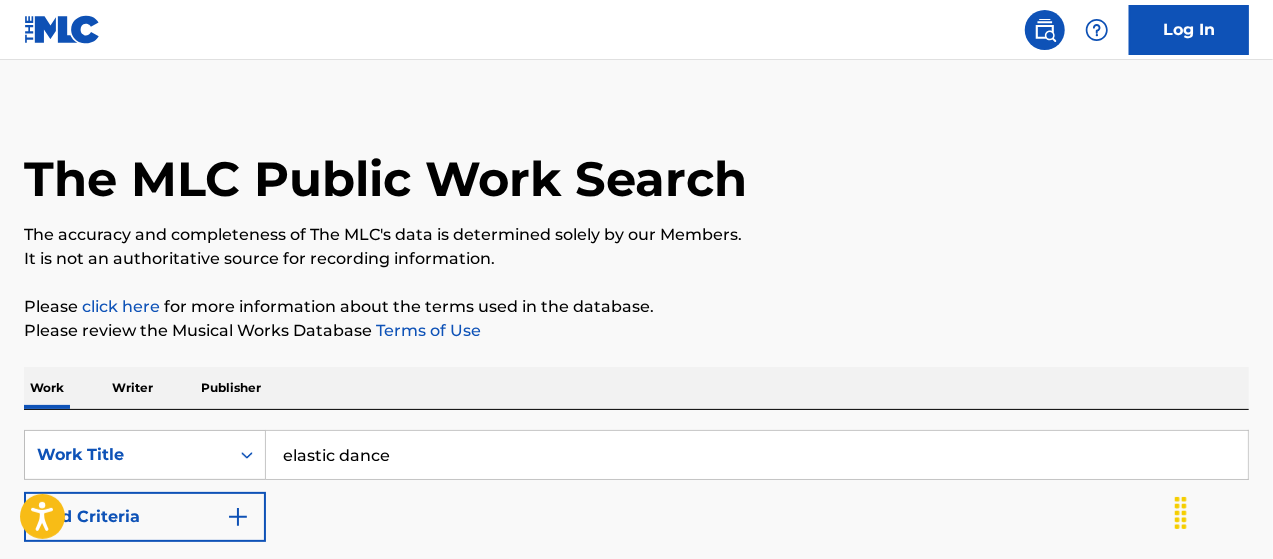 scroll, scrollTop: 11, scrollLeft: 0, axis: vertical 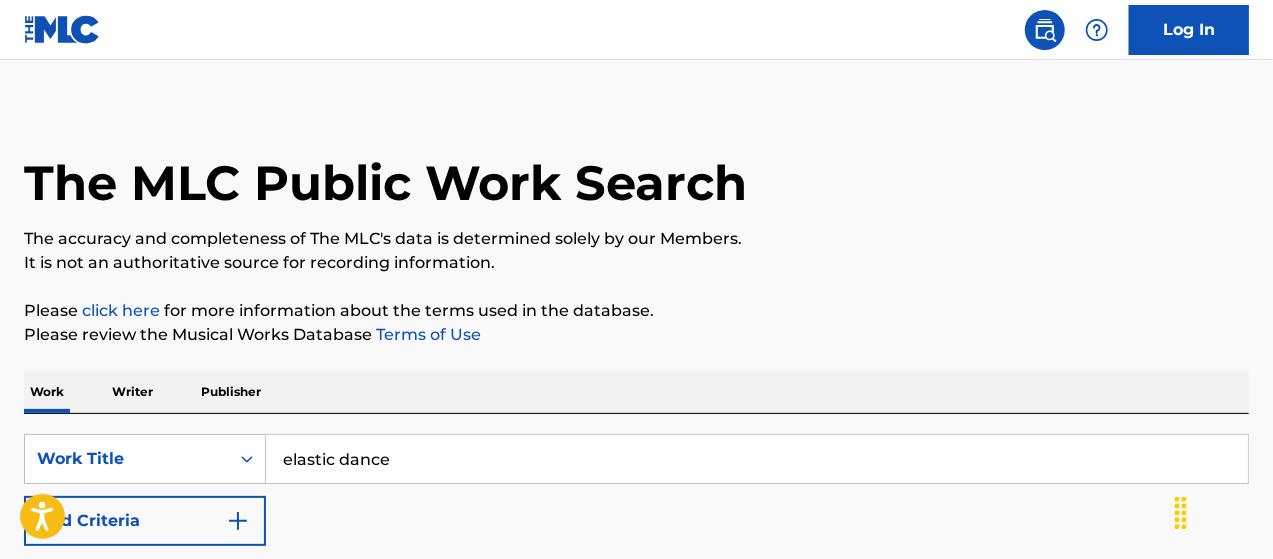click on "elastic dance" at bounding box center (757, 459) 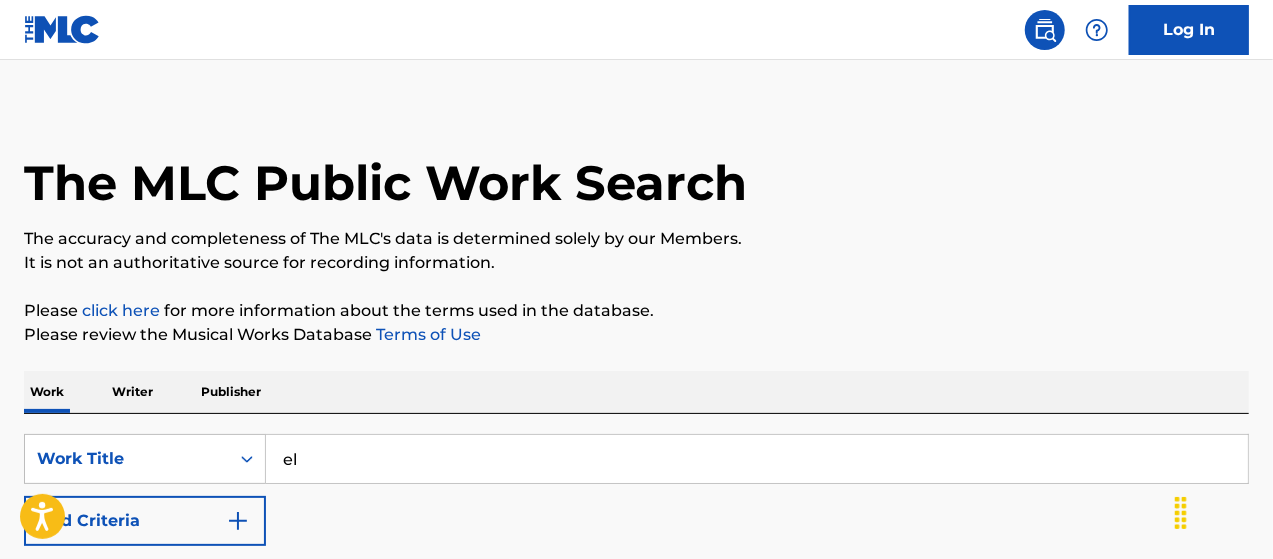 type on "e" 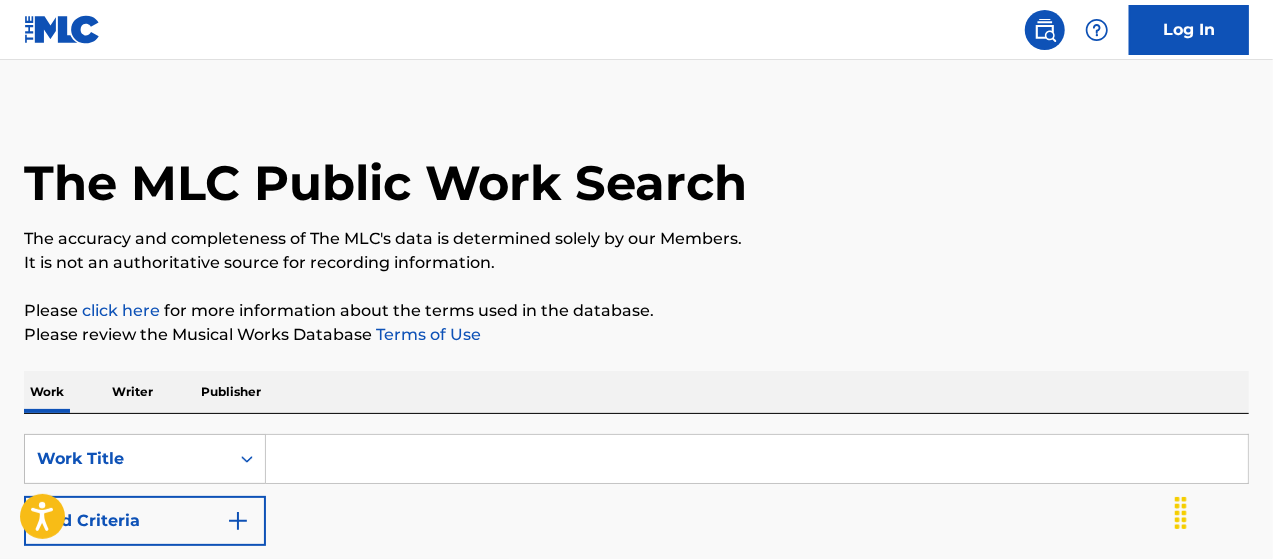 paste on "Family Doctoring" 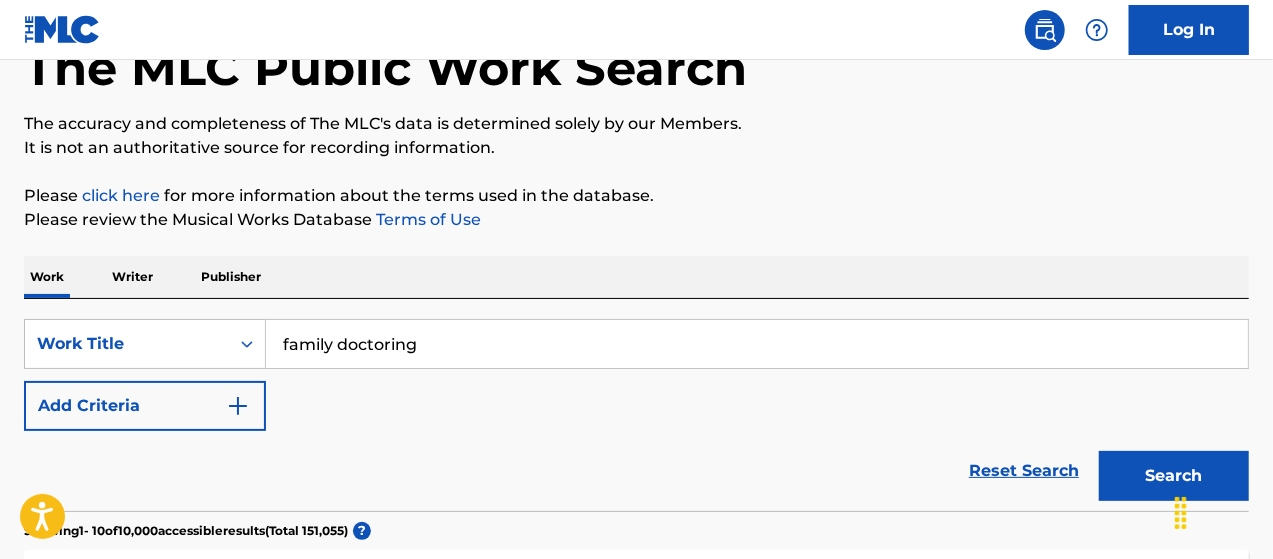 scroll, scrollTop: 278, scrollLeft: 0, axis: vertical 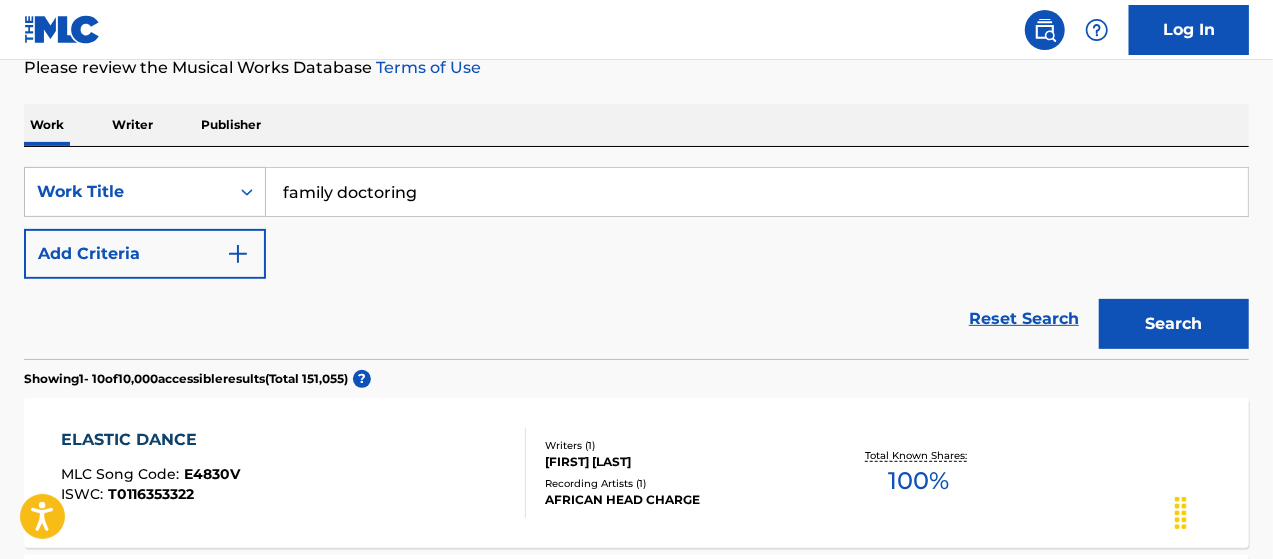 type on "family doctoring" 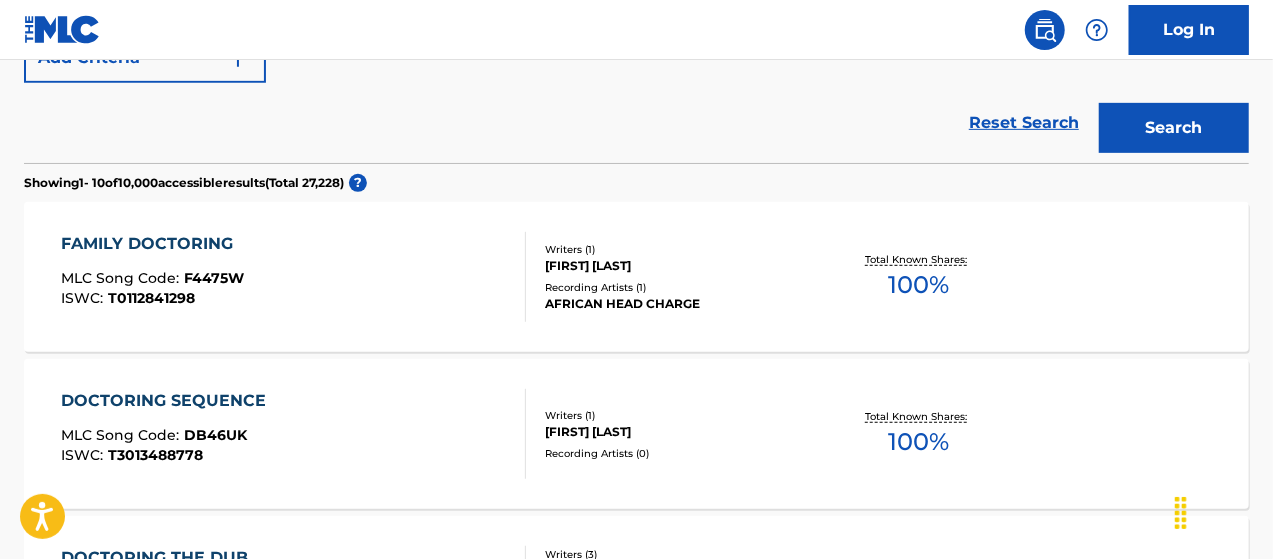 scroll, scrollTop: 478, scrollLeft: 0, axis: vertical 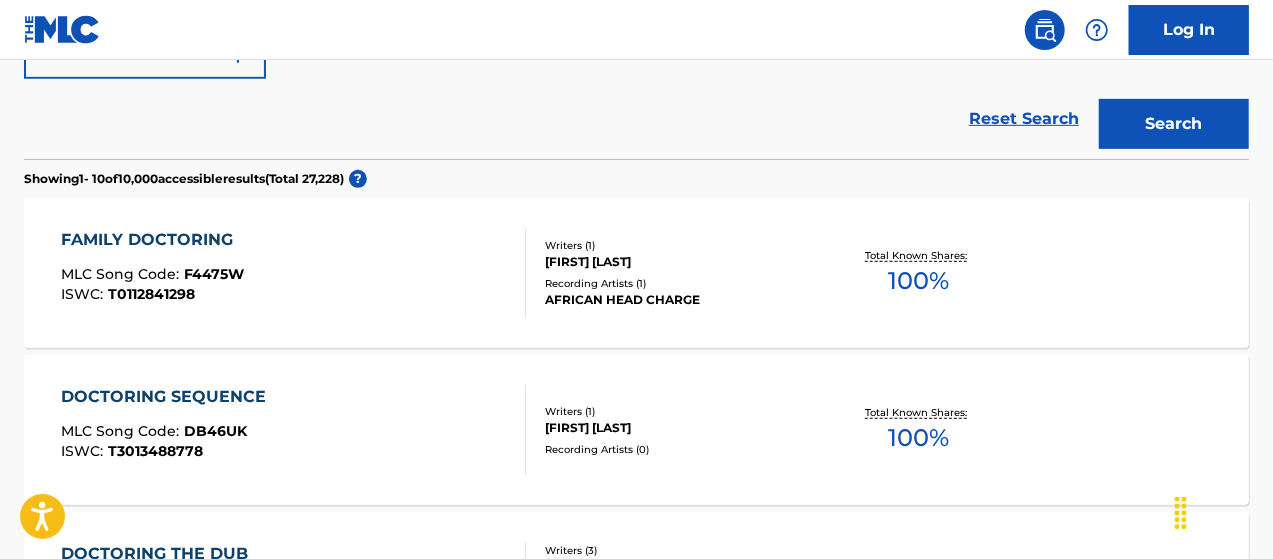 click on "MLC Song Code :" at bounding box center (122, 274) 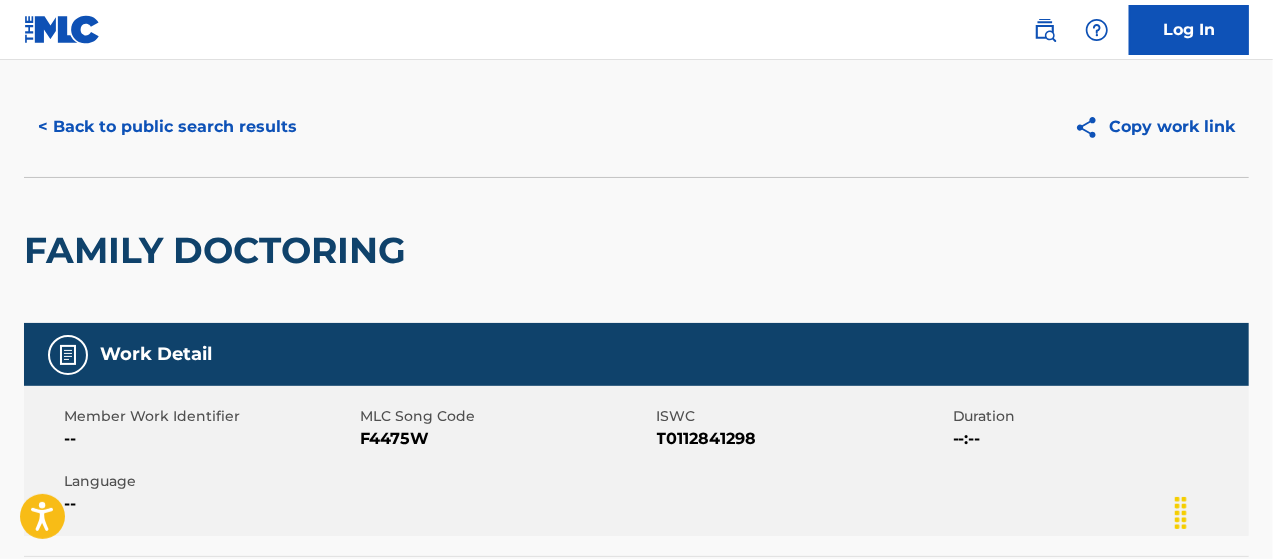 scroll, scrollTop: 0, scrollLeft: 0, axis: both 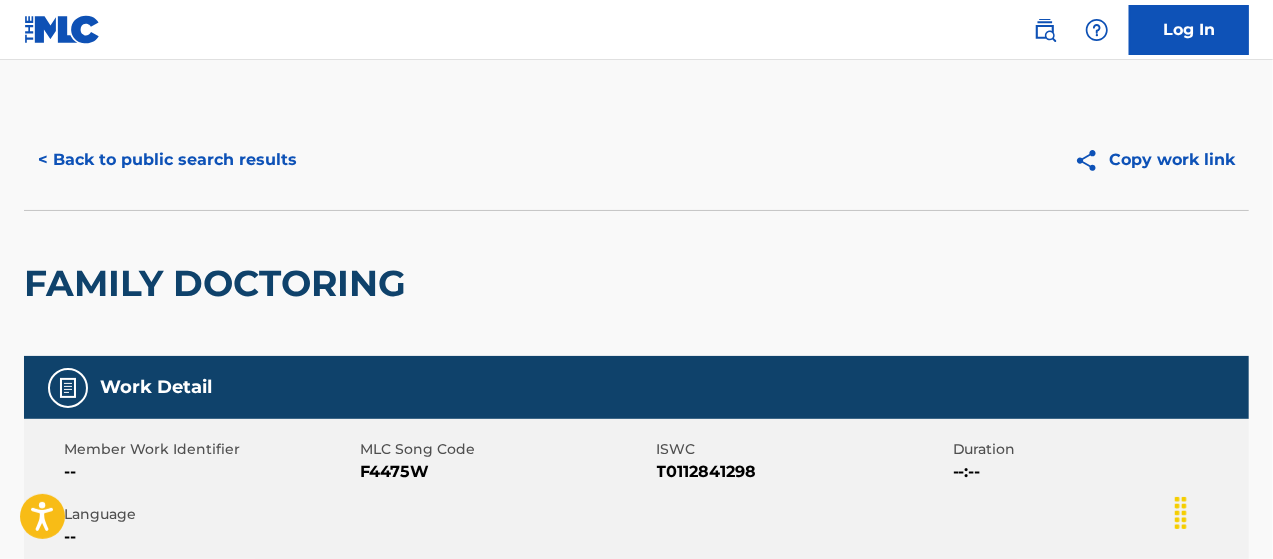 click on "< Back to public search results" at bounding box center (167, 160) 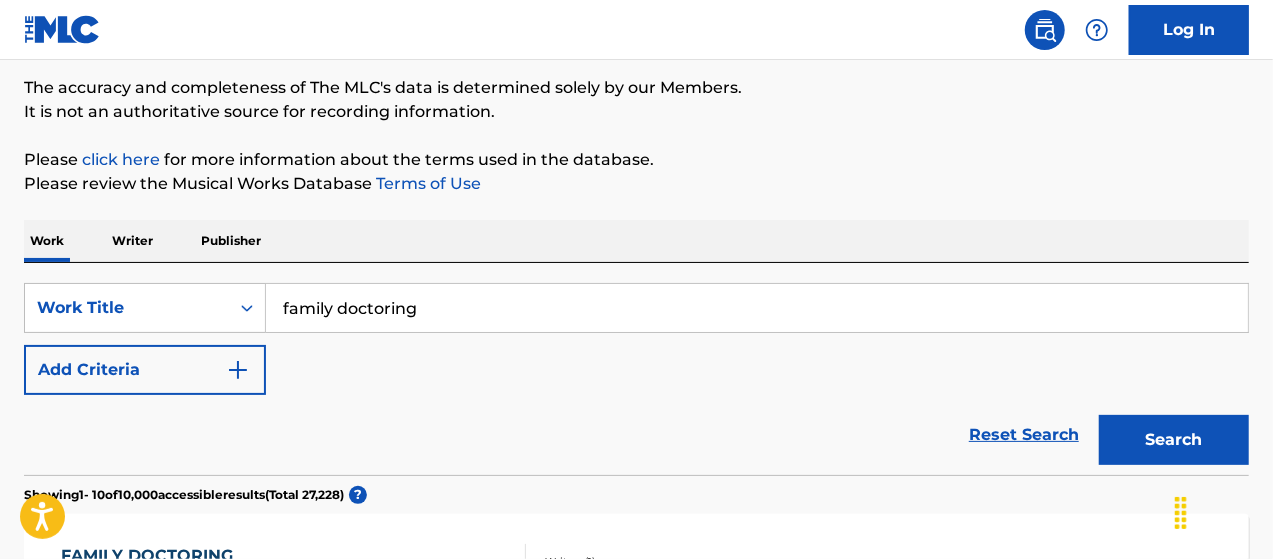 scroll, scrollTop: 30, scrollLeft: 0, axis: vertical 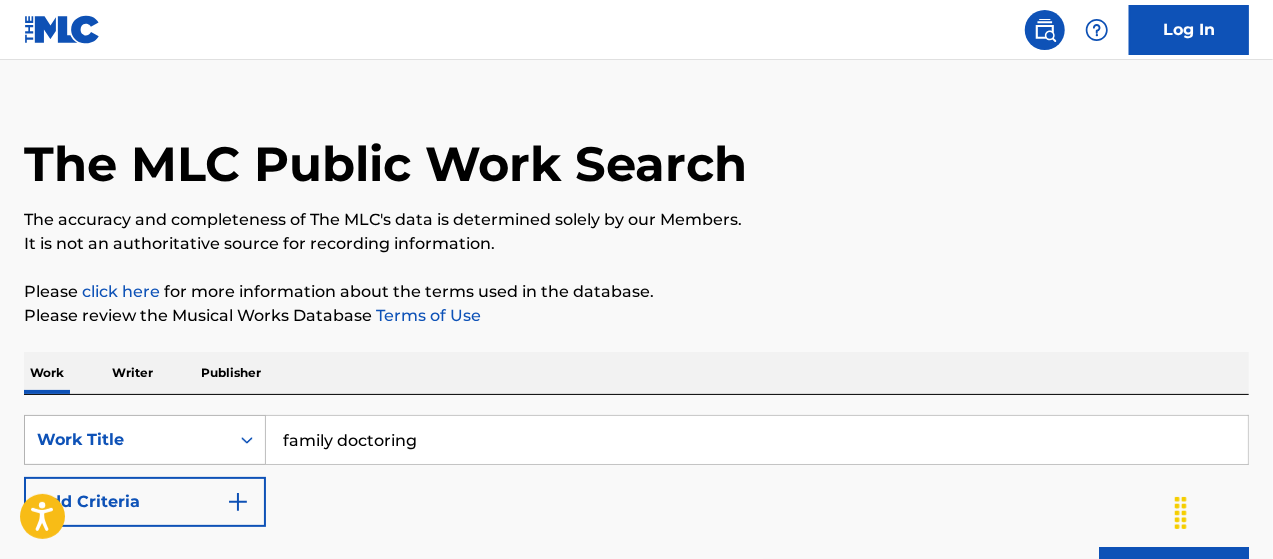 click on "SearchWithCriteria2a5545ed-8dee-4e55-afaf-b62162558a31 Work Title family doctoring" at bounding box center (636, 440) 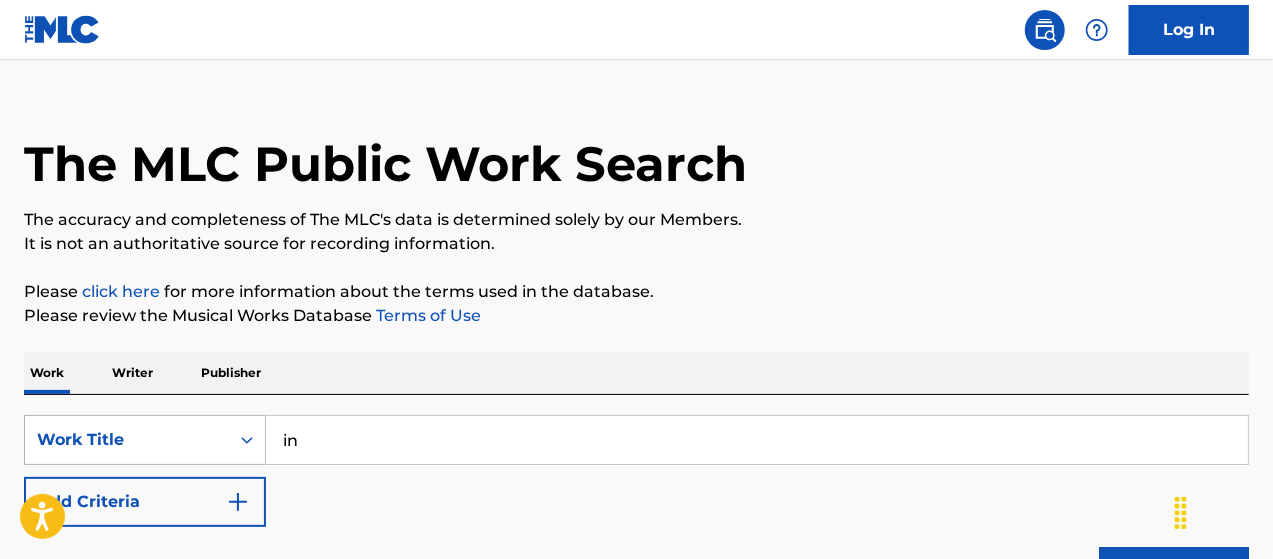 type on "i" 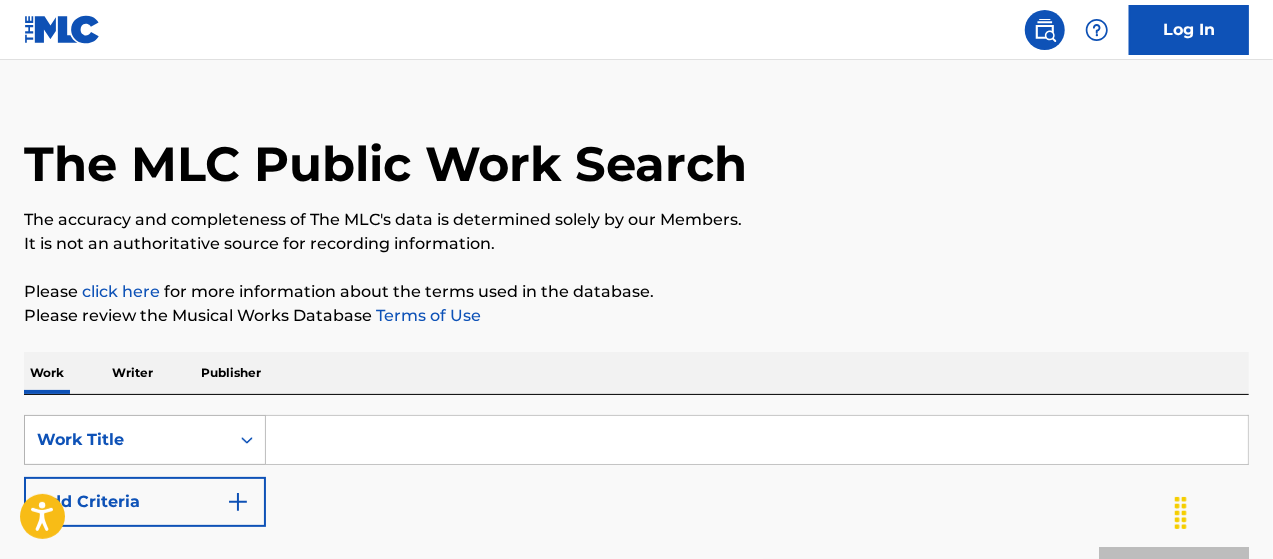 paste on "[FIRST]'s Theme" 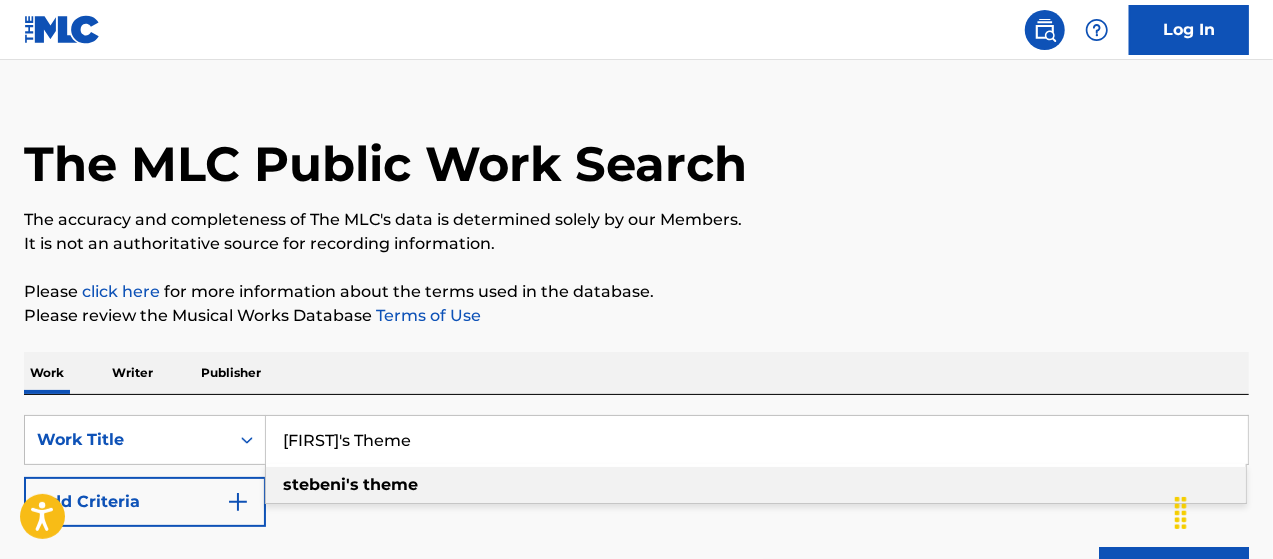 click on "stebeni's" at bounding box center [321, 484] 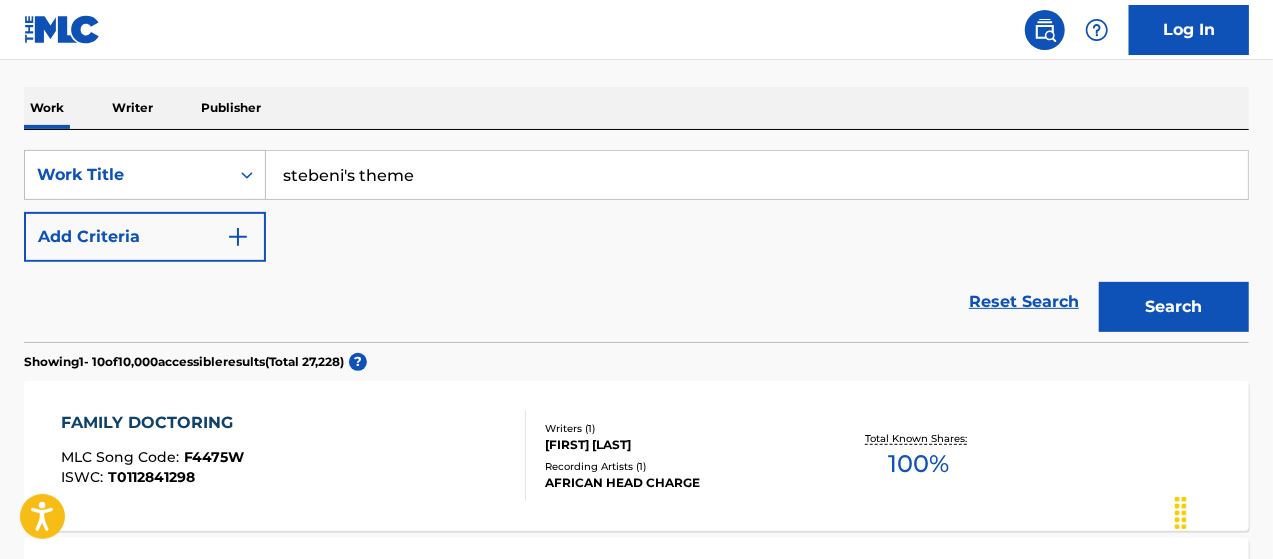 scroll, scrollTop: 296, scrollLeft: 0, axis: vertical 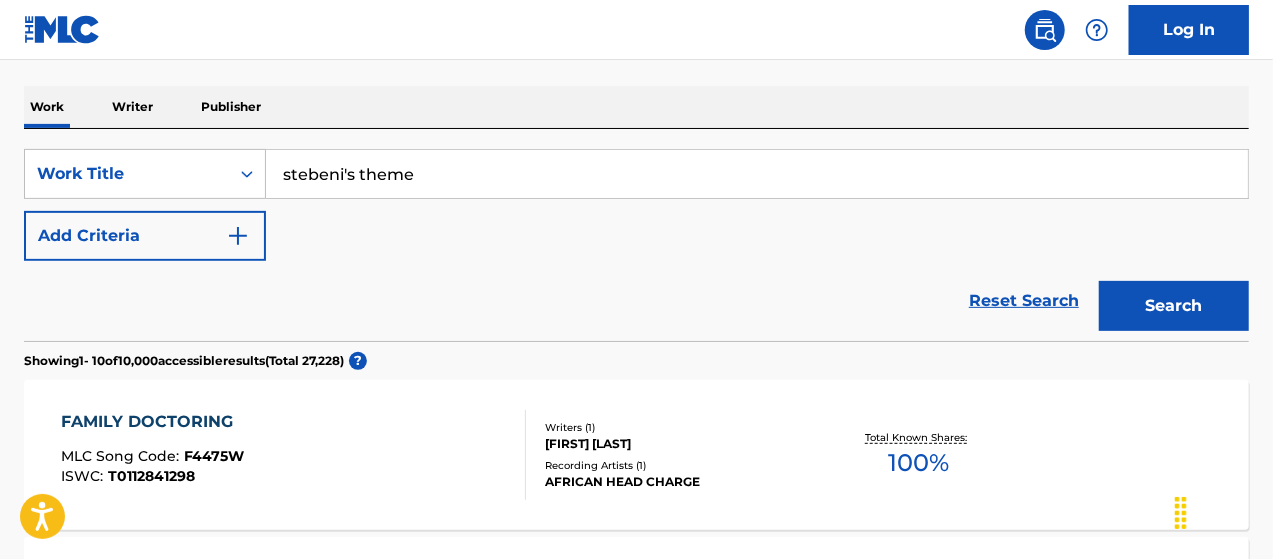 click on "Search" at bounding box center [1174, 306] 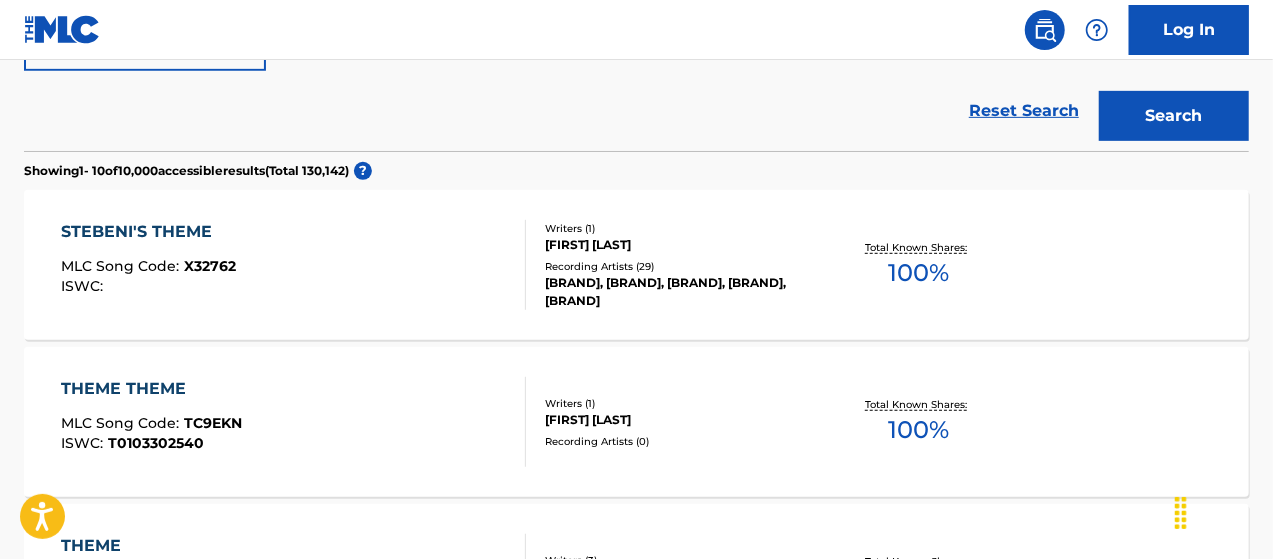 scroll, scrollTop: 496, scrollLeft: 0, axis: vertical 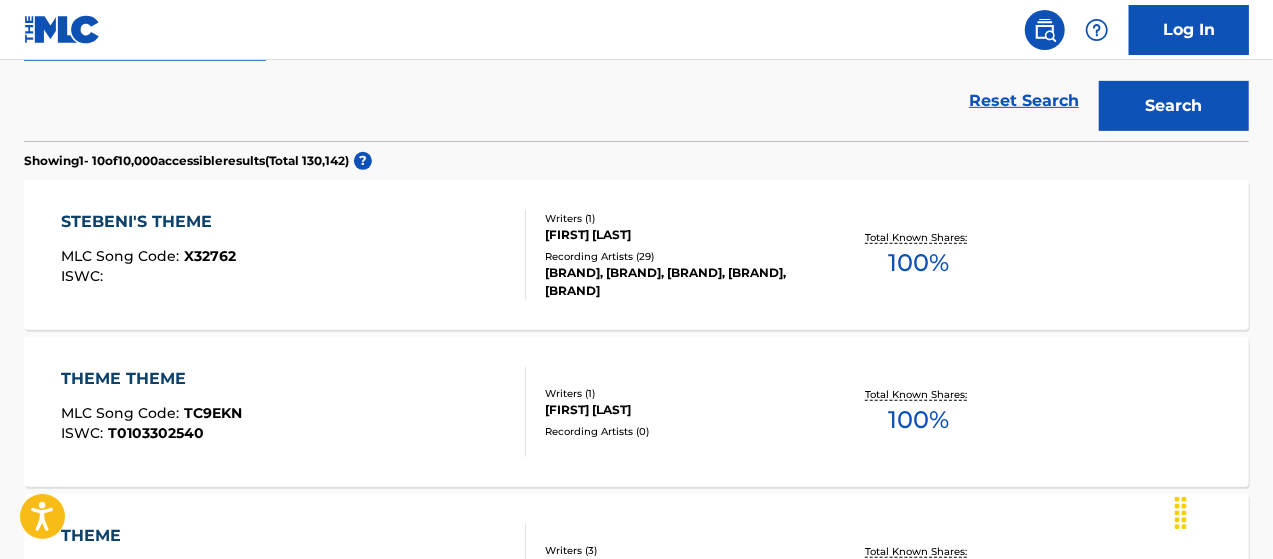 click on "STEBENI'S THEME MLC Song Code : X32762 ISWC :" at bounding box center (294, 255) 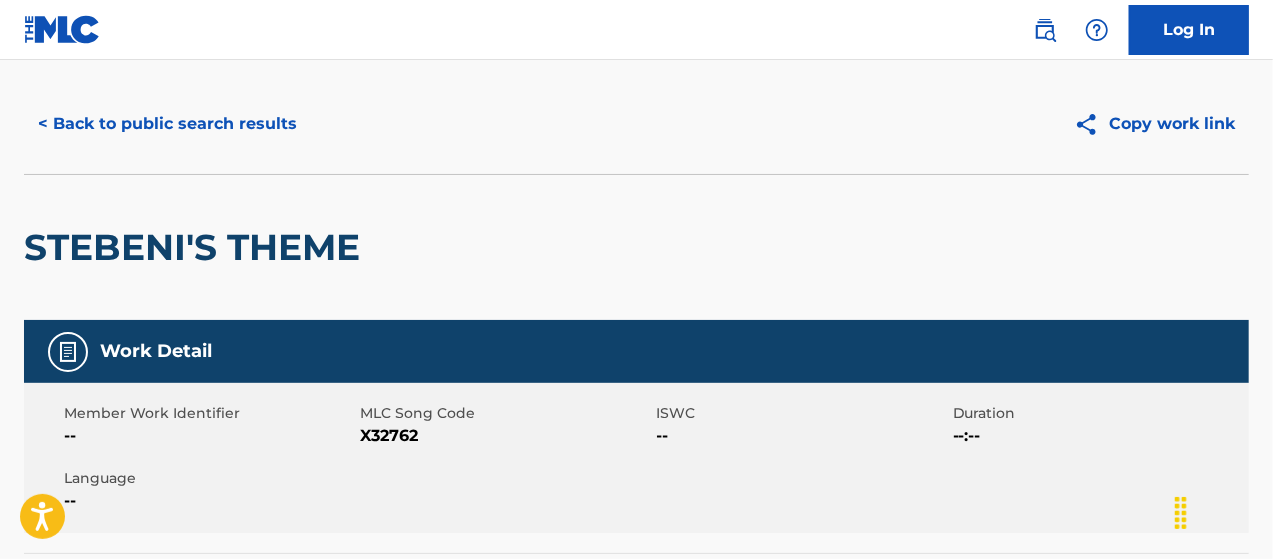 scroll, scrollTop: 0, scrollLeft: 0, axis: both 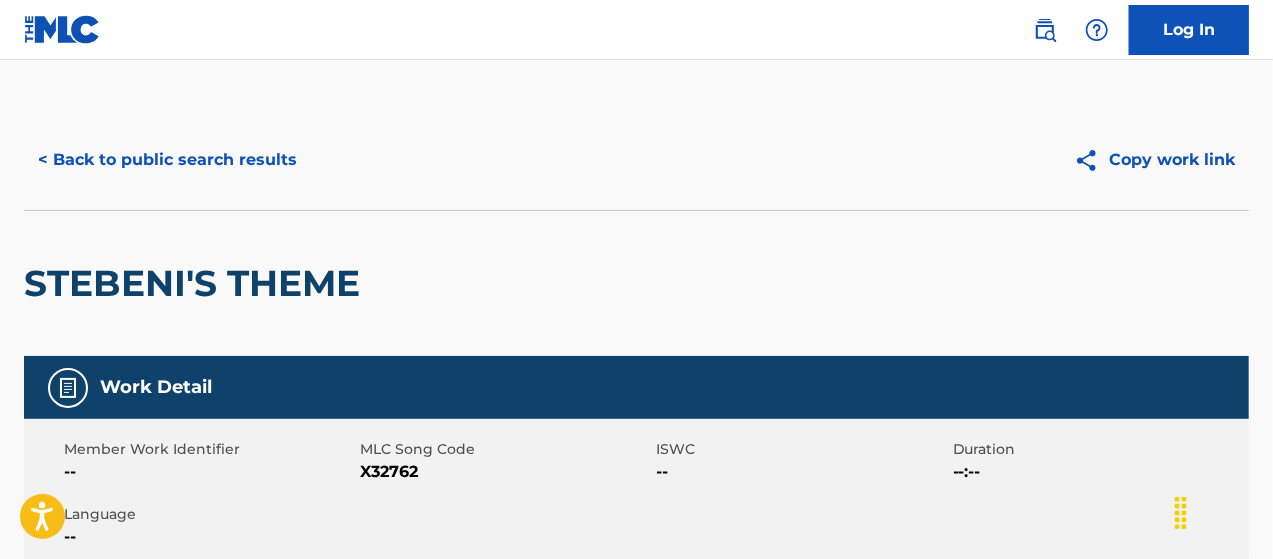 click on "< Back to public search results" at bounding box center [167, 160] 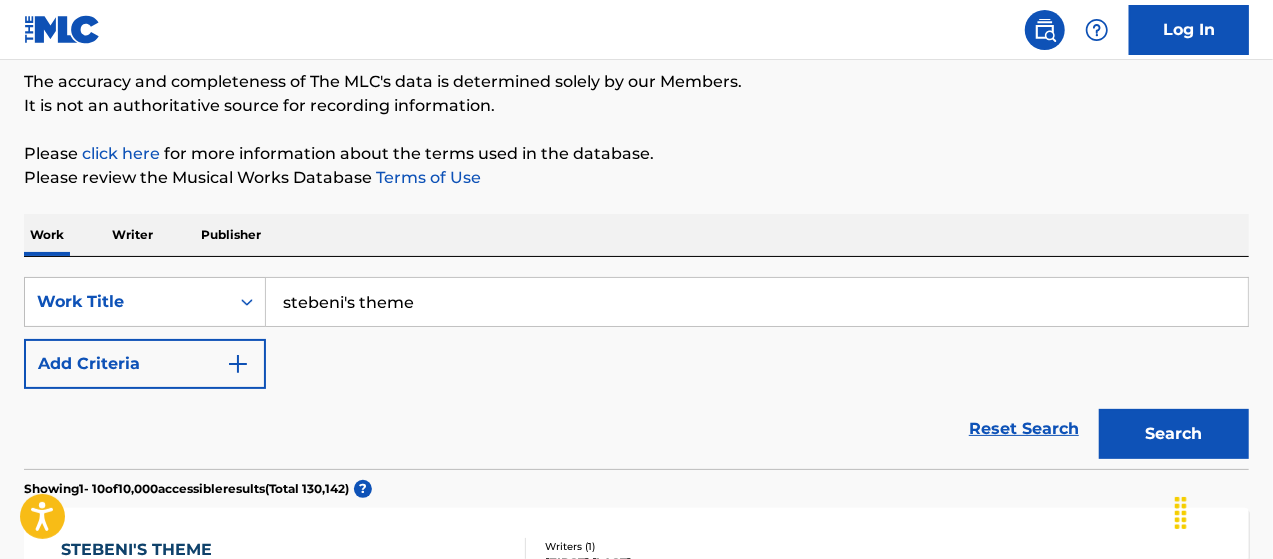 scroll, scrollTop: 48, scrollLeft: 0, axis: vertical 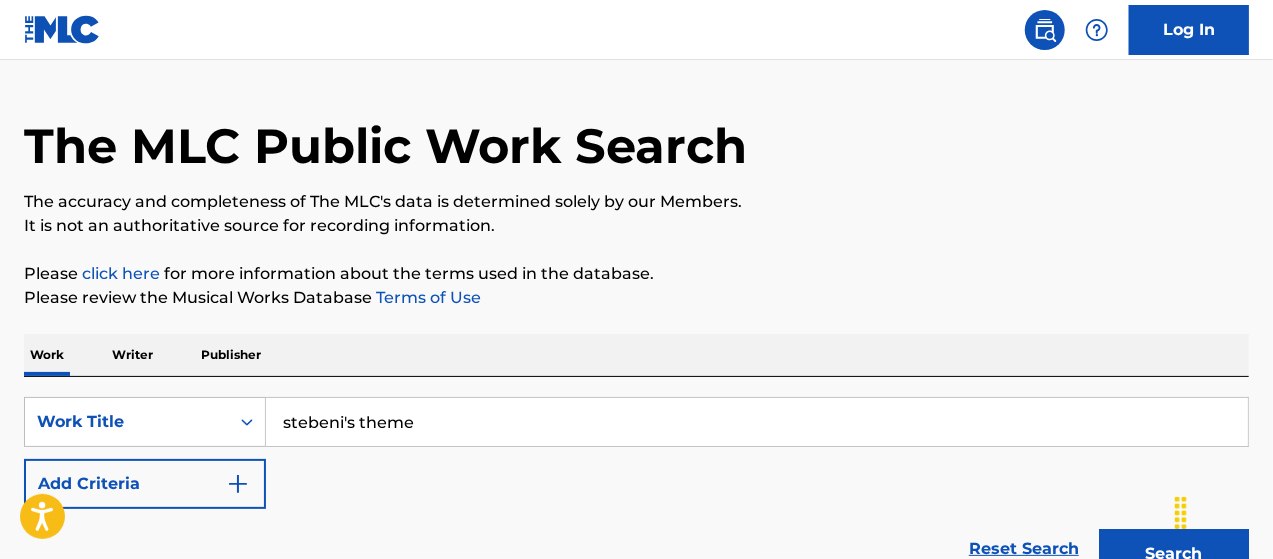 drag, startPoint x: 253, startPoint y: 411, endPoint x: 288, endPoint y: 423, distance: 37 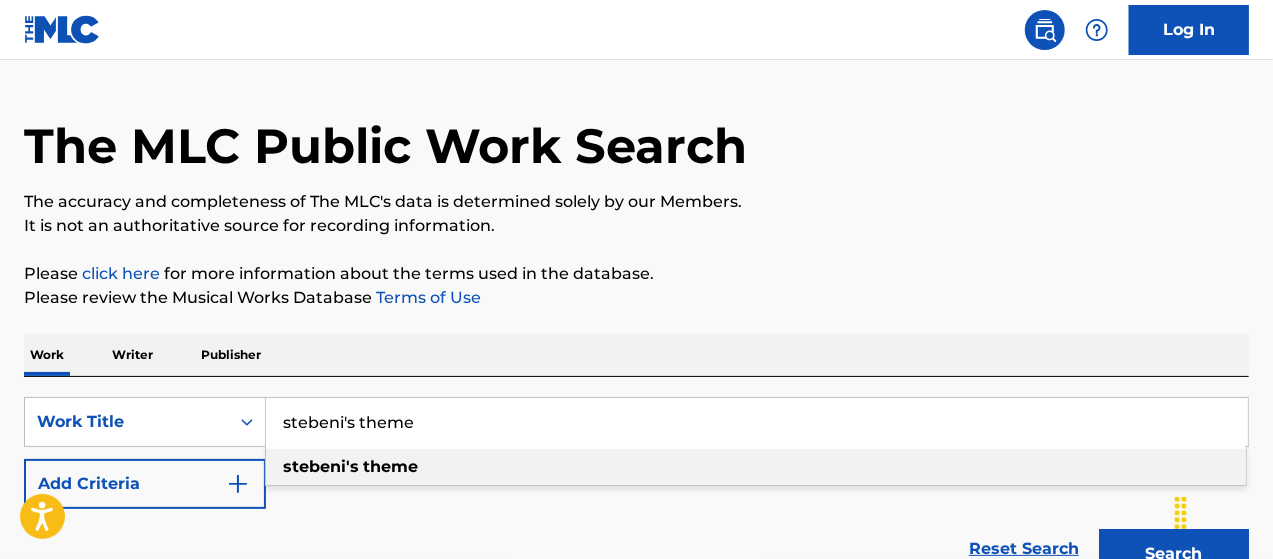 type on "s" 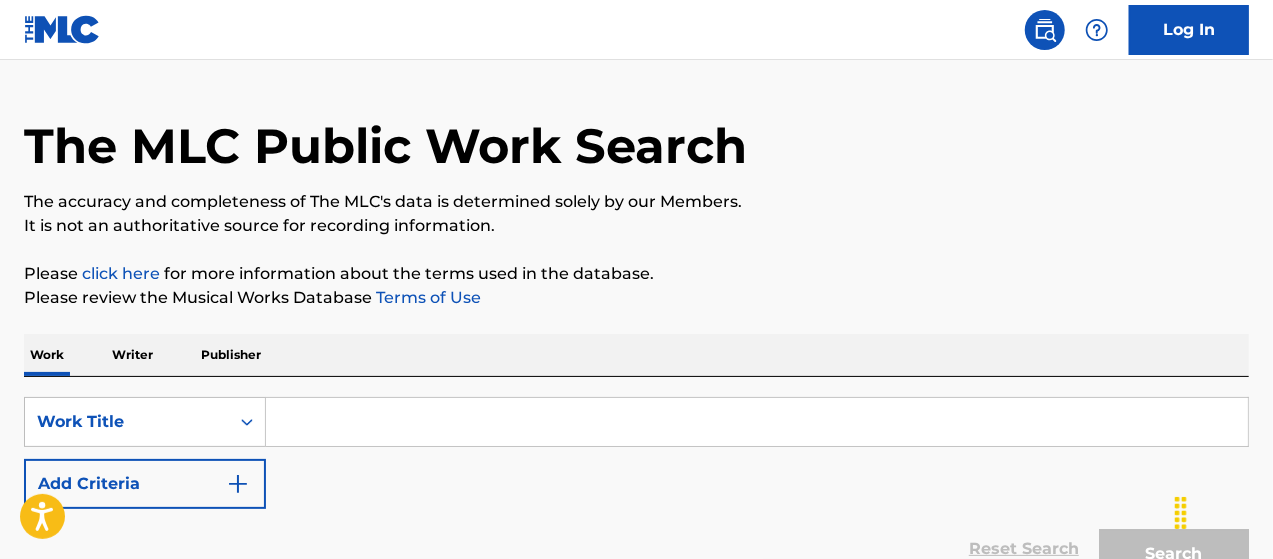 paste on "Hole In The Roof" 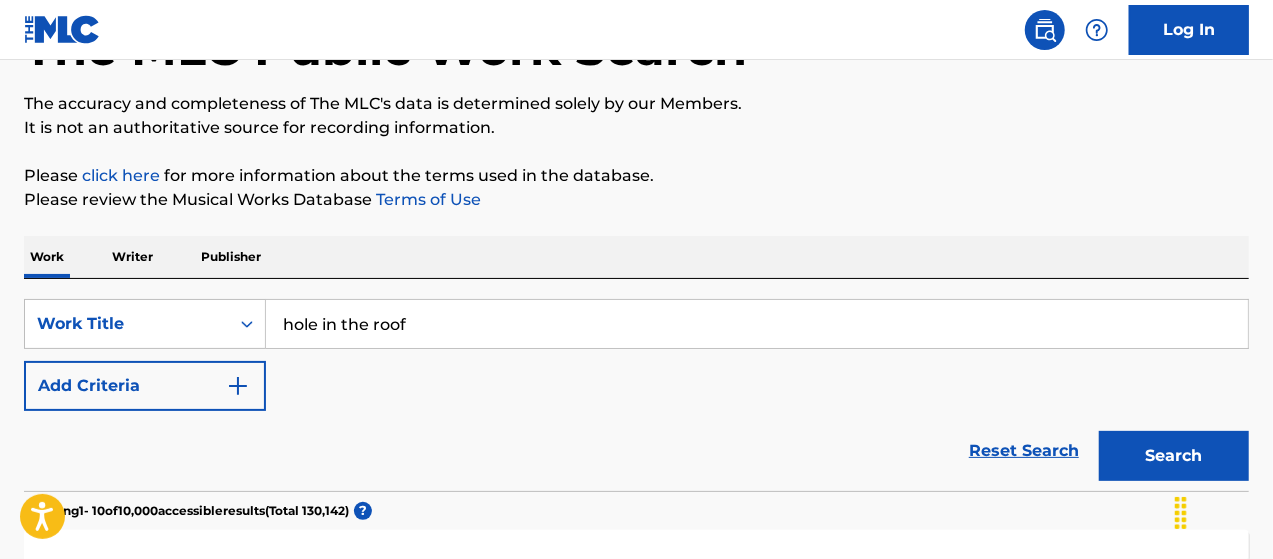 scroll, scrollTop: 248, scrollLeft: 0, axis: vertical 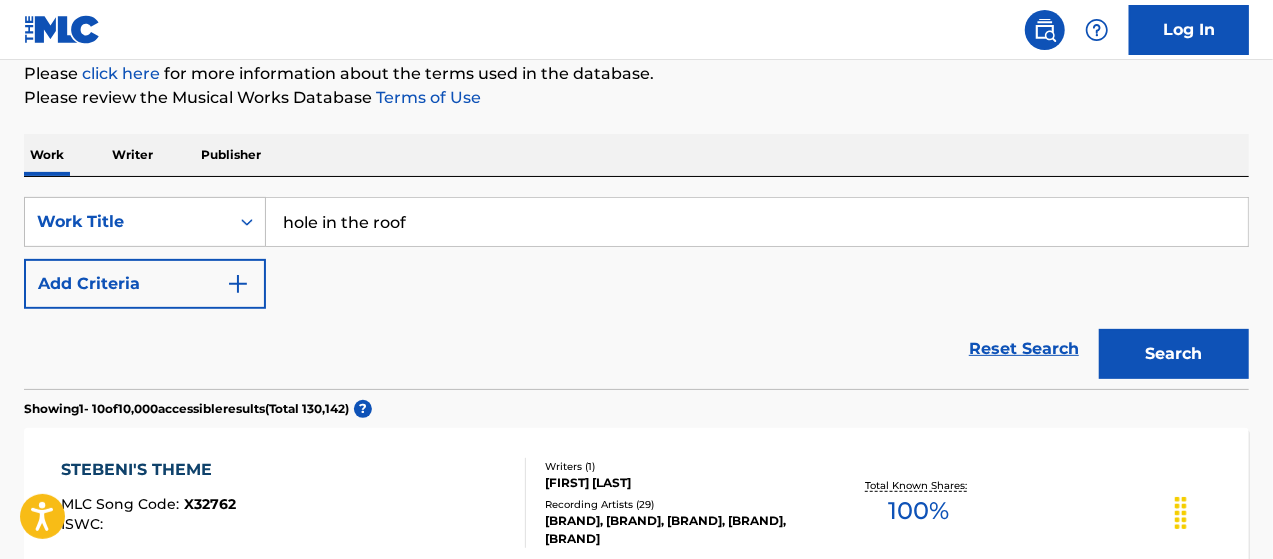 type on "hole in the roof" 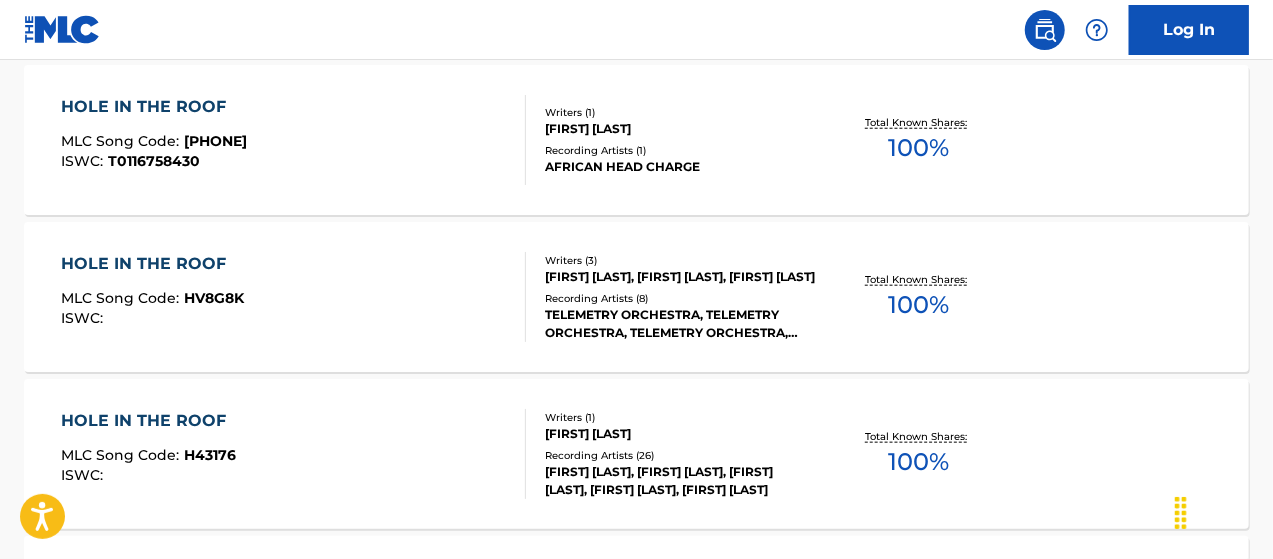 scroll, scrollTop: 948, scrollLeft: 0, axis: vertical 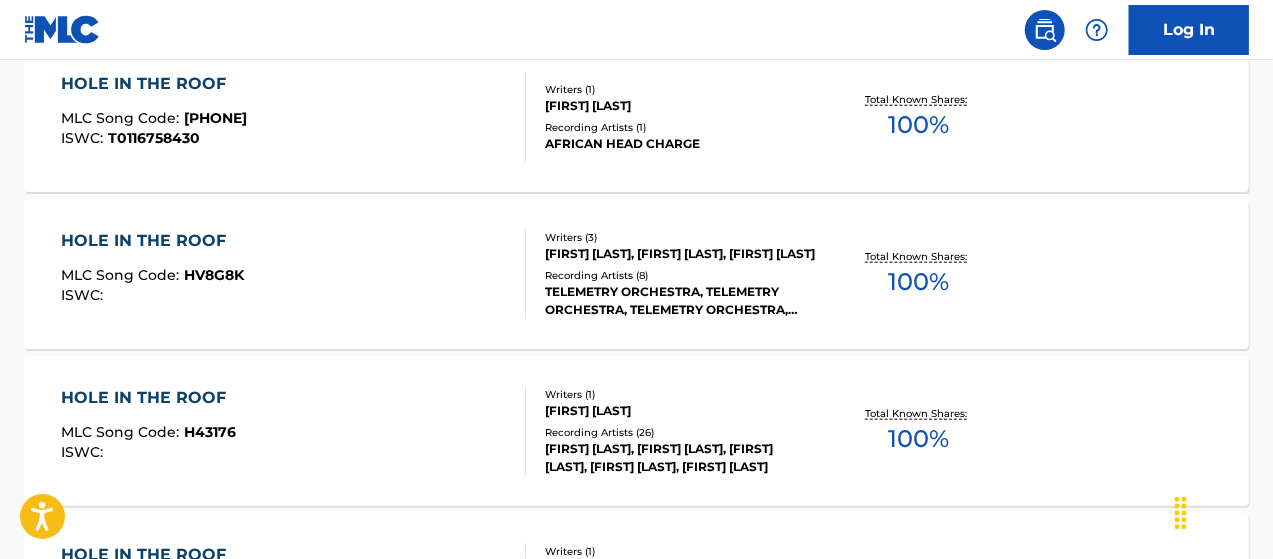 click on "HOLE IN THE ROOF" at bounding box center (154, 84) 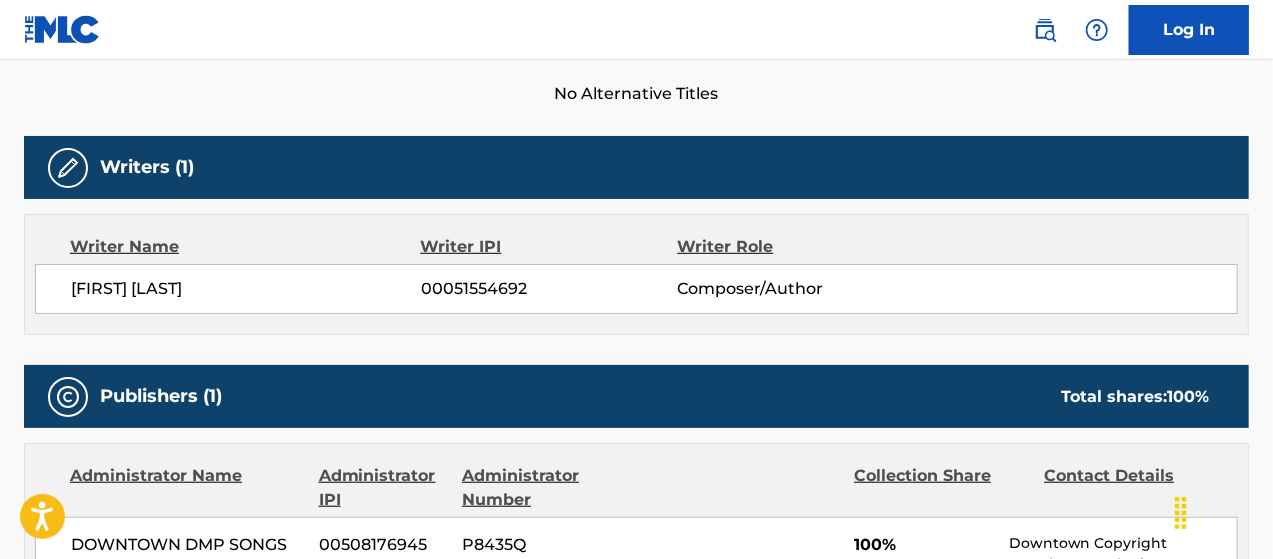 scroll, scrollTop: 566, scrollLeft: 0, axis: vertical 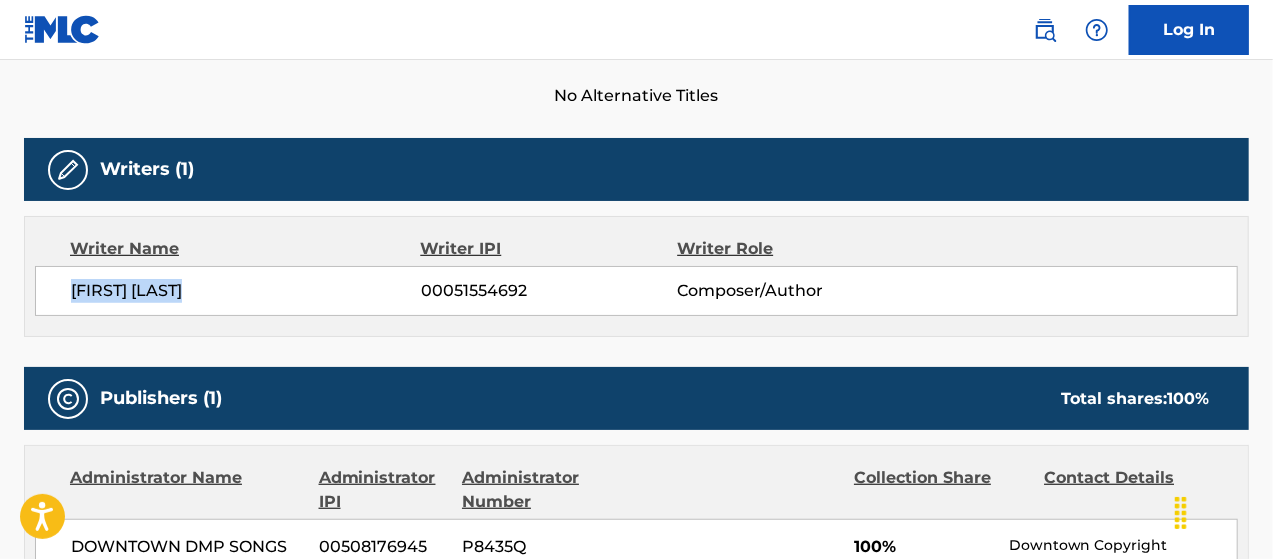drag, startPoint x: 242, startPoint y: 286, endPoint x: 52, endPoint y: 279, distance: 190.1289 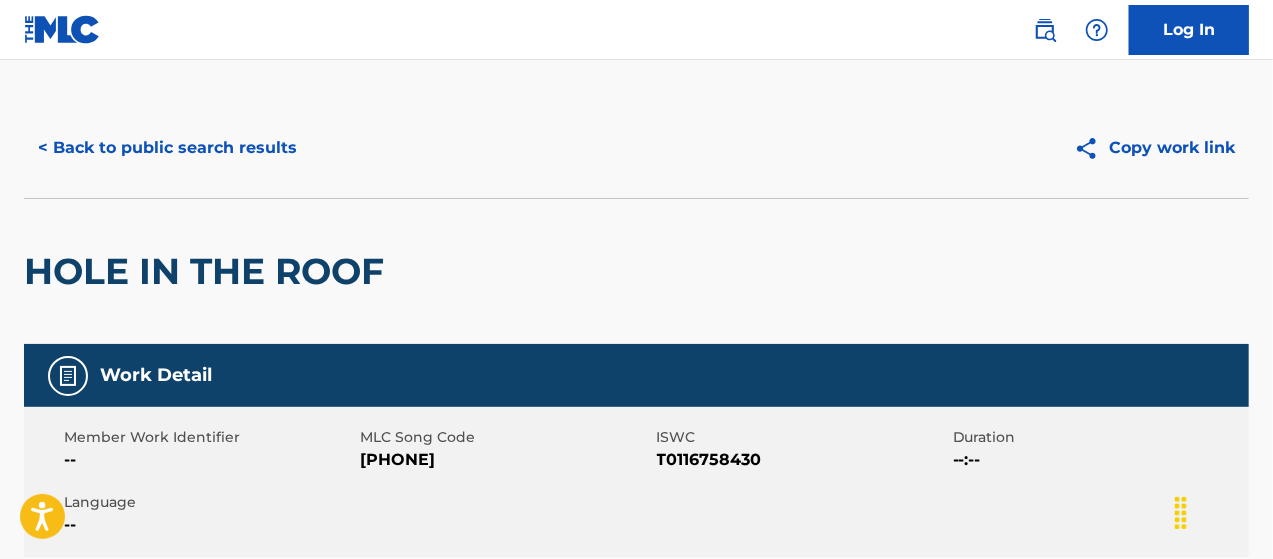 scroll, scrollTop: 0, scrollLeft: 0, axis: both 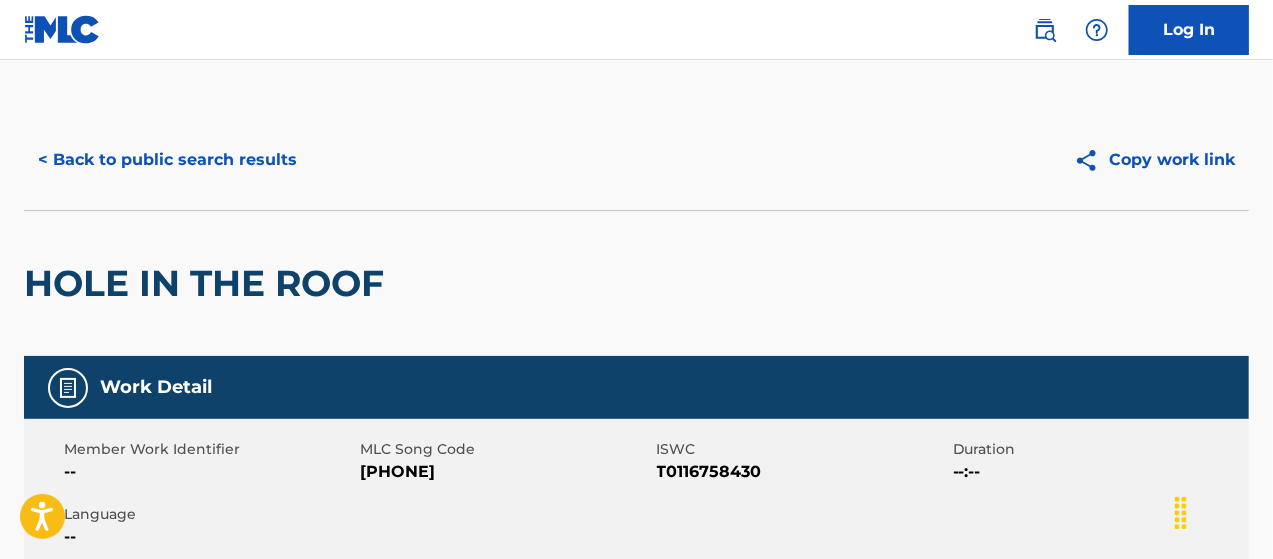 click on "< Back to public search results" at bounding box center [167, 160] 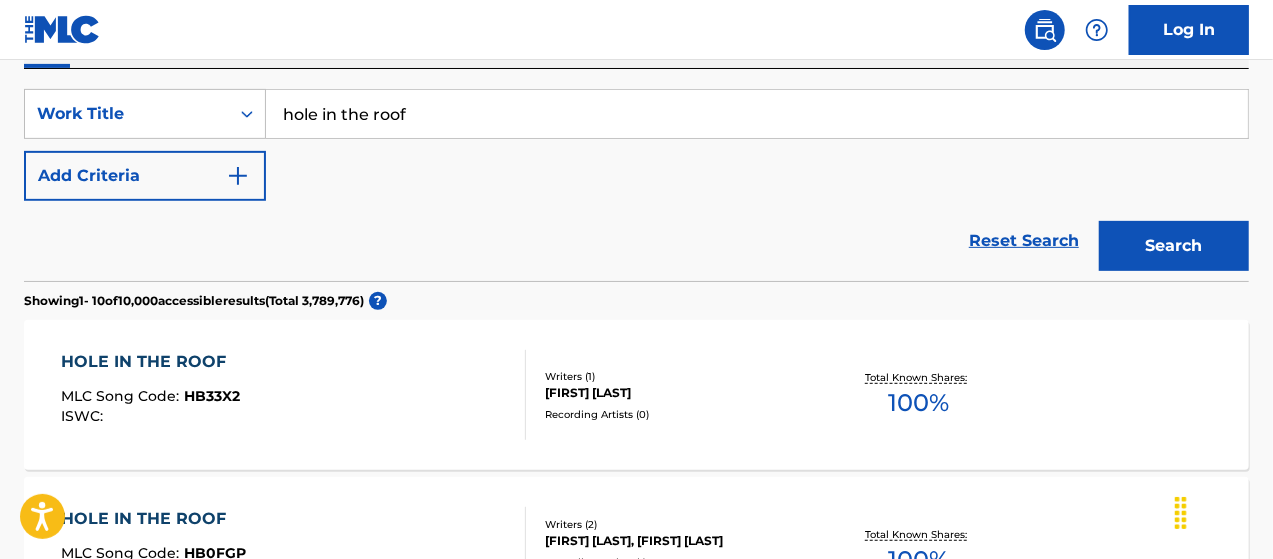 scroll, scrollTop: 134, scrollLeft: 0, axis: vertical 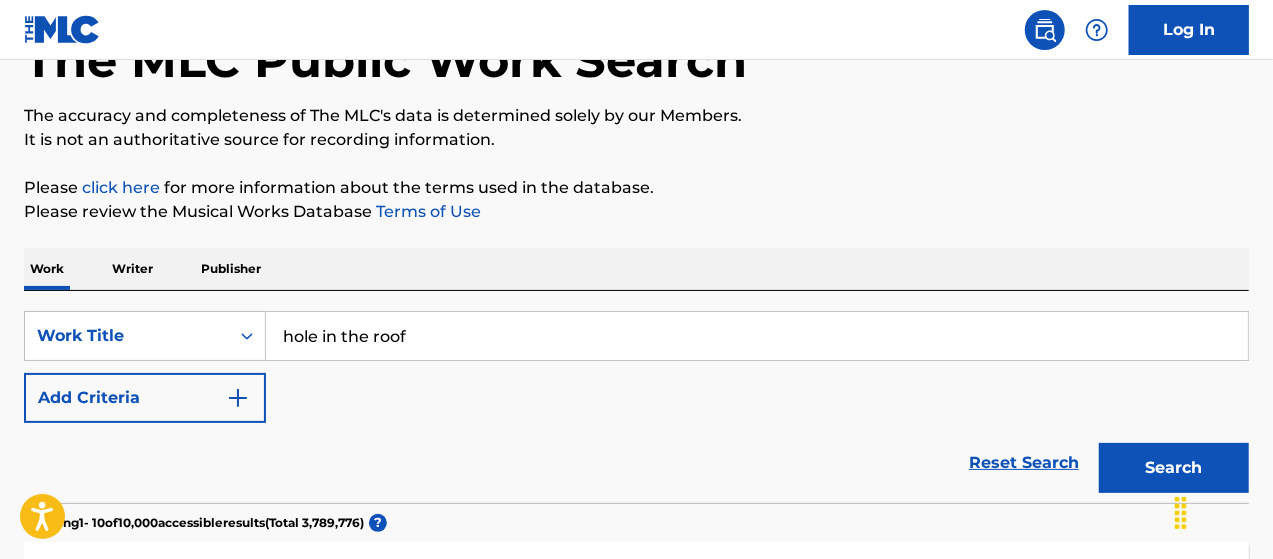 click on "Writer Name [FIRST] [LAST] Add Criteria Reset Search Search" at bounding box center (636, 397) 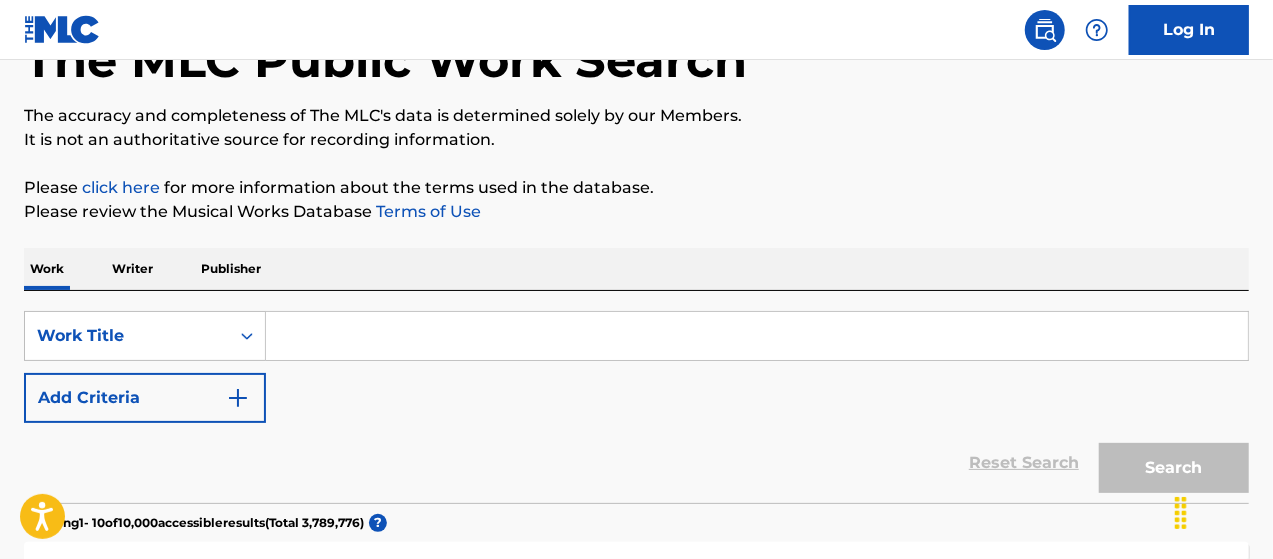 type 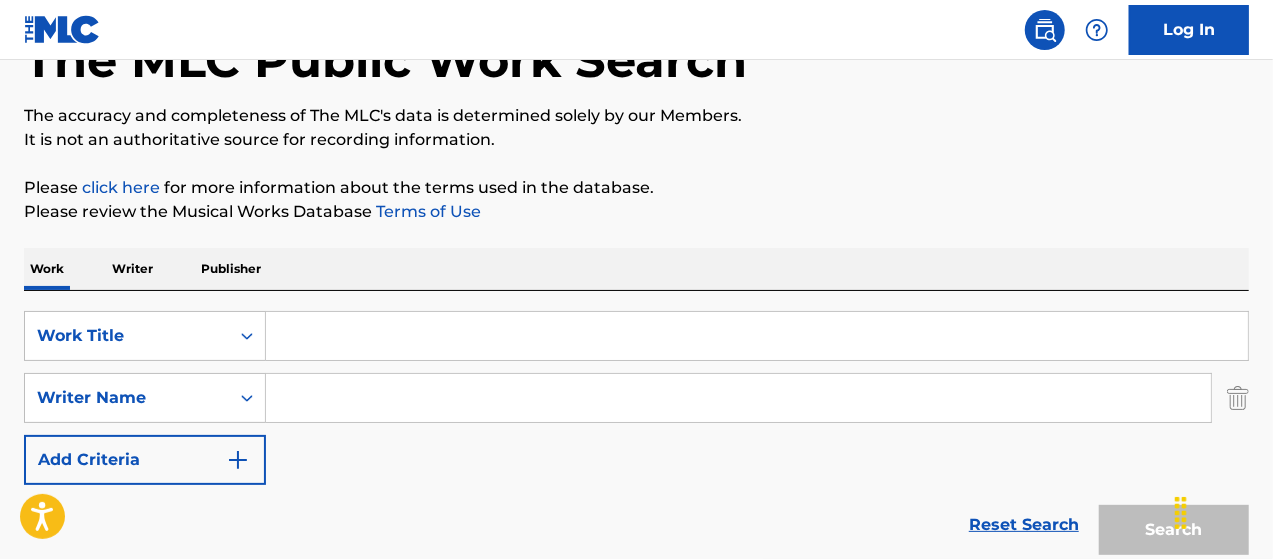 click at bounding box center (738, 398) 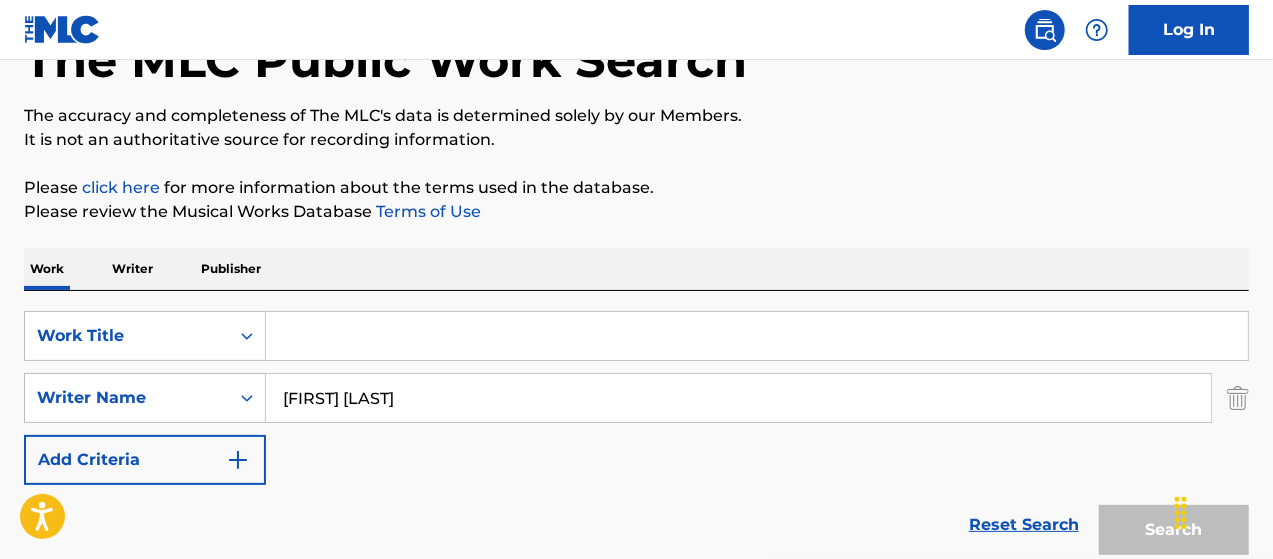 type on "[FIRST] [LAST]" 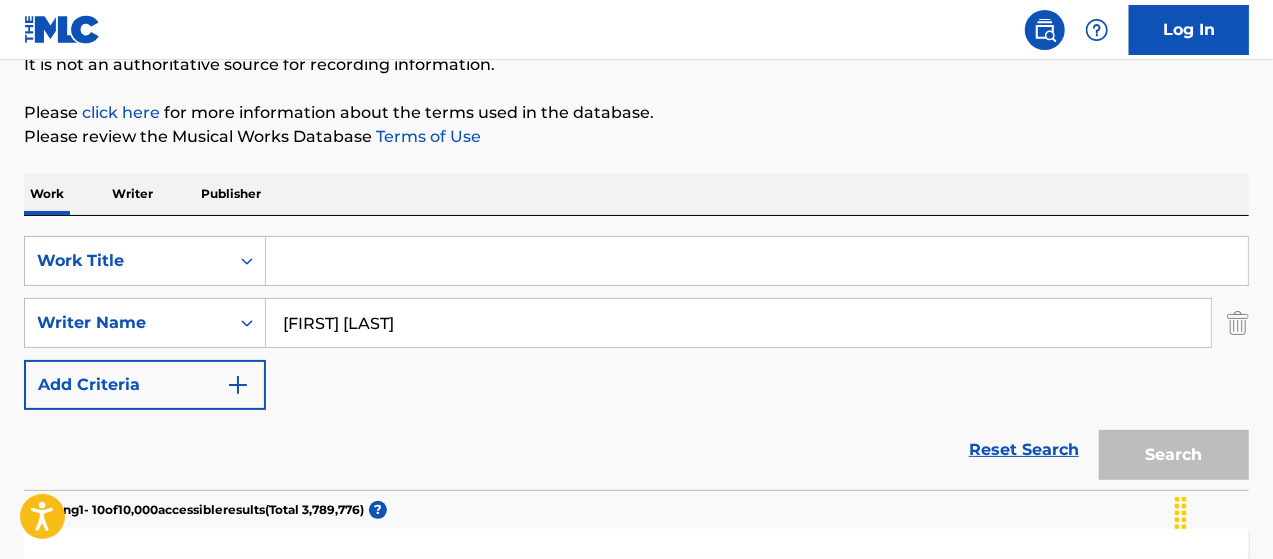 scroll, scrollTop: 367, scrollLeft: 0, axis: vertical 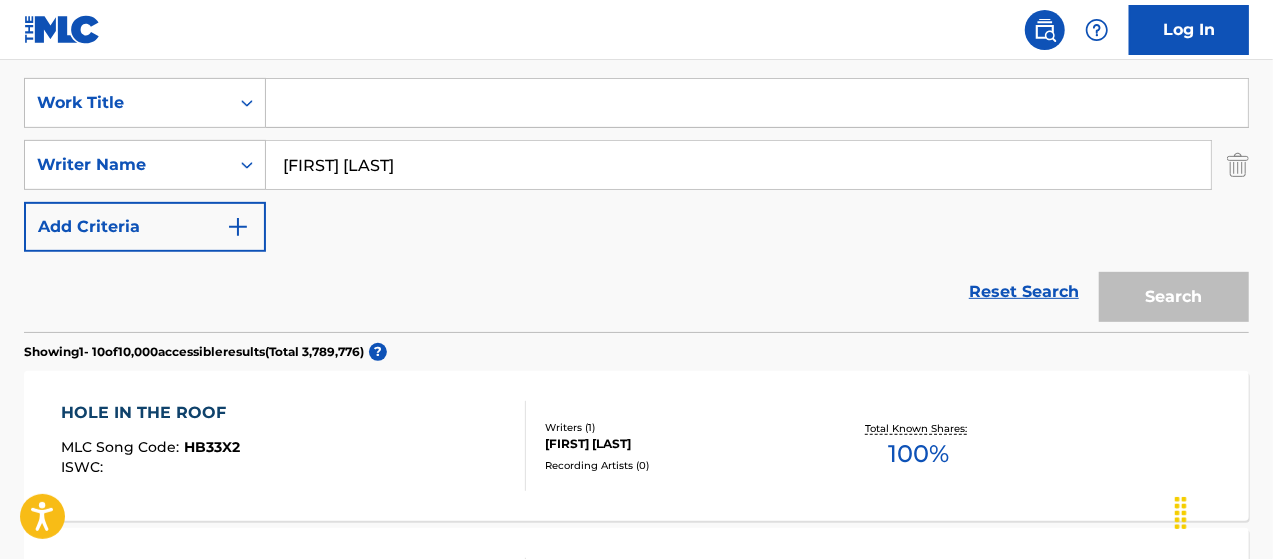 click on "Search" at bounding box center (1169, 292) 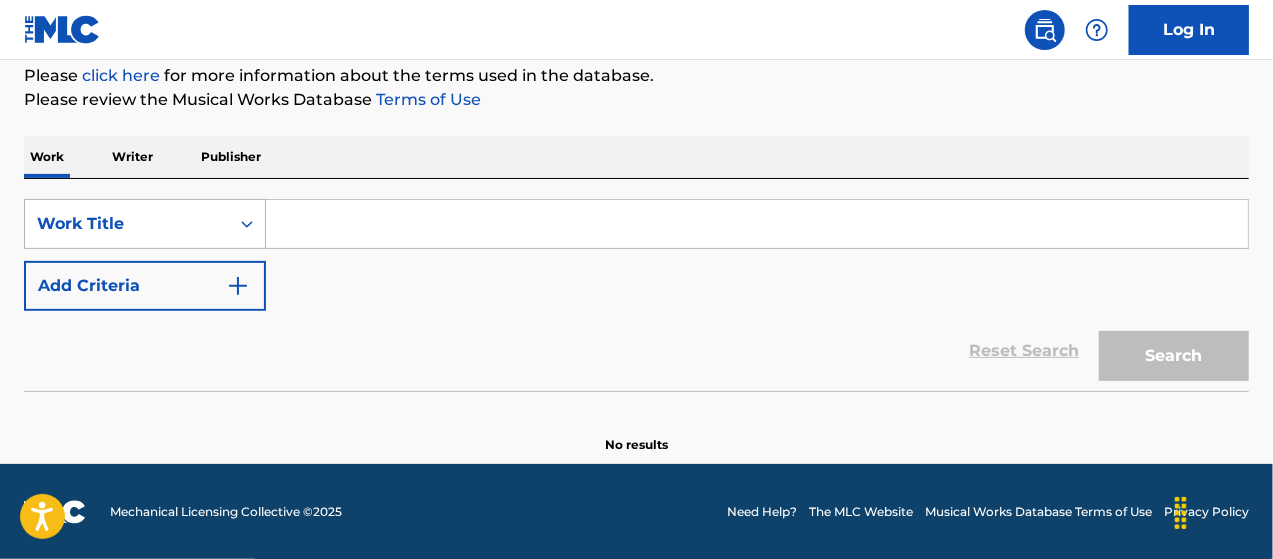 click 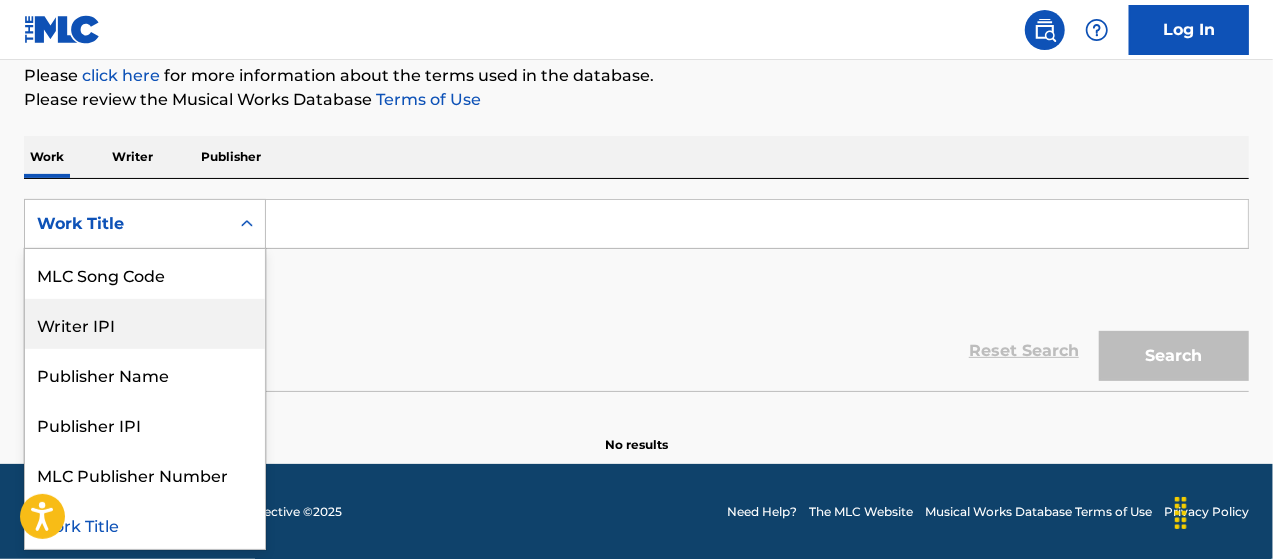 scroll, scrollTop: 0, scrollLeft: 0, axis: both 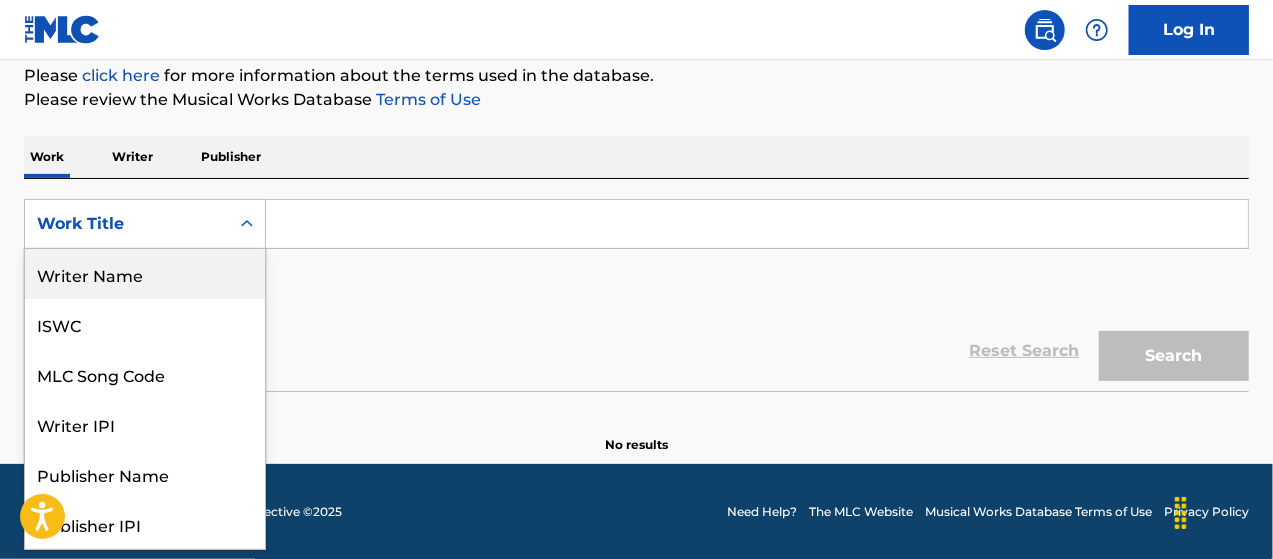 click on "Writer Name" at bounding box center [145, 274] 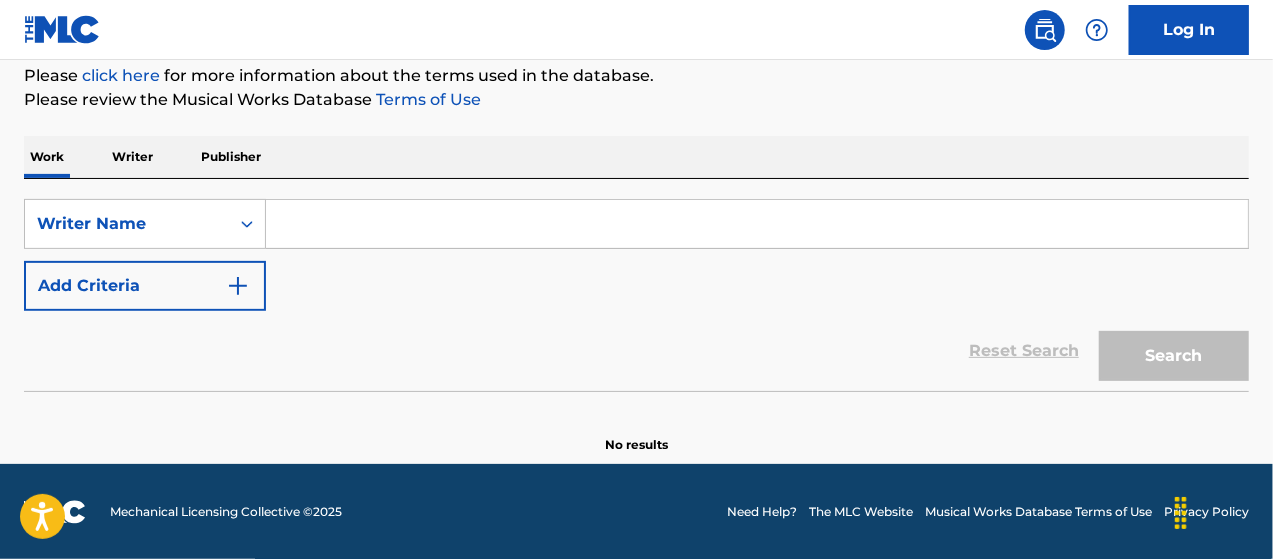 click at bounding box center (757, 224) 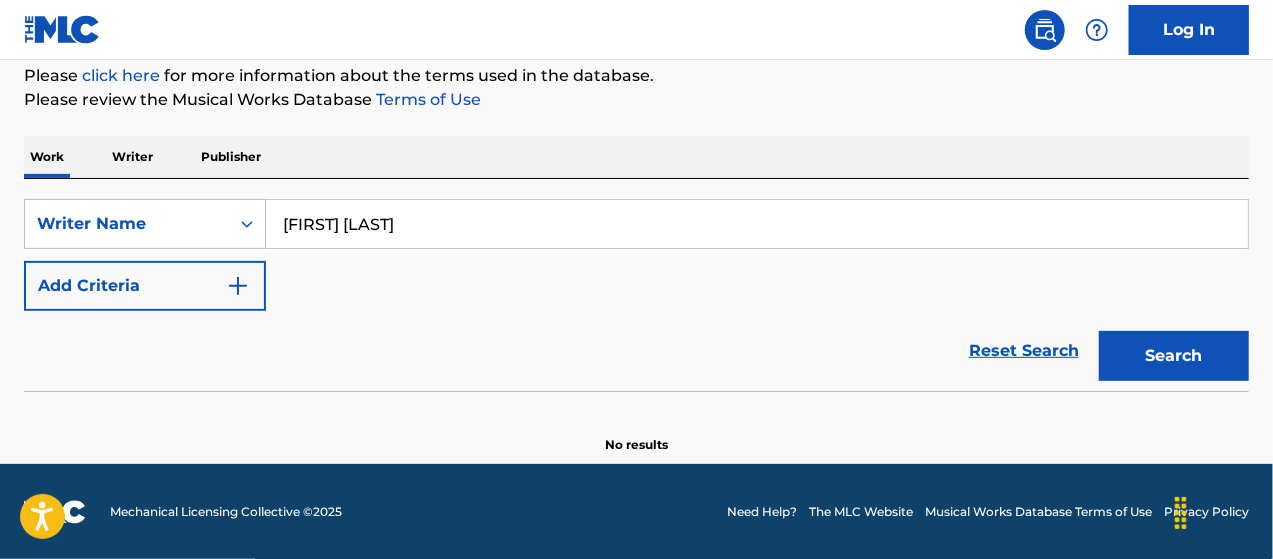 type on "[FIRST] [LAST]" 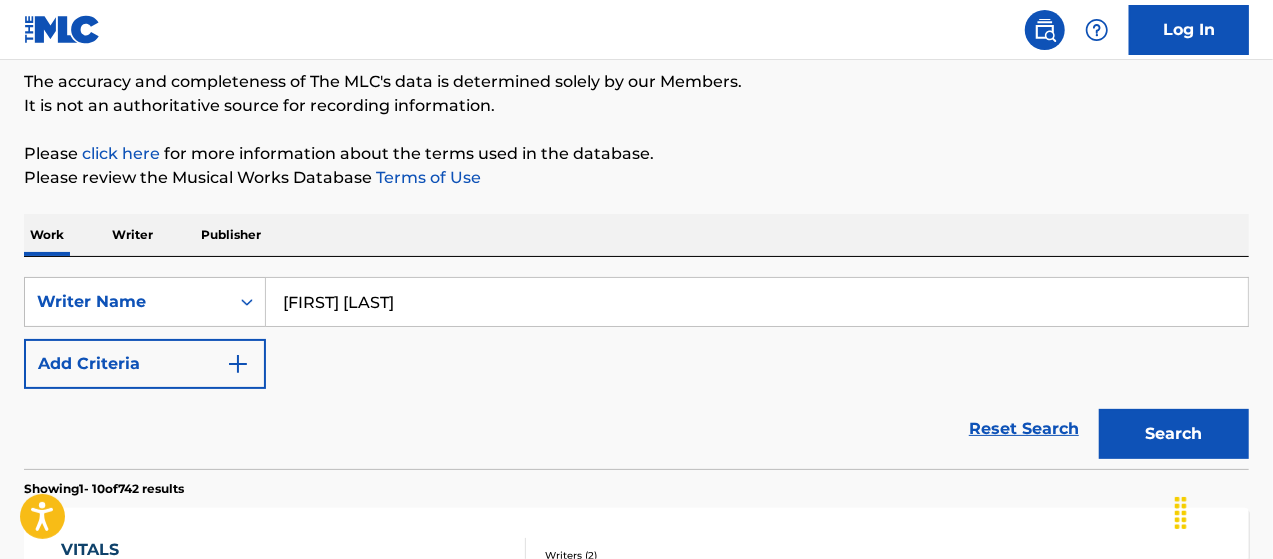 scroll, scrollTop: 0, scrollLeft: 0, axis: both 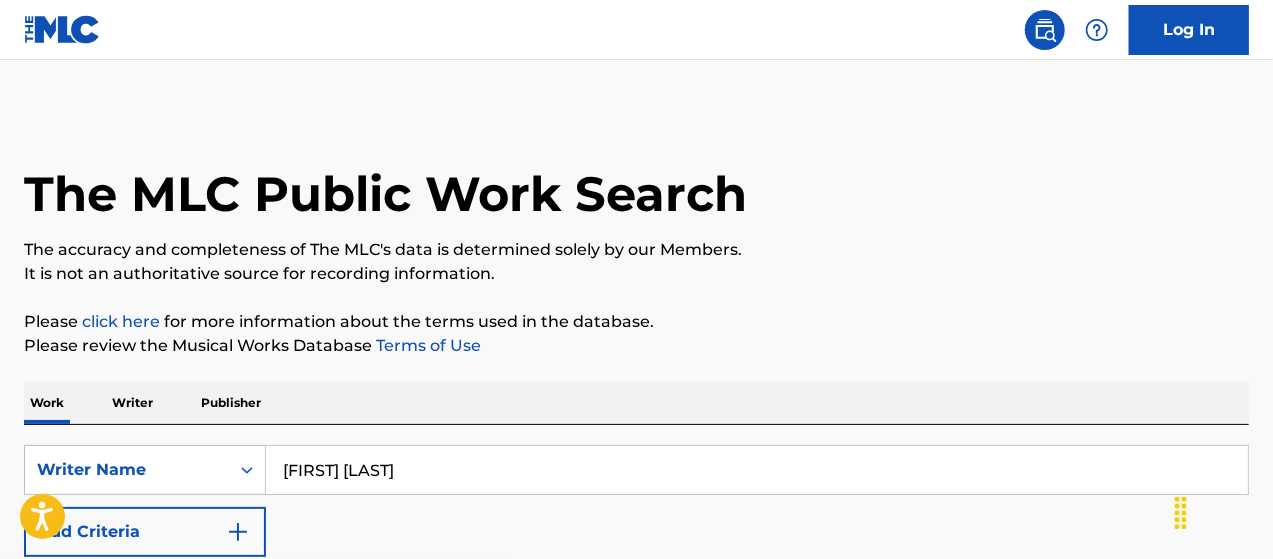 click on "The accuracy and completeness of The MLC's data is determined solely by our Members." at bounding box center (636, 250) 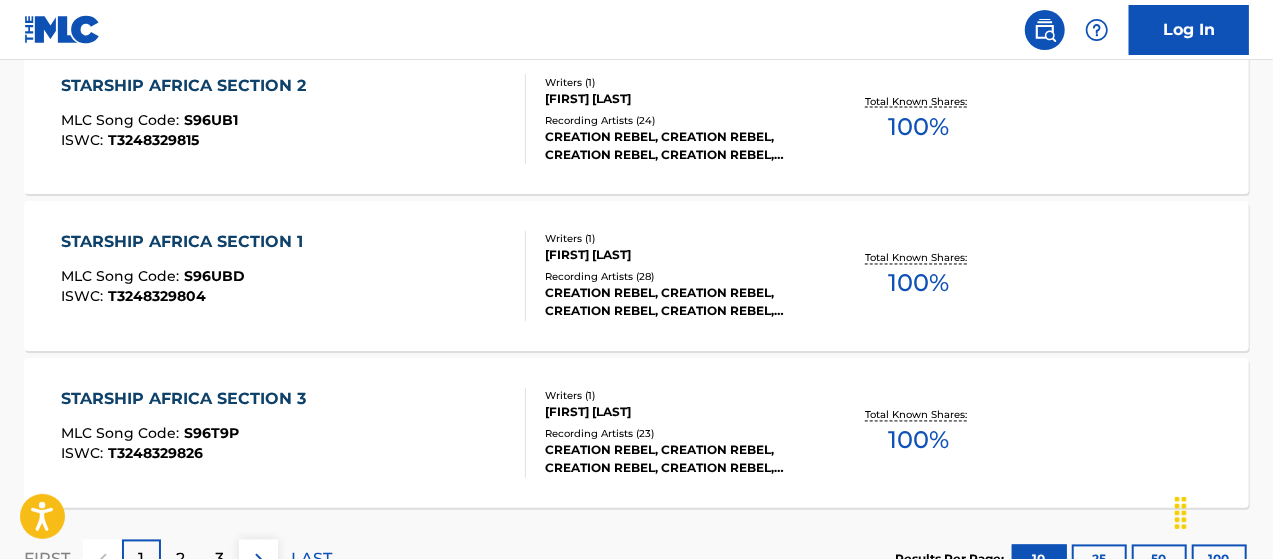 scroll, scrollTop: 1733, scrollLeft: 0, axis: vertical 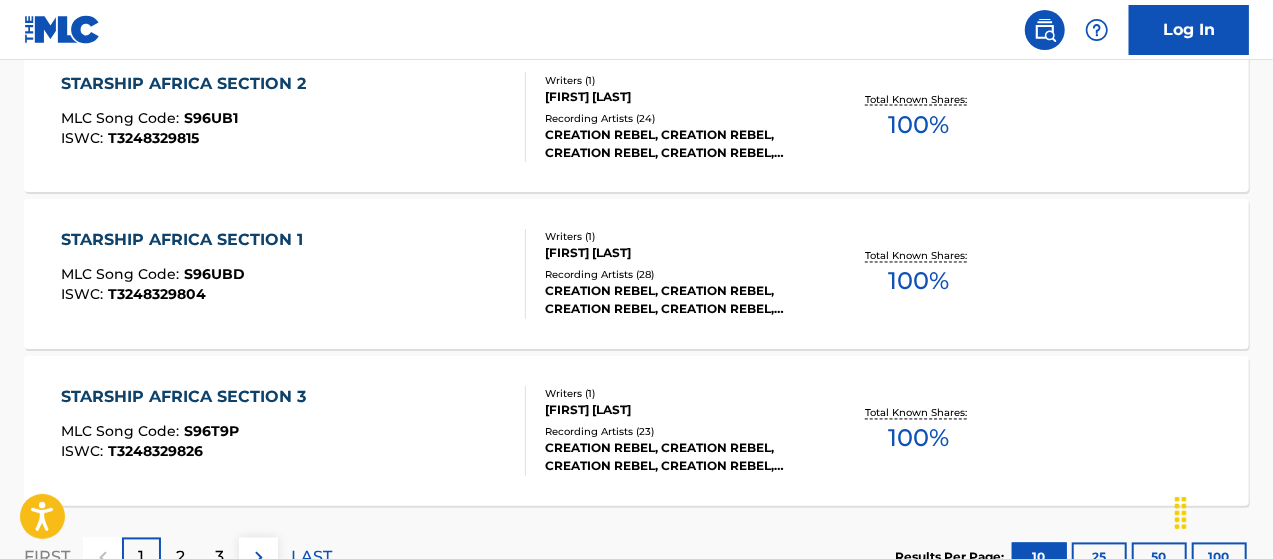 click at bounding box center (1223, 511) 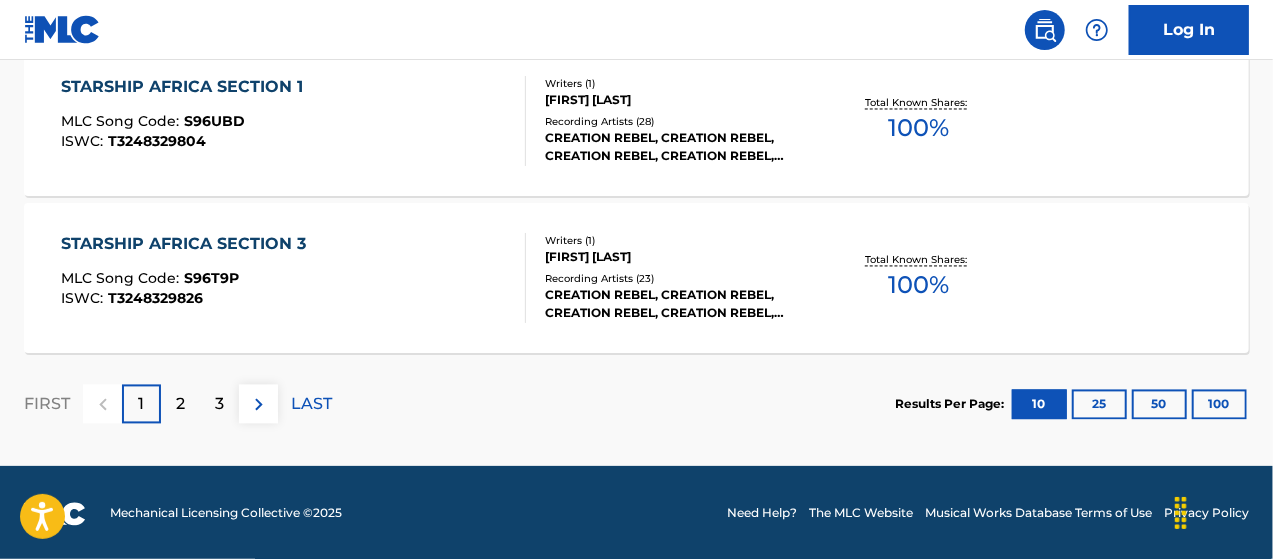scroll, scrollTop: 1888, scrollLeft: 0, axis: vertical 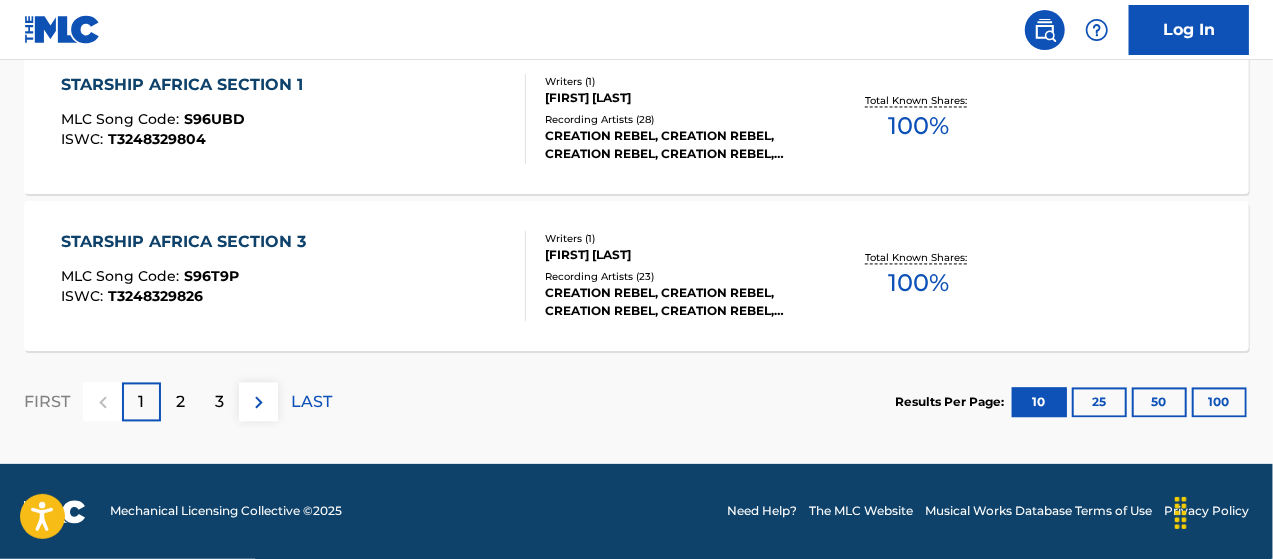 click on "LAST" at bounding box center [311, 403] 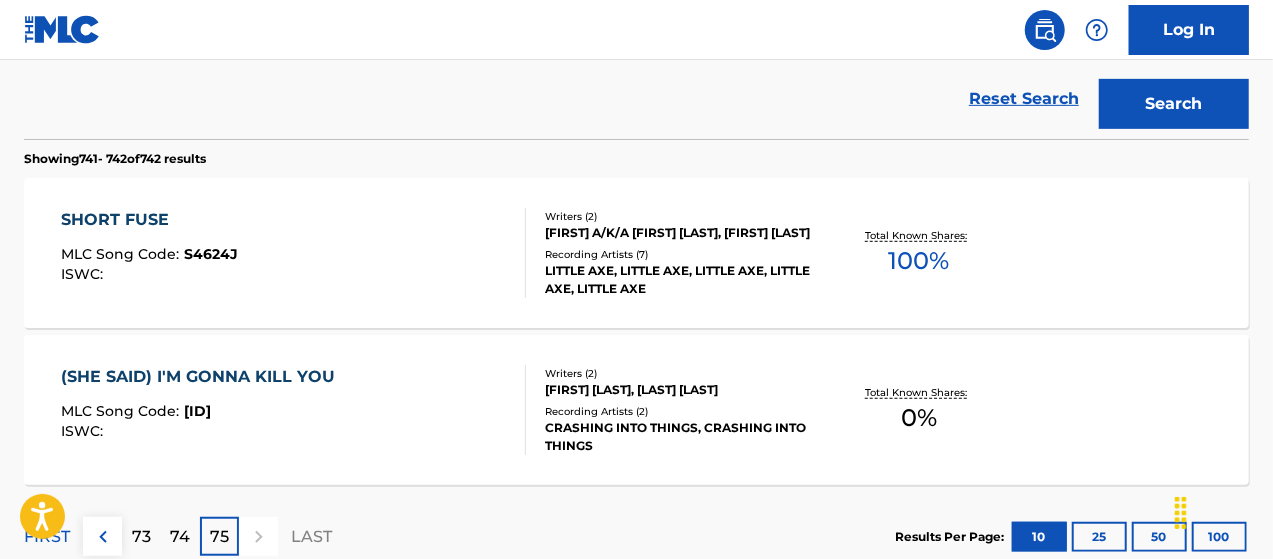 scroll, scrollTop: 632, scrollLeft: 0, axis: vertical 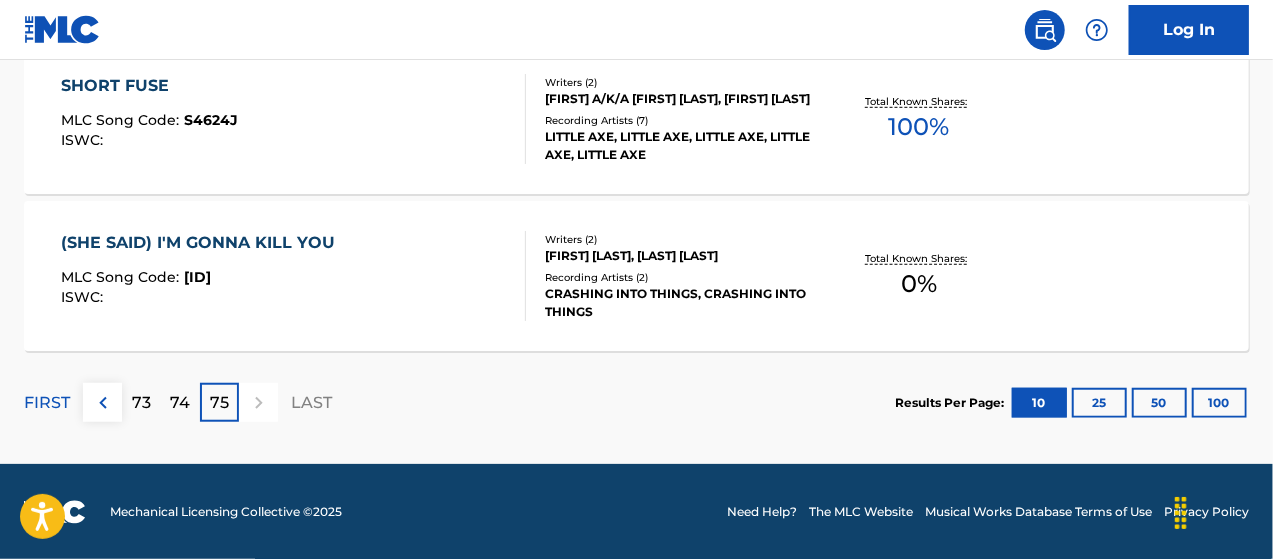 click on "FIRST 73 74 75 LAST Results Per Page: 10 25 50 100" at bounding box center (636, 402) 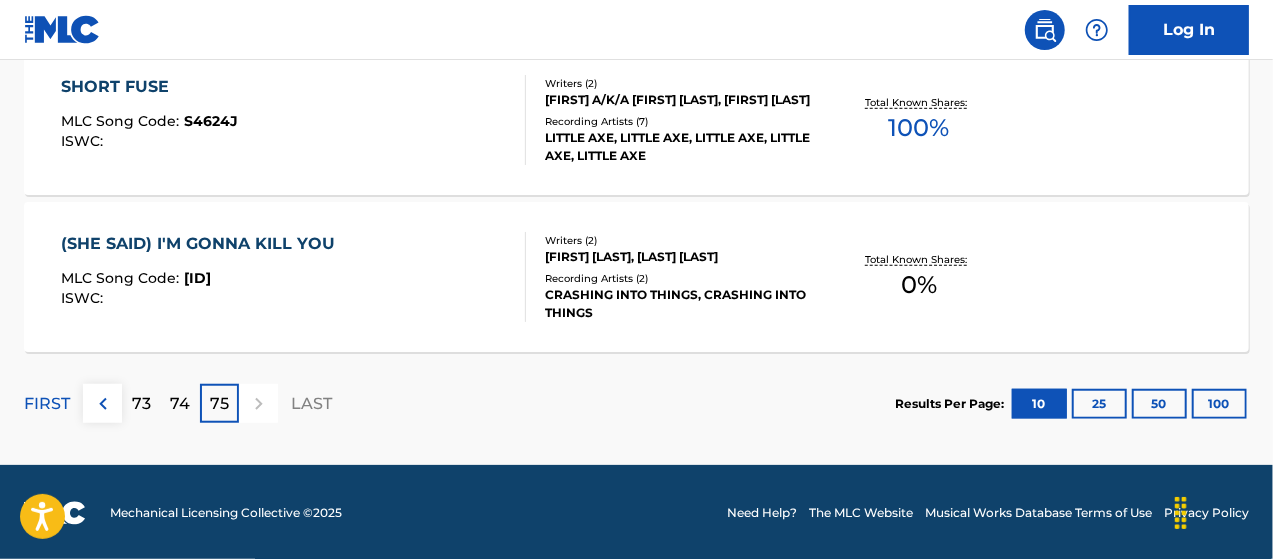 scroll, scrollTop: 632, scrollLeft: 0, axis: vertical 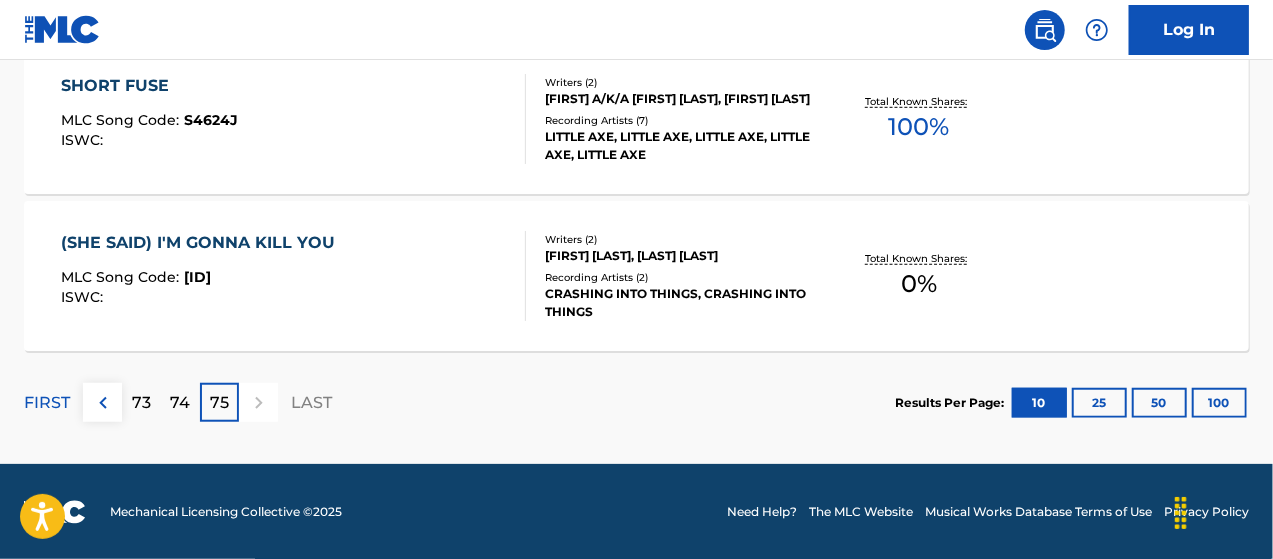 click on "LITTLE AXE, LITTLE AXE, LITTLE AXE, LITTLE AXE, LITTLE AXE" at bounding box center (681, 146) 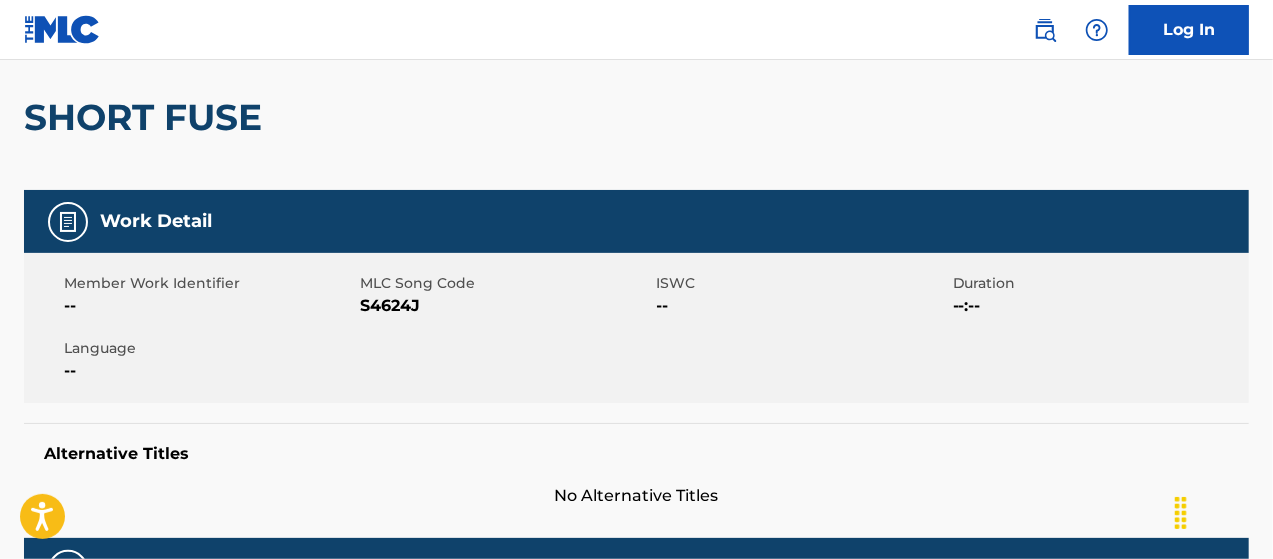 scroll, scrollTop: 0, scrollLeft: 0, axis: both 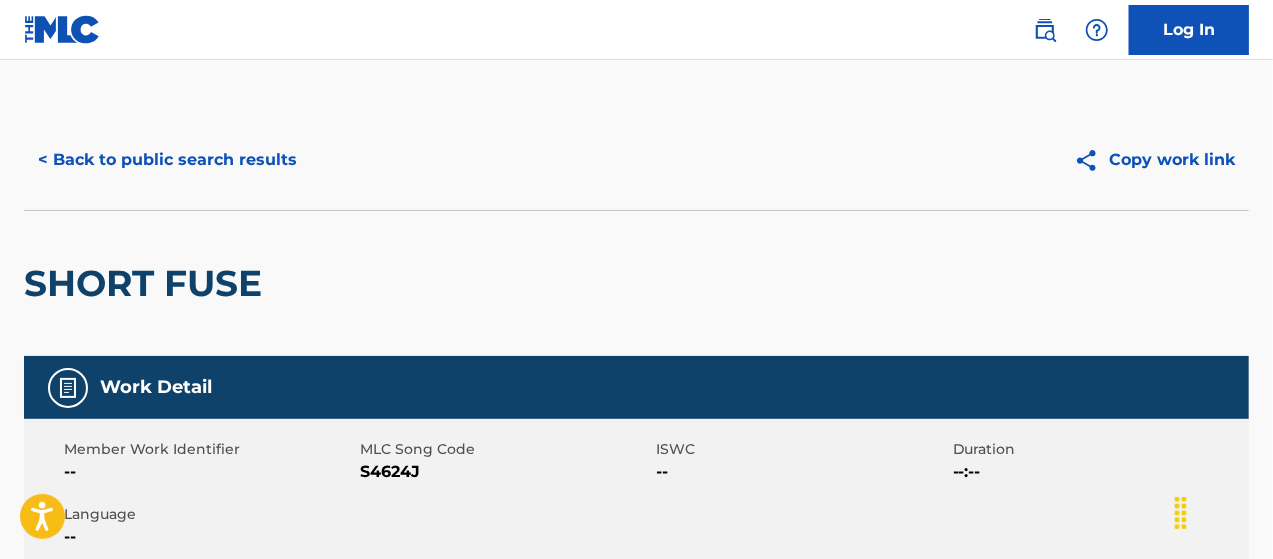 click on "< Back to public search results" at bounding box center (167, 160) 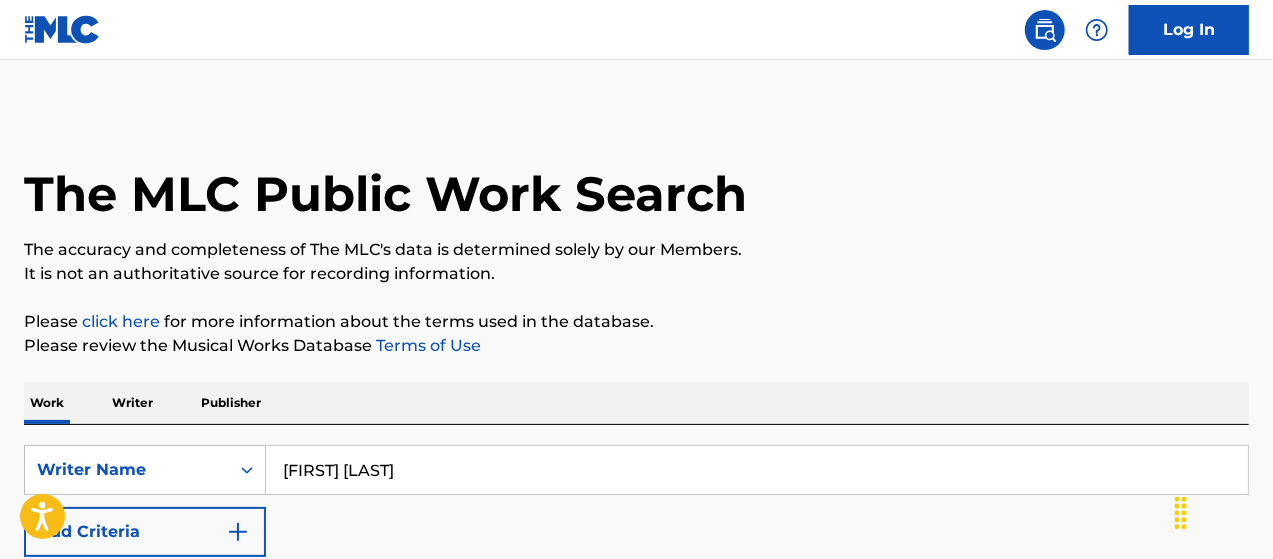 scroll, scrollTop: 0, scrollLeft: 0, axis: both 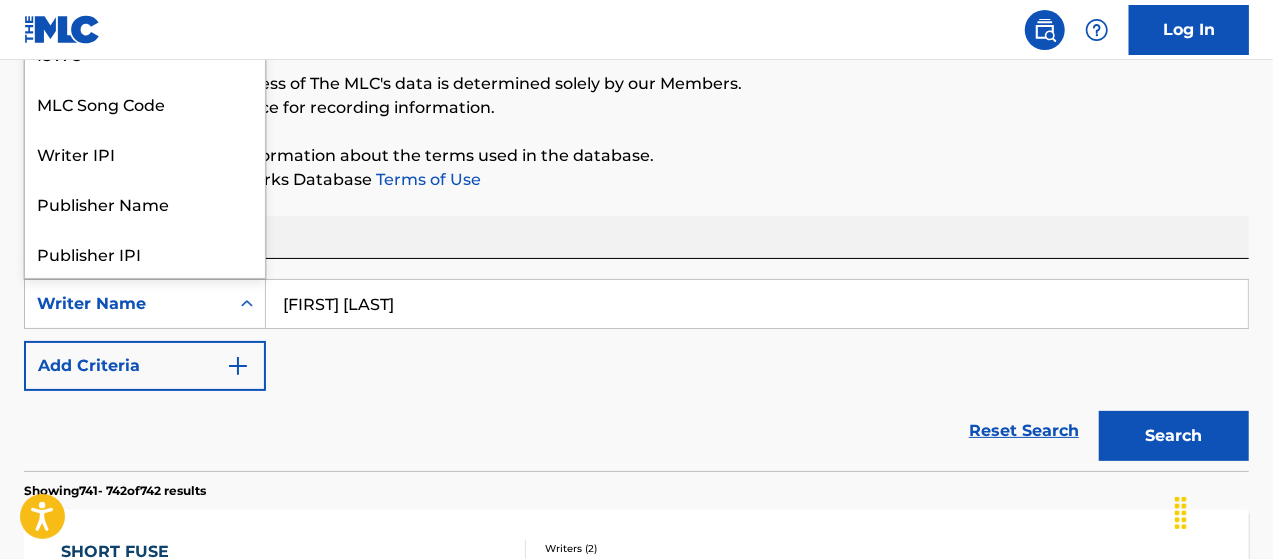 click 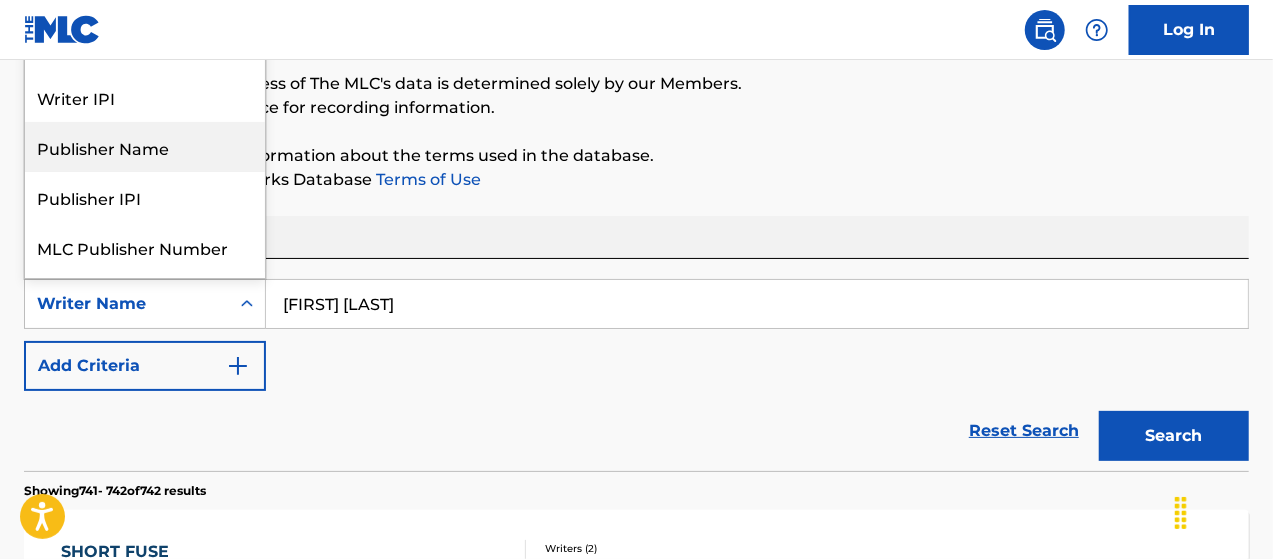 scroll, scrollTop: 100, scrollLeft: 0, axis: vertical 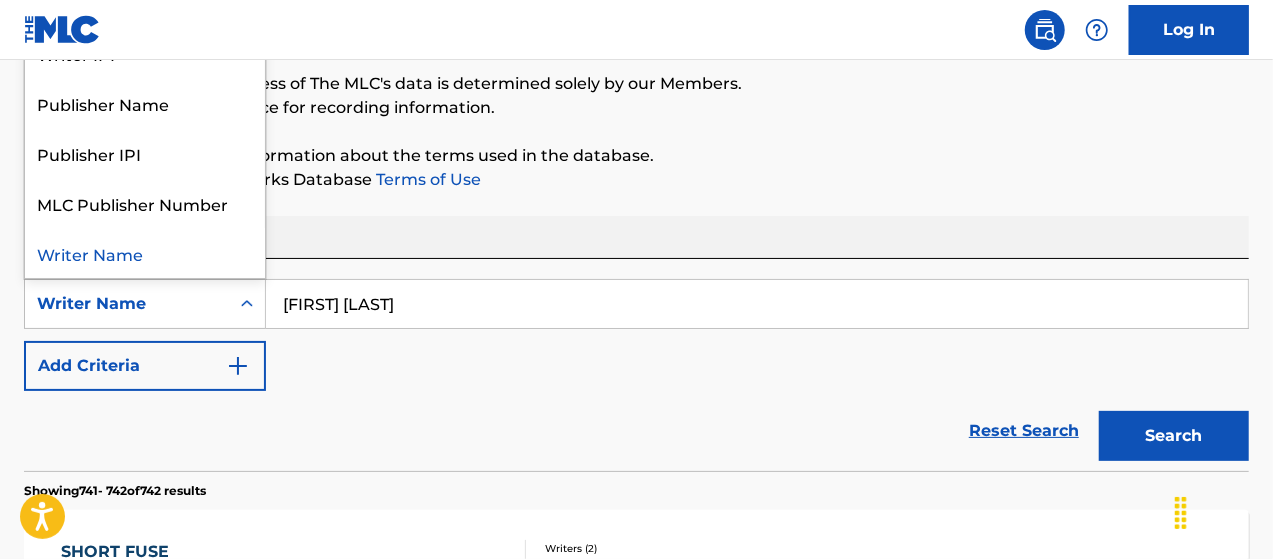 click on "Writer Name" at bounding box center (145, 253) 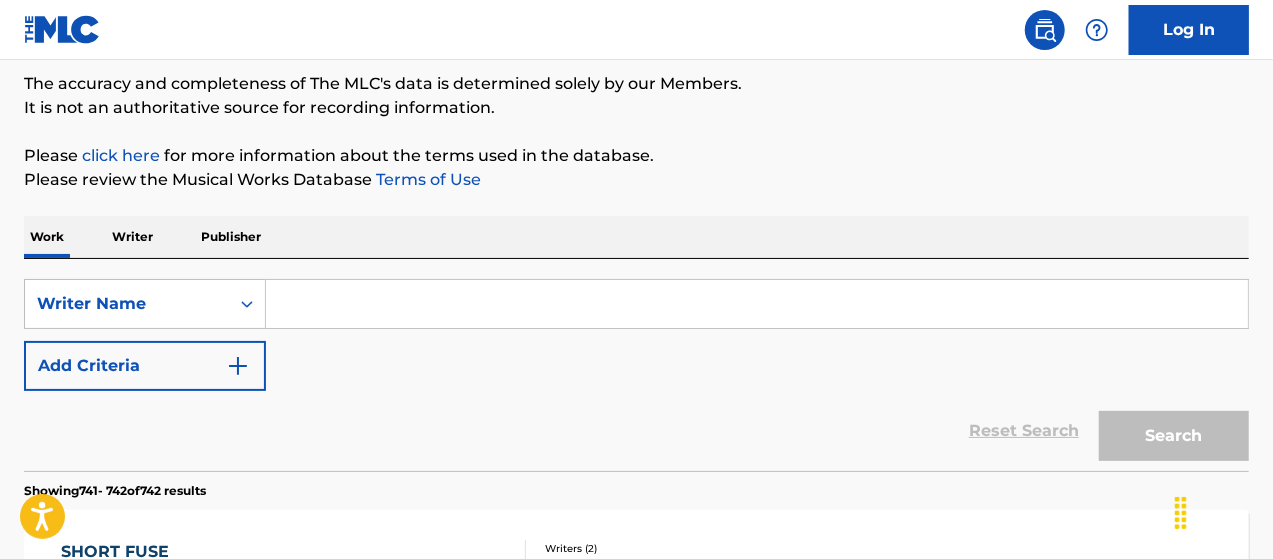 click at bounding box center [757, 304] 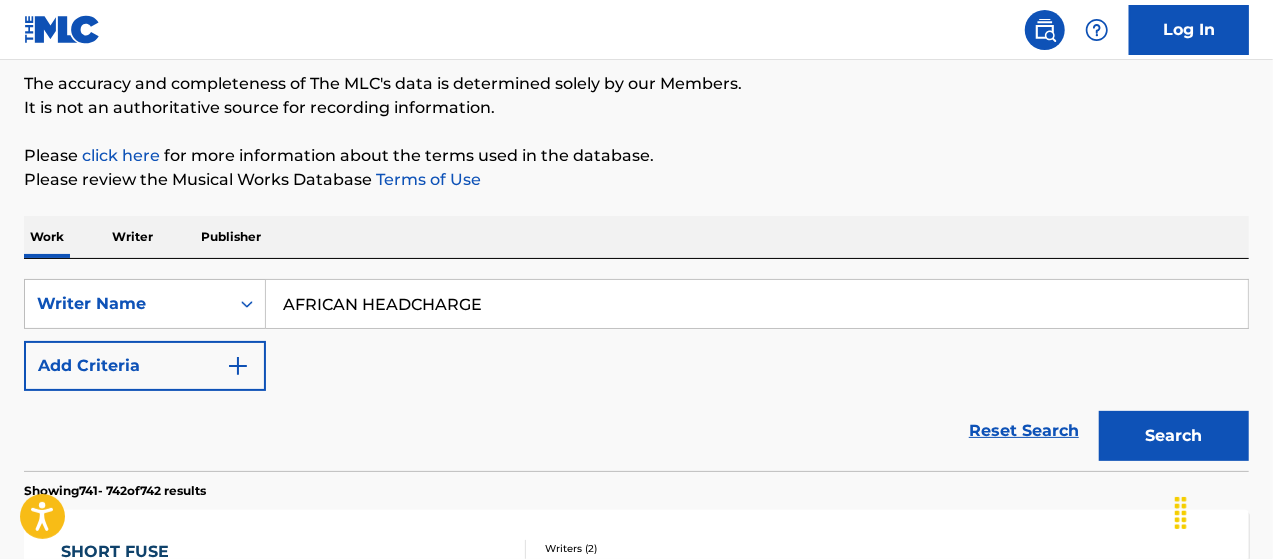 type on "AFRICAN HEADCHARGE" 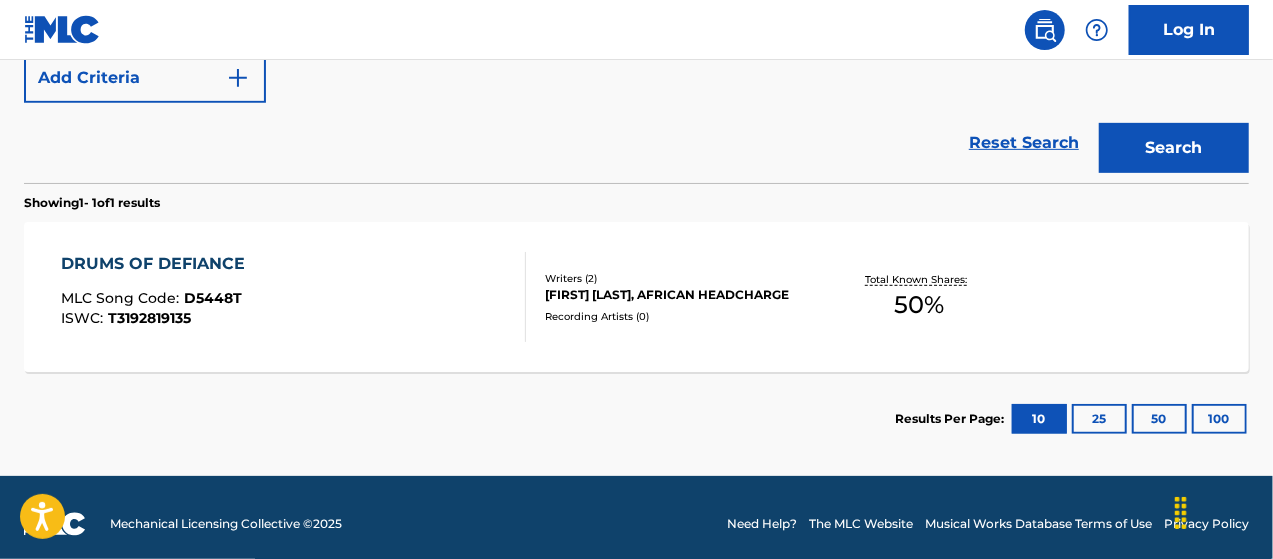 scroll, scrollTop: 466, scrollLeft: 0, axis: vertical 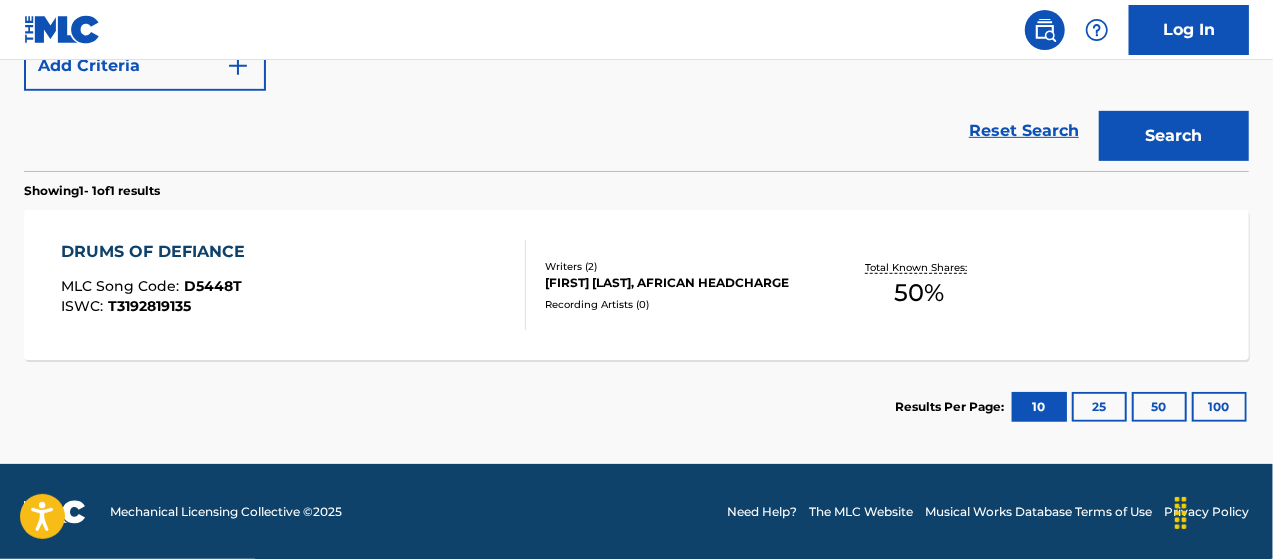 click on "25" at bounding box center [1099, 407] 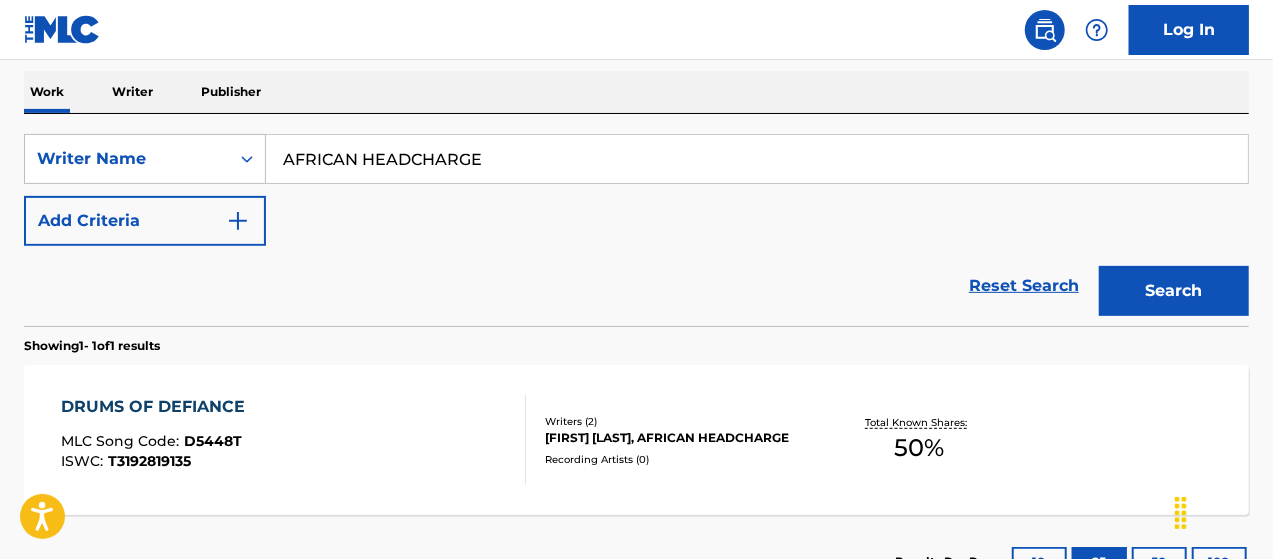 scroll, scrollTop: 466, scrollLeft: 0, axis: vertical 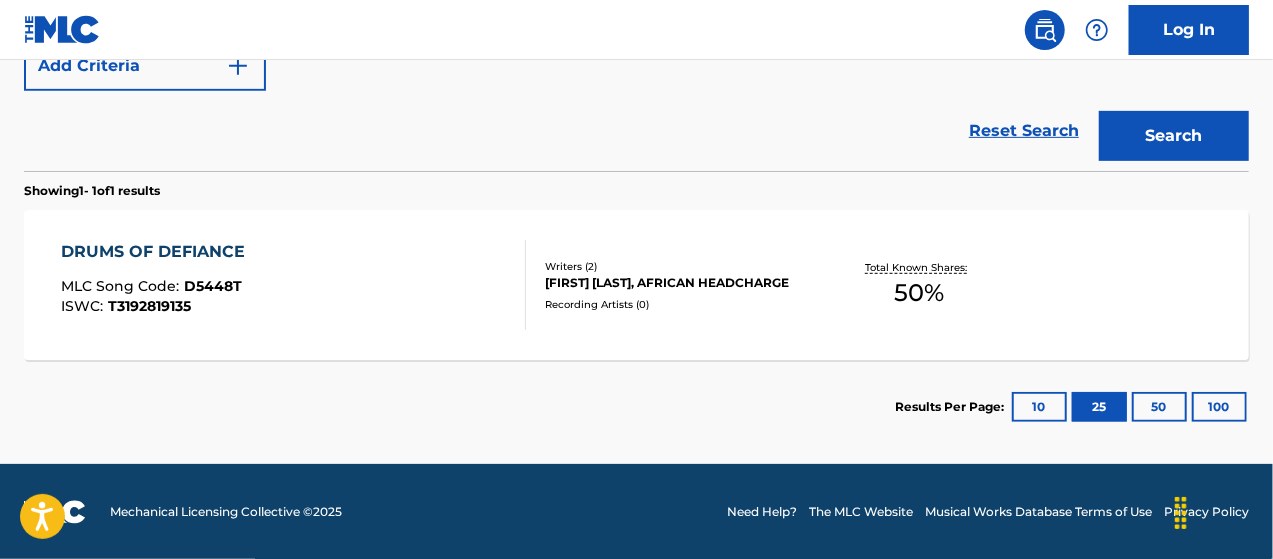click on "DRUMS OF DEFIANCE" at bounding box center [158, 252] 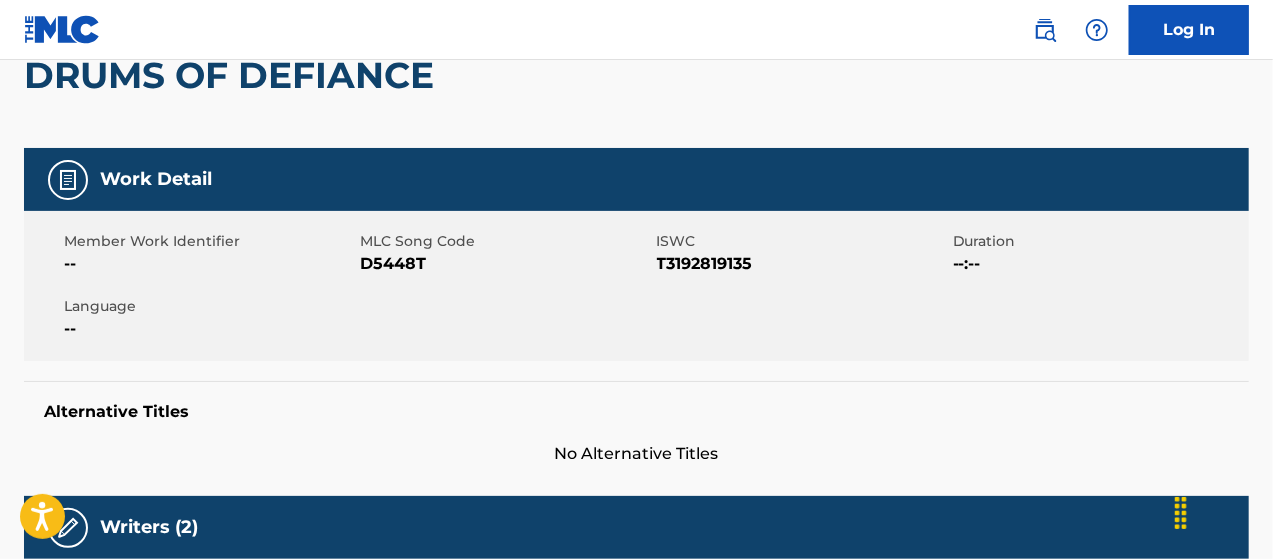 scroll, scrollTop: 200, scrollLeft: 0, axis: vertical 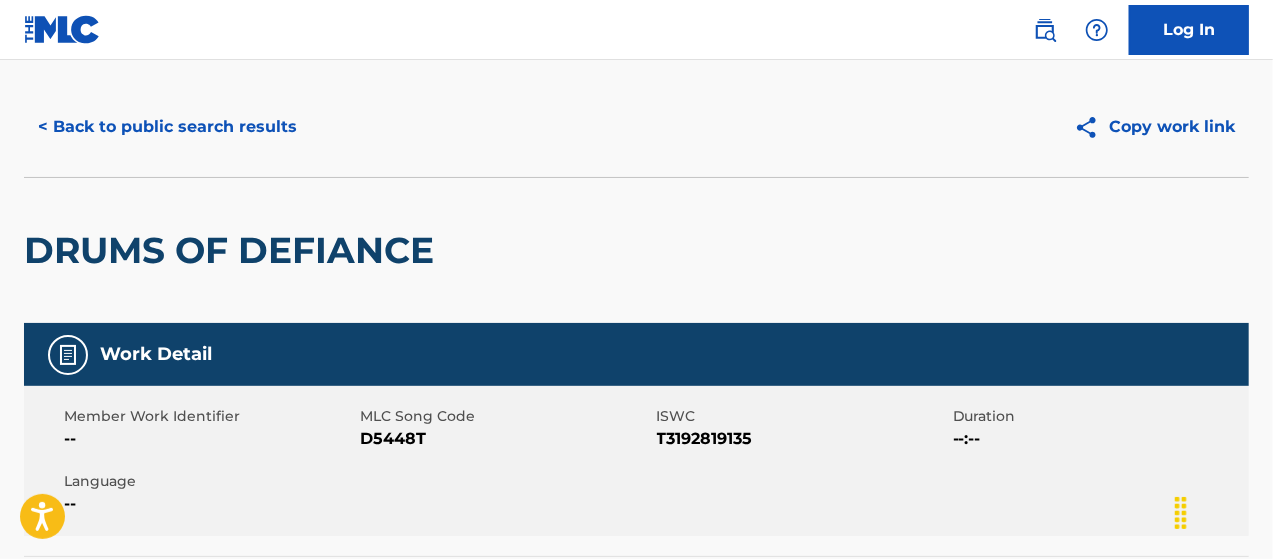 click on "< Back to public search results" at bounding box center [167, 127] 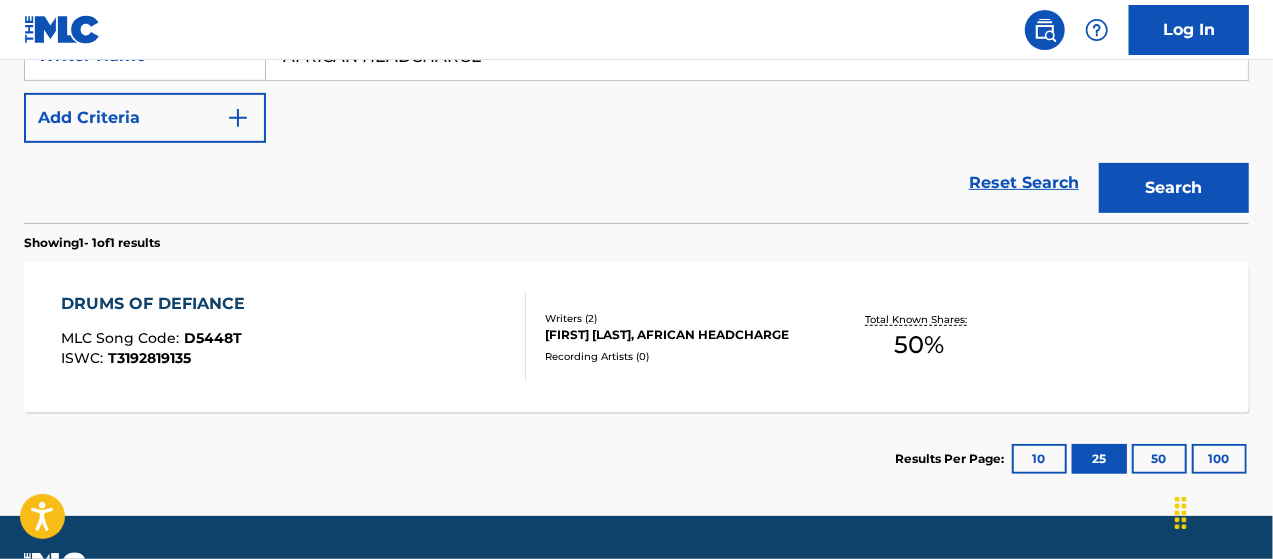 scroll, scrollTop: 180, scrollLeft: 0, axis: vertical 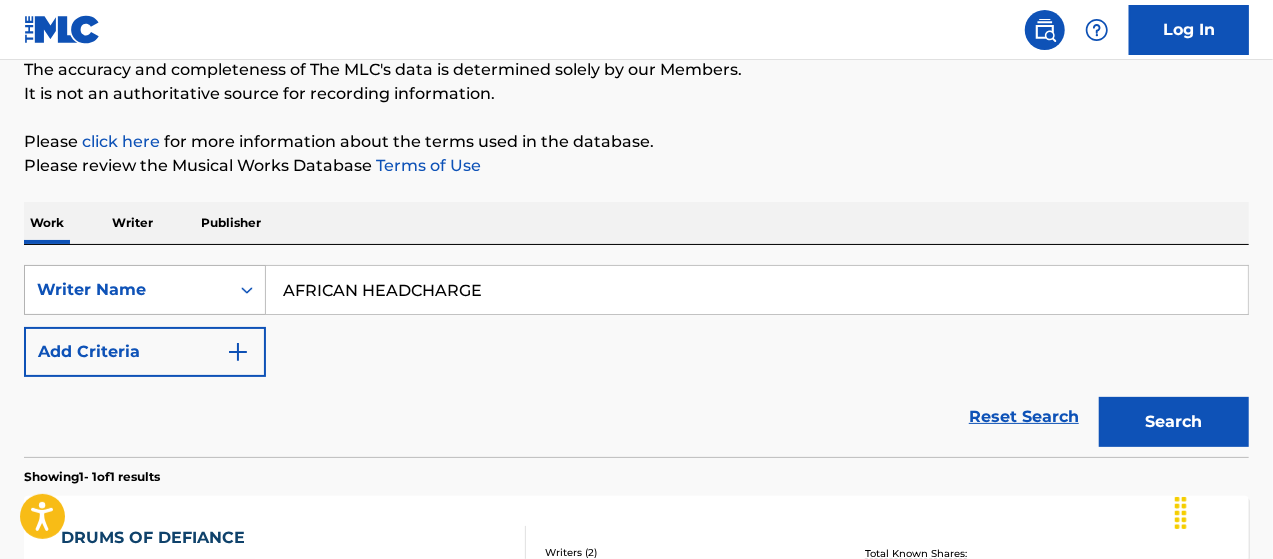 click on "Writer Name" at bounding box center (127, 290) 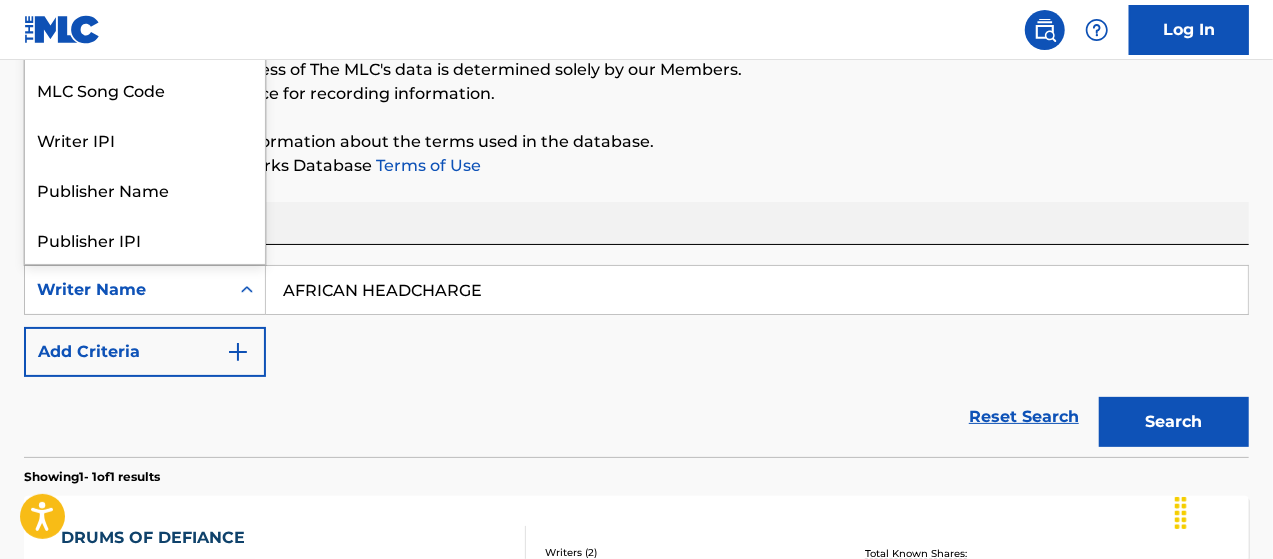 scroll, scrollTop: 100, scrollLeft: 0, axis: vertical 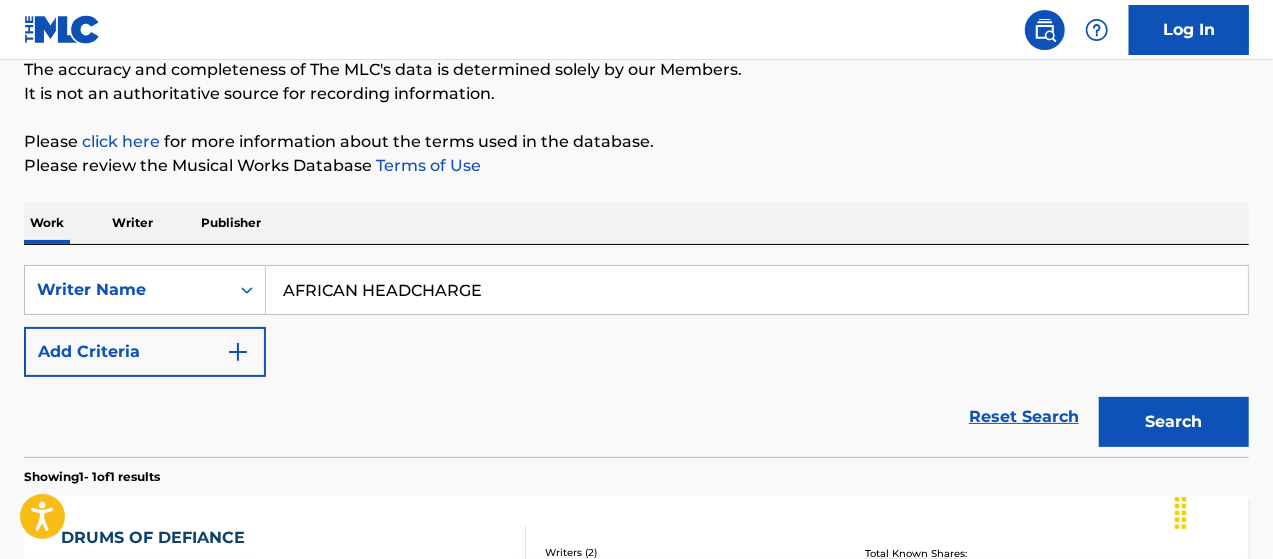 click on "Reset Search Search" at bounding box center [636, 417] 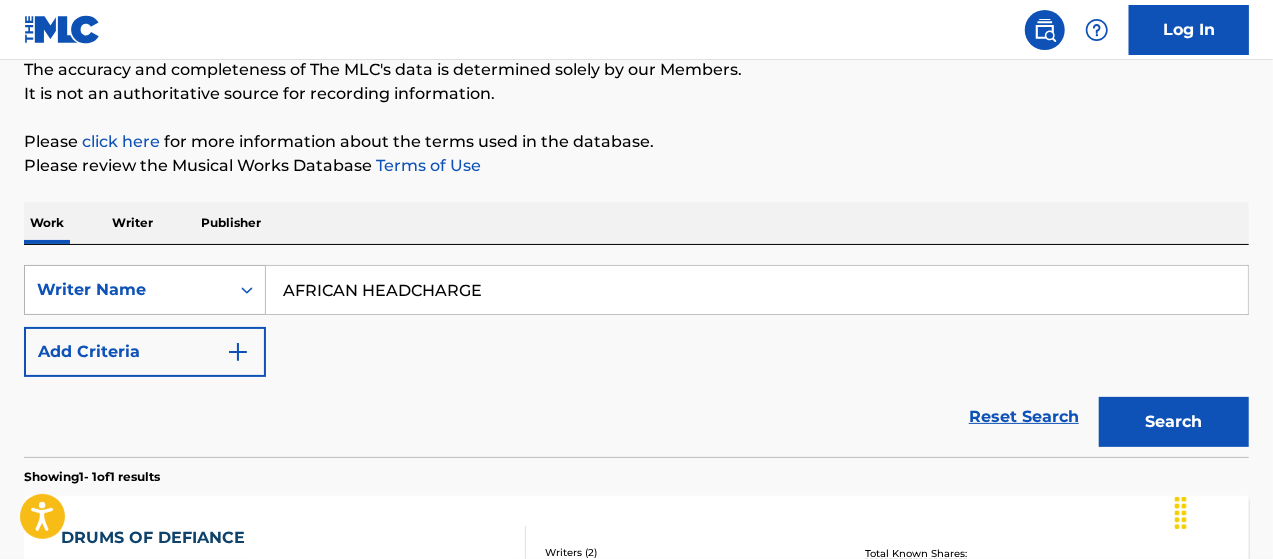 click 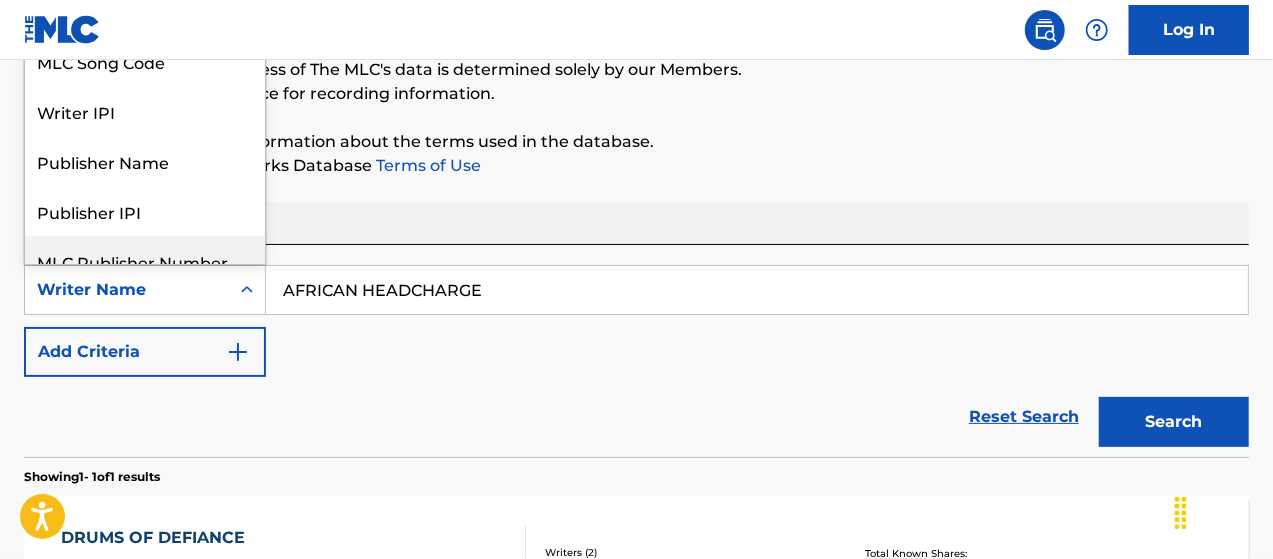 scroll, scrollTop: 0, scrollLeft: 0, axis: both 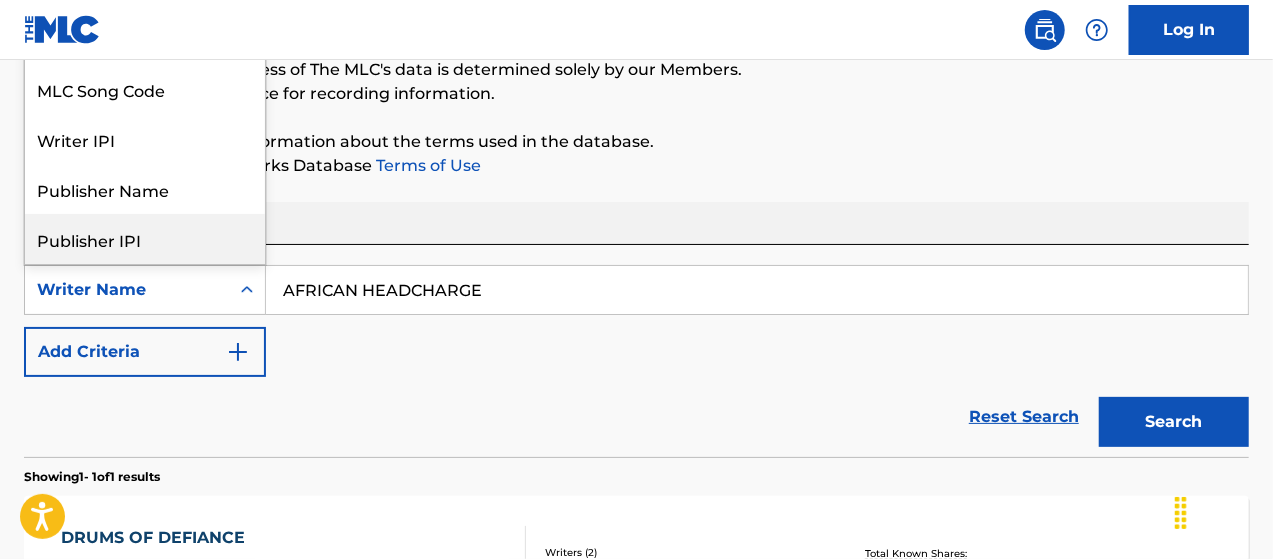 click on "Reset Search Search" at bounding box center (636, 417) 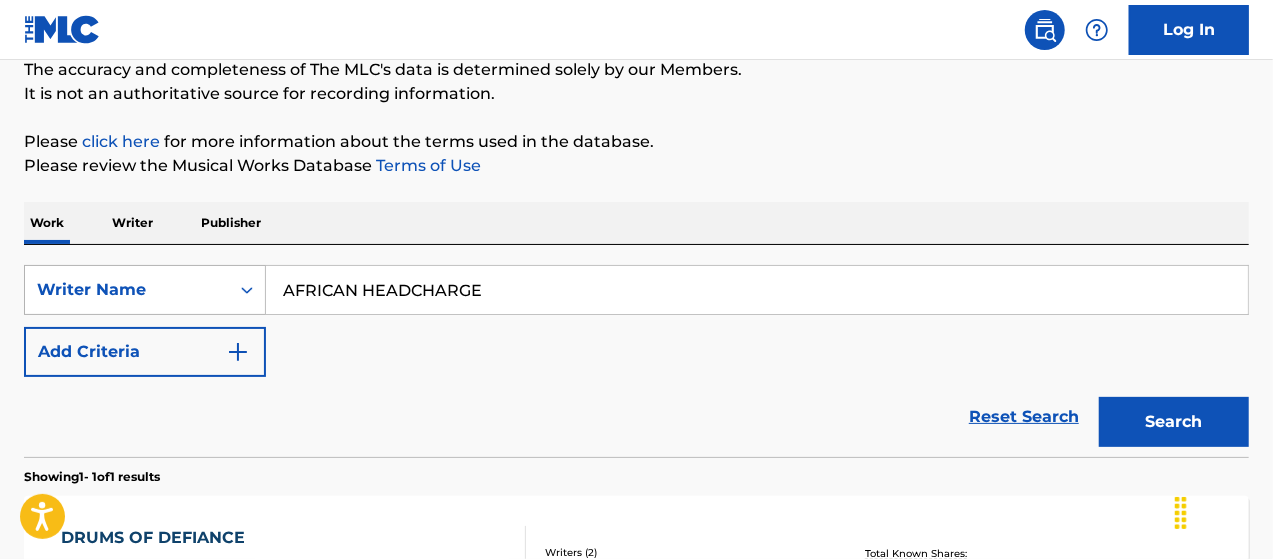 drag, startPoint x: 349, startPoint y: 293, endPoint x: 181, endPoint y: 295, distance: 168.0119 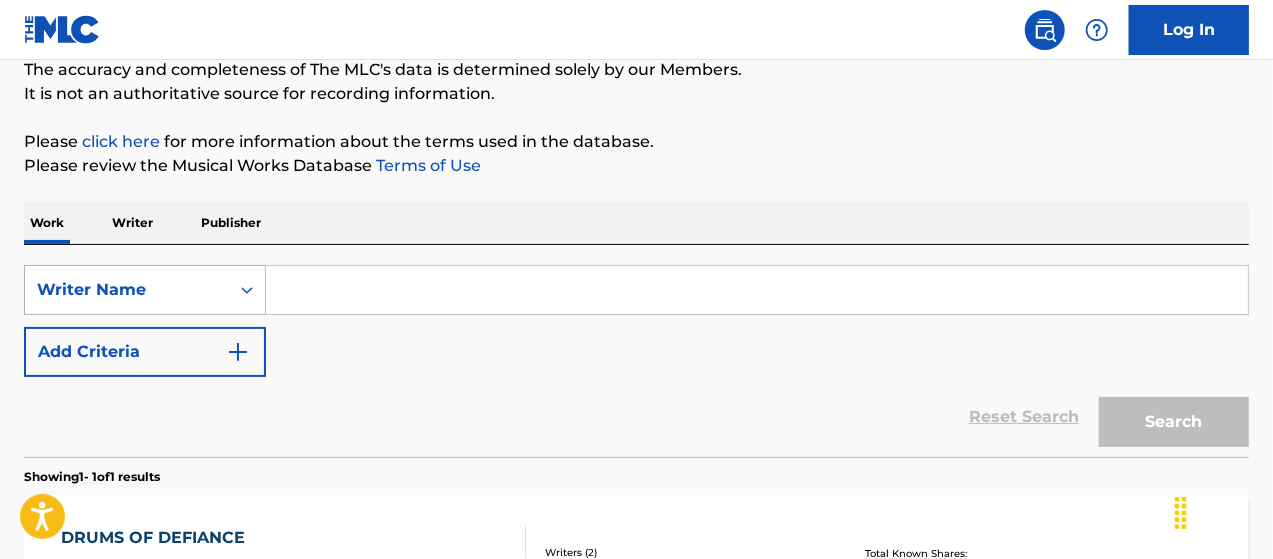 click 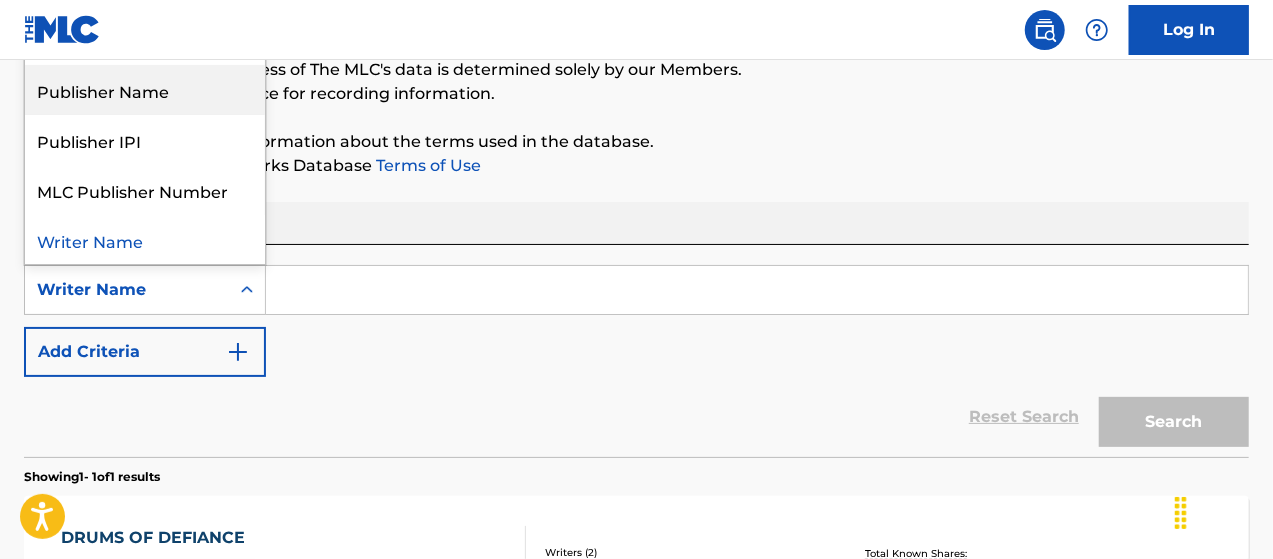 scroll, scrollTop: 100, scrollLeft: 0, axis: vertical 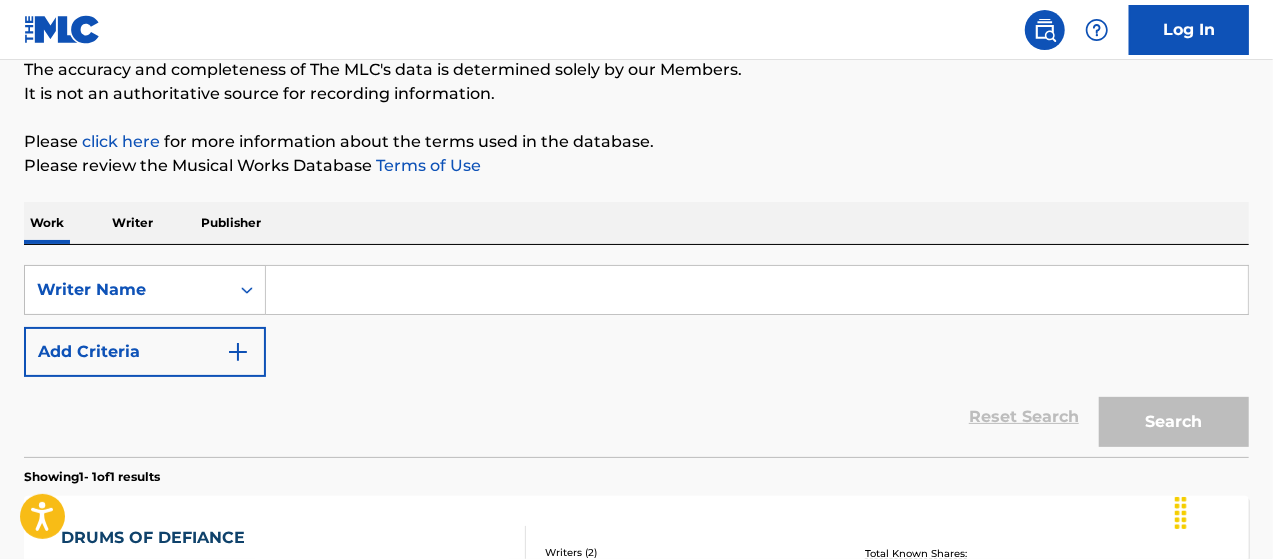 click on "Add Criteria" at bounding box center (145, 352) 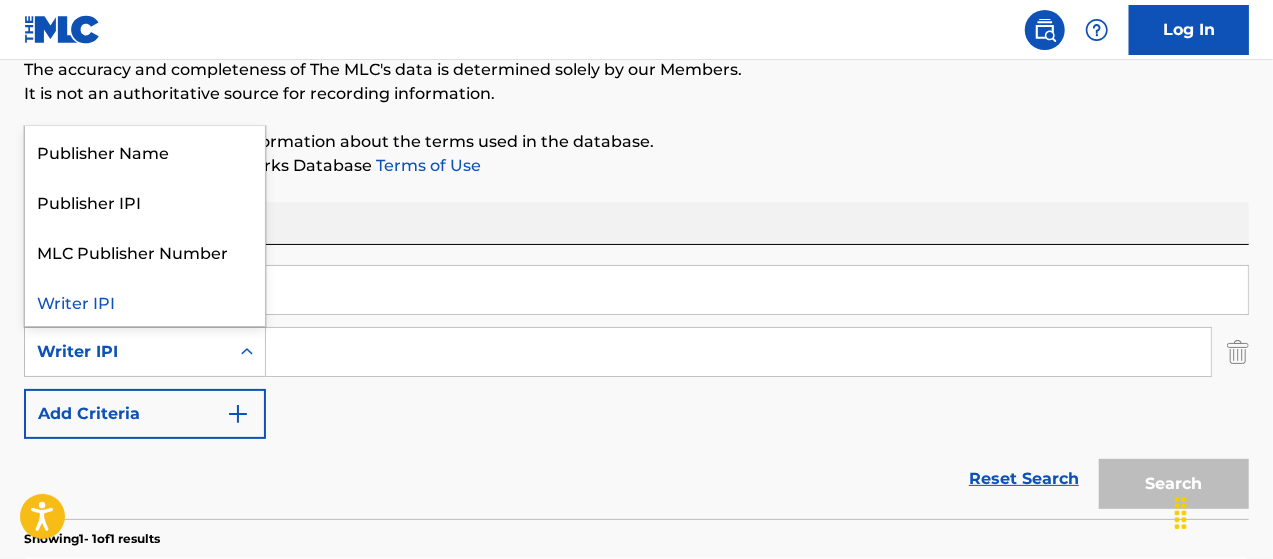 click on "Writer IPI" at bounding box center [127, 352] 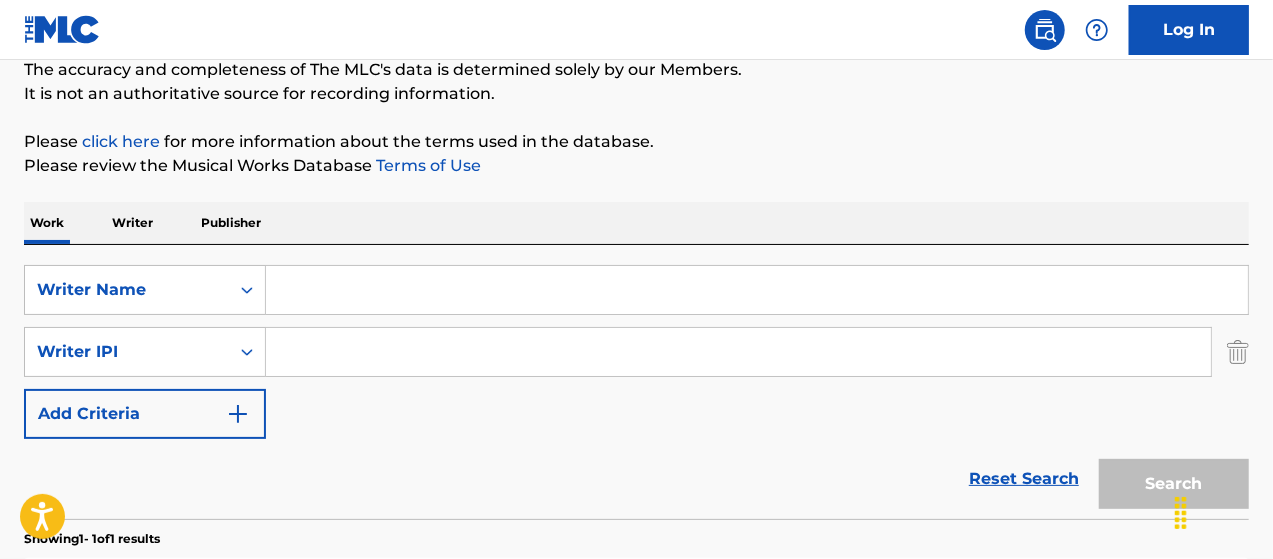drag, startPoint x: 430, startPoint y: 425, endPoint x: 340, endPoint y: 388, distance: 97.308784 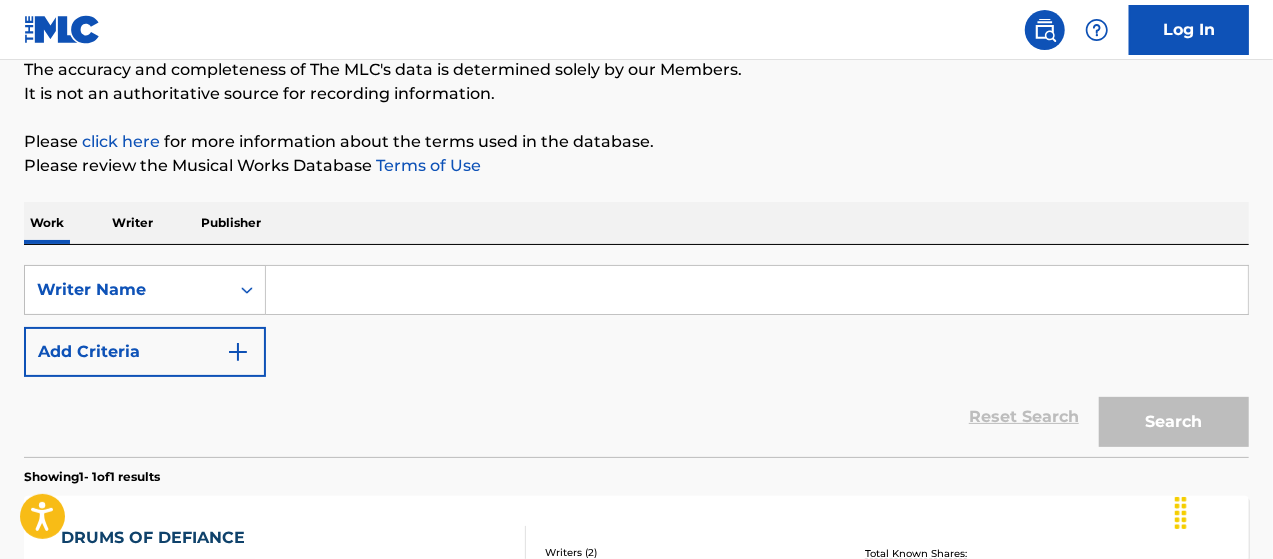 click at bounding box center (757, 290) 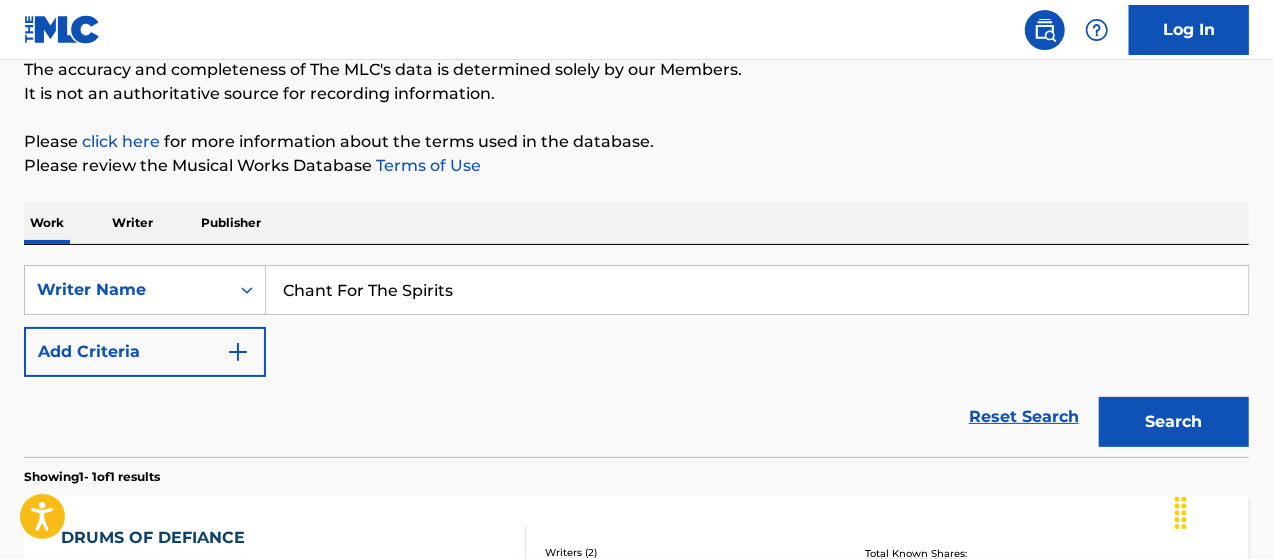 type on "Chant For The Spirits" 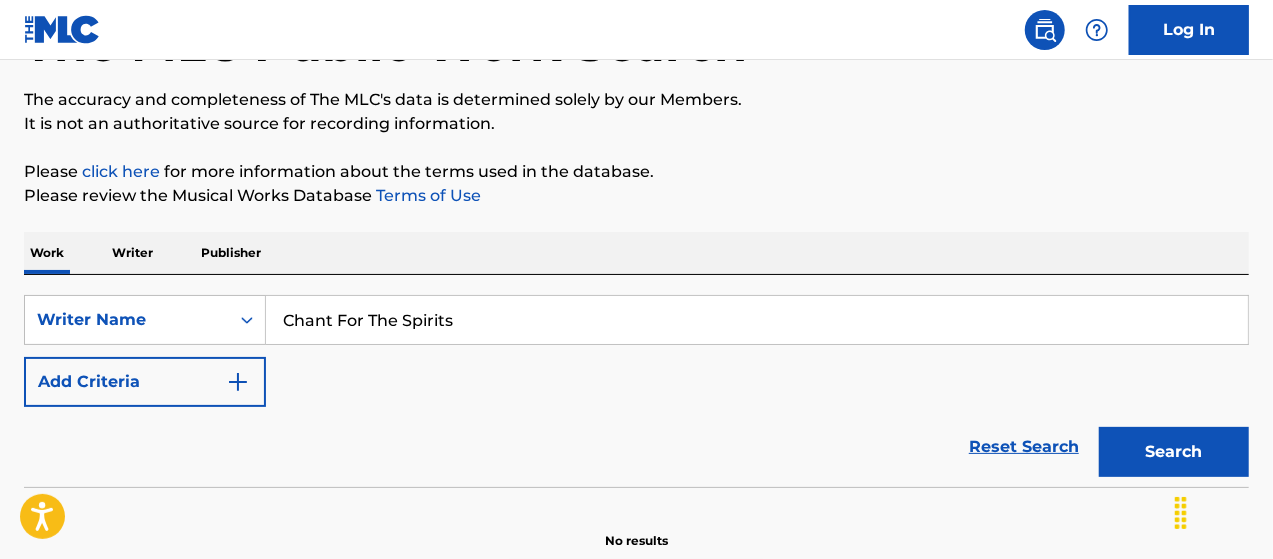scroll, scrollTop: 12, scrollLeft: 0, axis: vertical 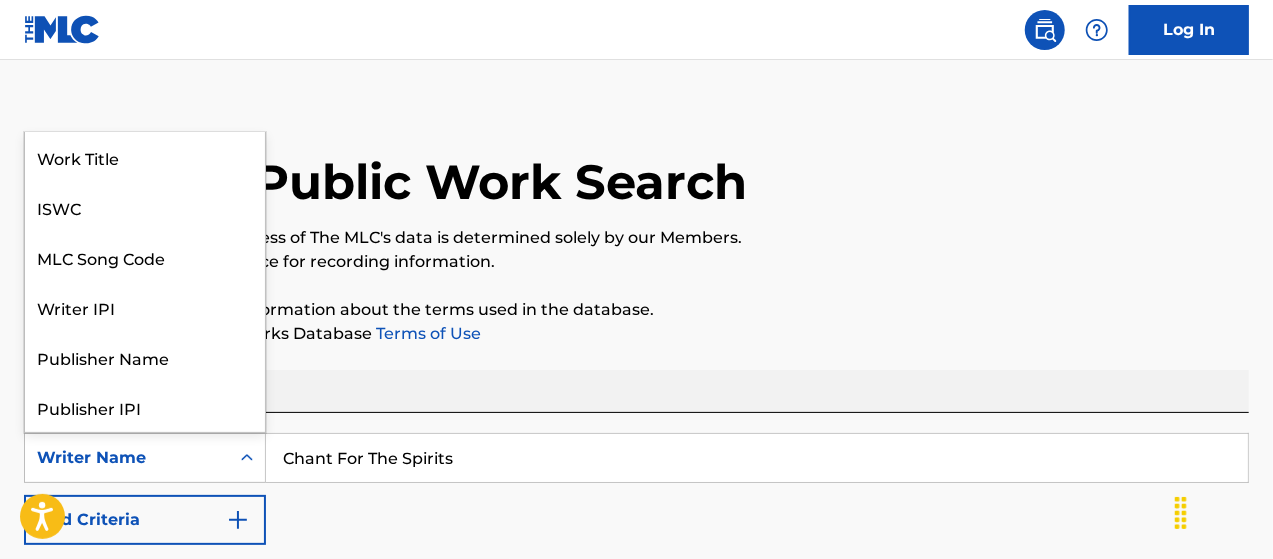 click 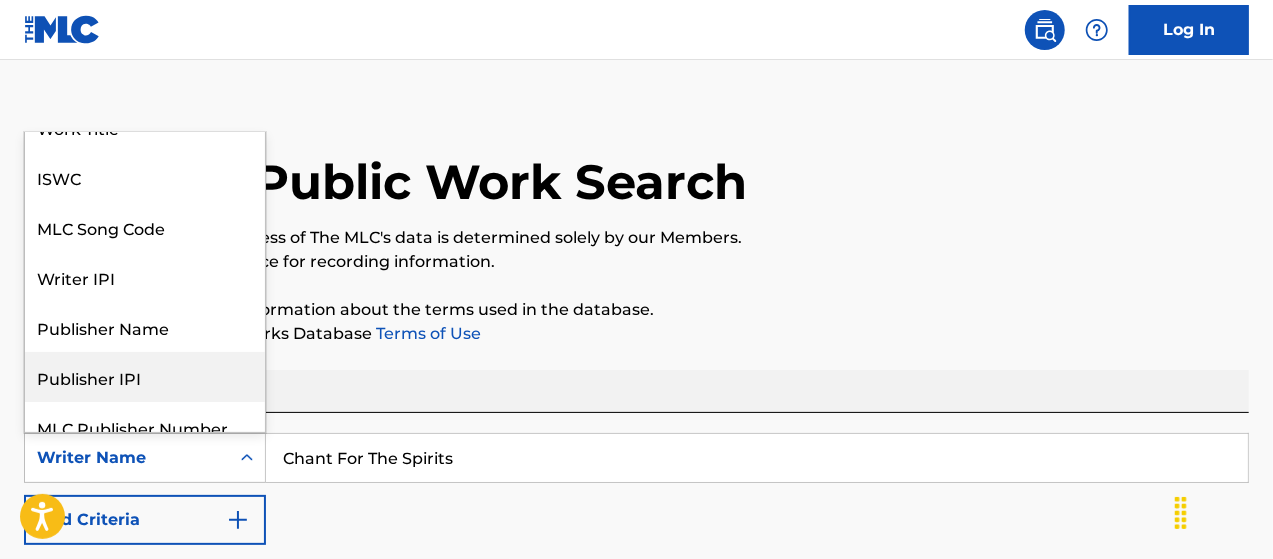 scroll, scrollTop: 0, scrollLeft: 0, axis: both 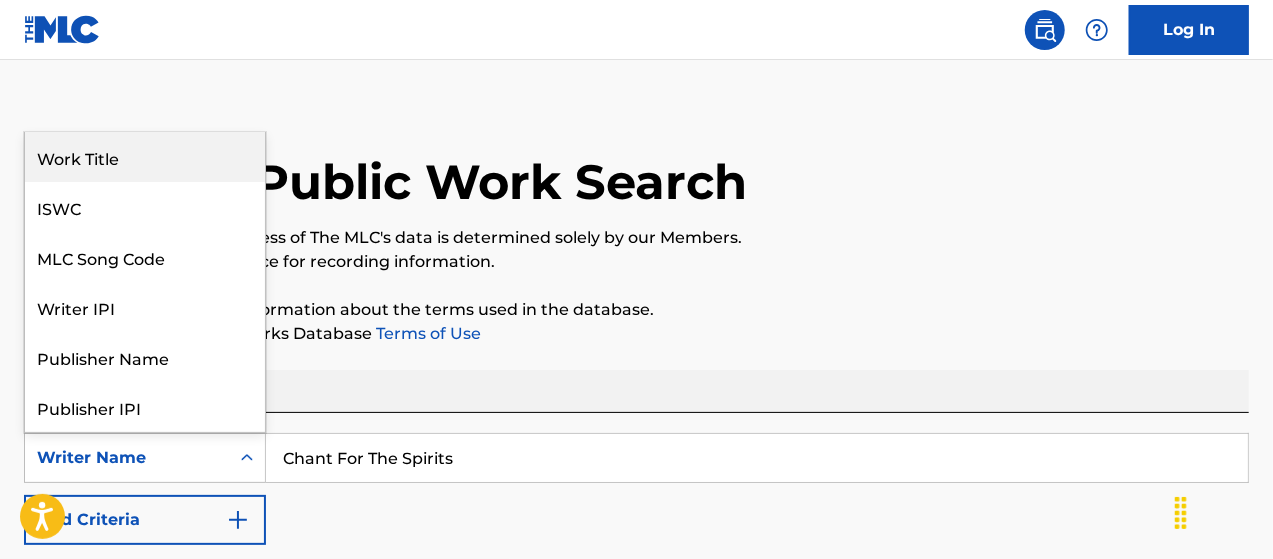 click on "Work Title" at bounding box center (145, 157) 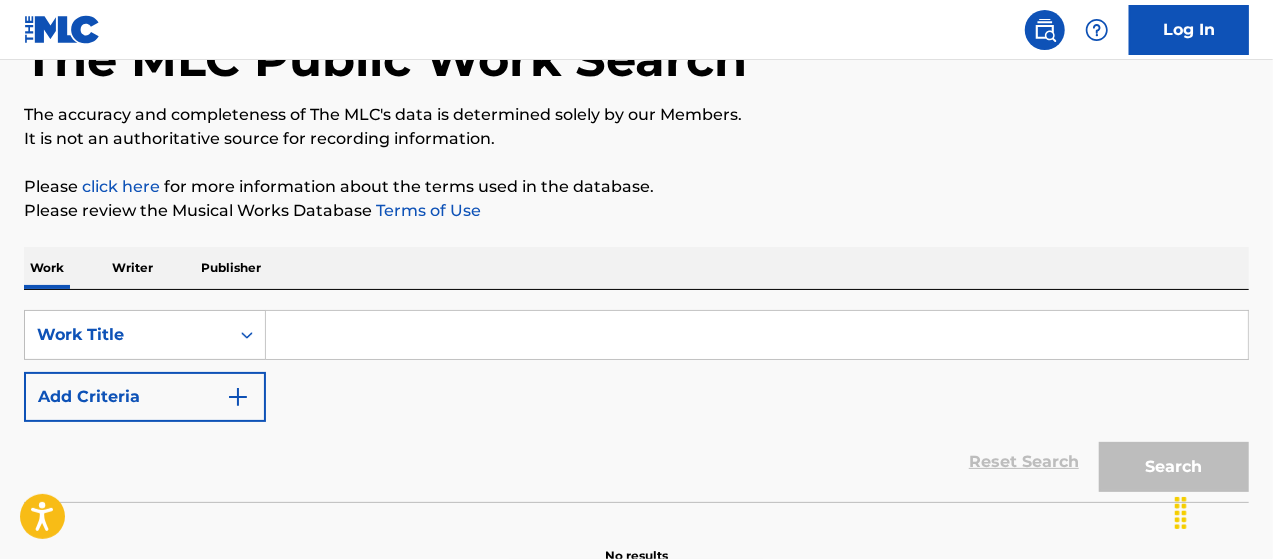 scroll, scrollTop: 246, scrollLeft: 0, axis: vertical 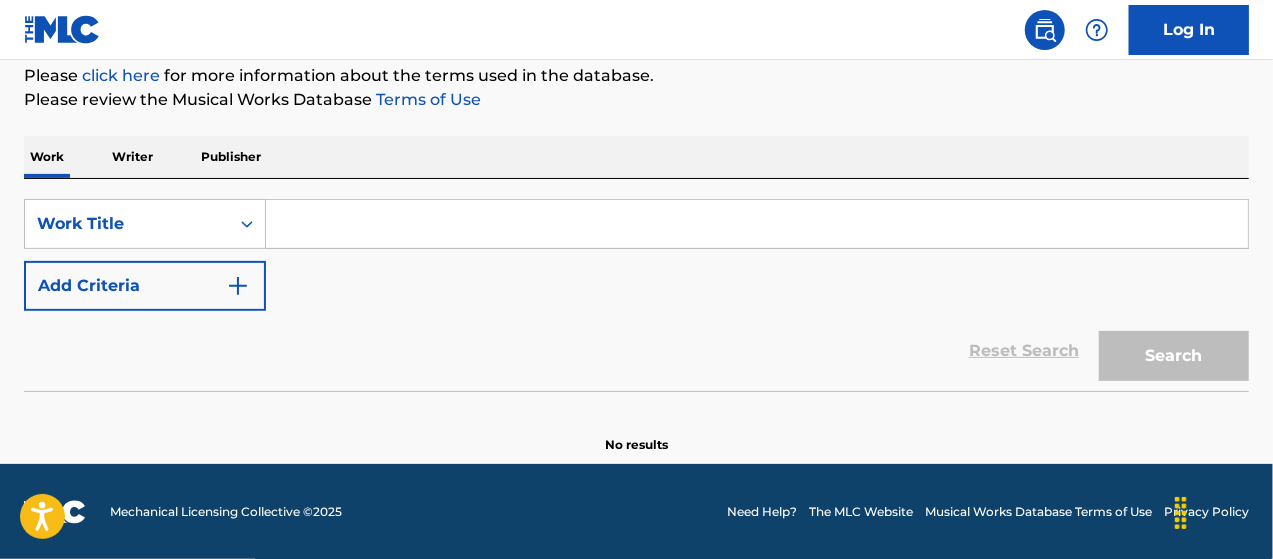 click at bounding box center (757, 224) 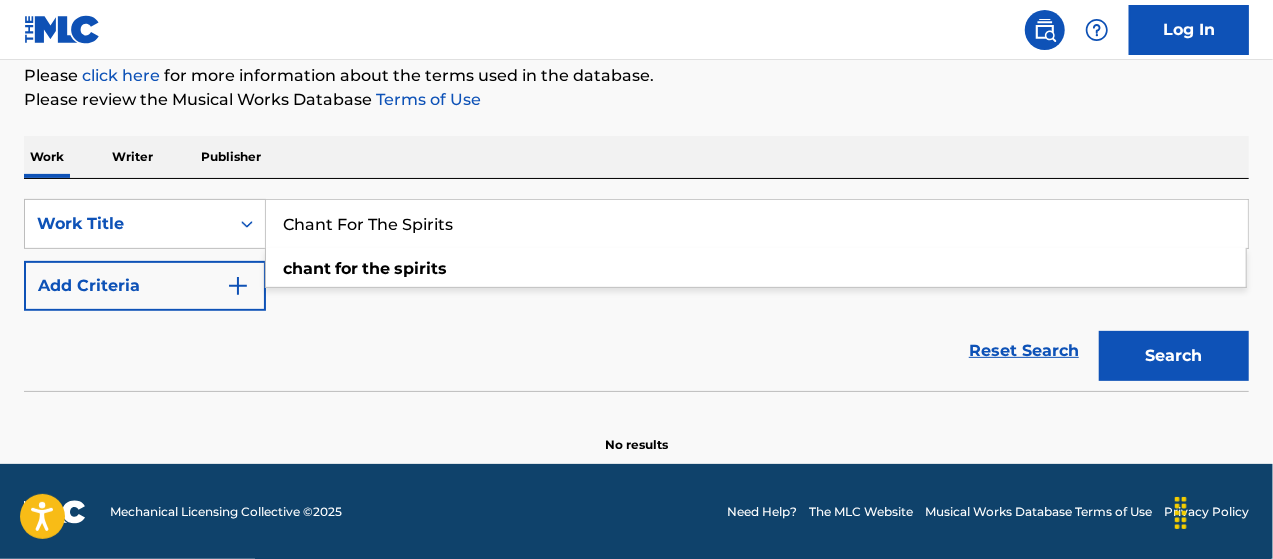 type on "Chant For The Spirits" 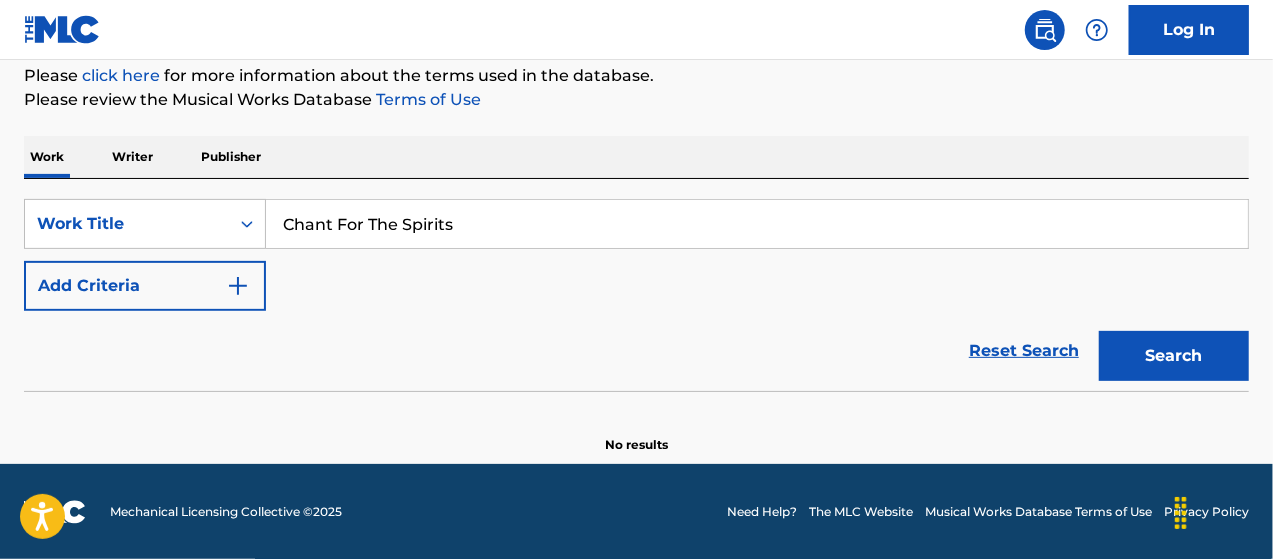 drag, startPoint x: 1130, startPoint y: 354, endPoint x: 1058, endPoint y: 325, distance: 77.62087 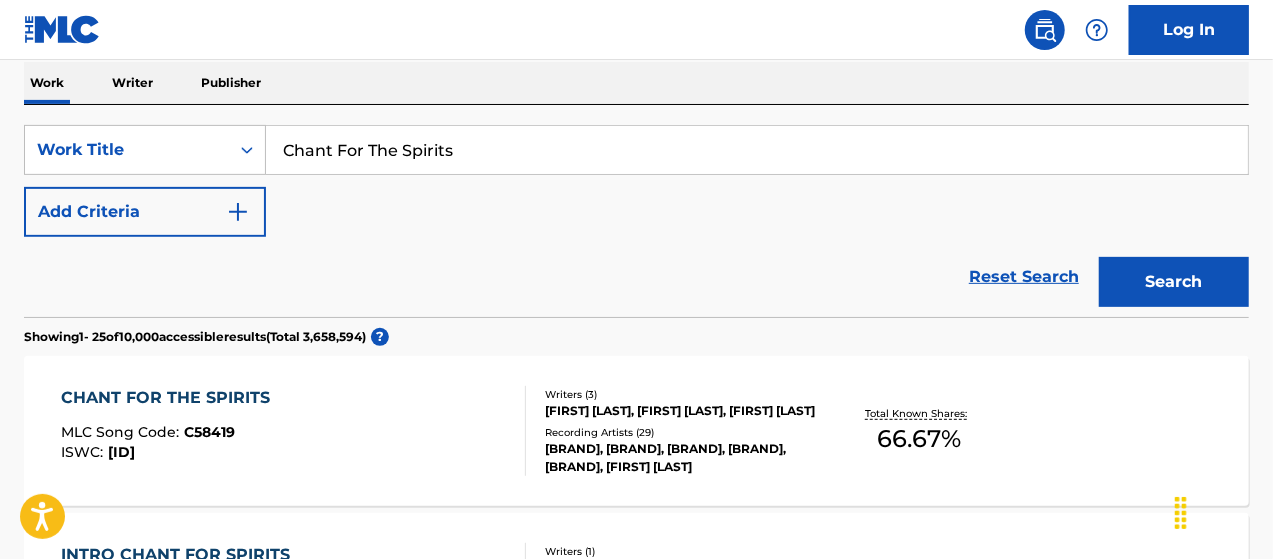 scroll, scrollTop: 378, scrollLeft: 0, axis: vertical 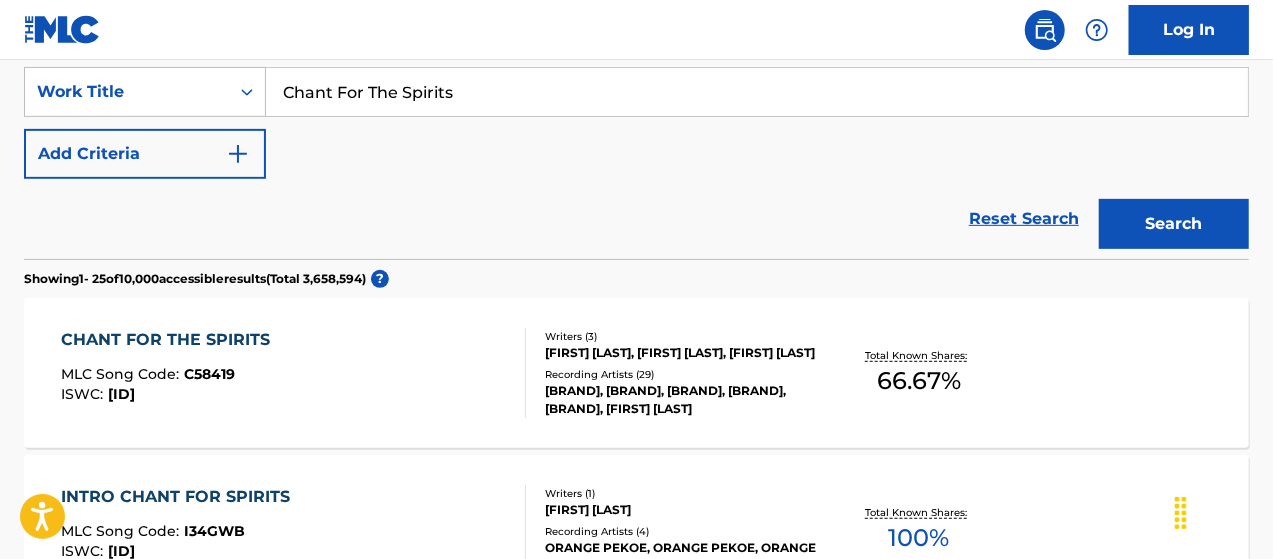 click on "CHANT FOR THE SPIRITS" at bounding box center (170, 340) 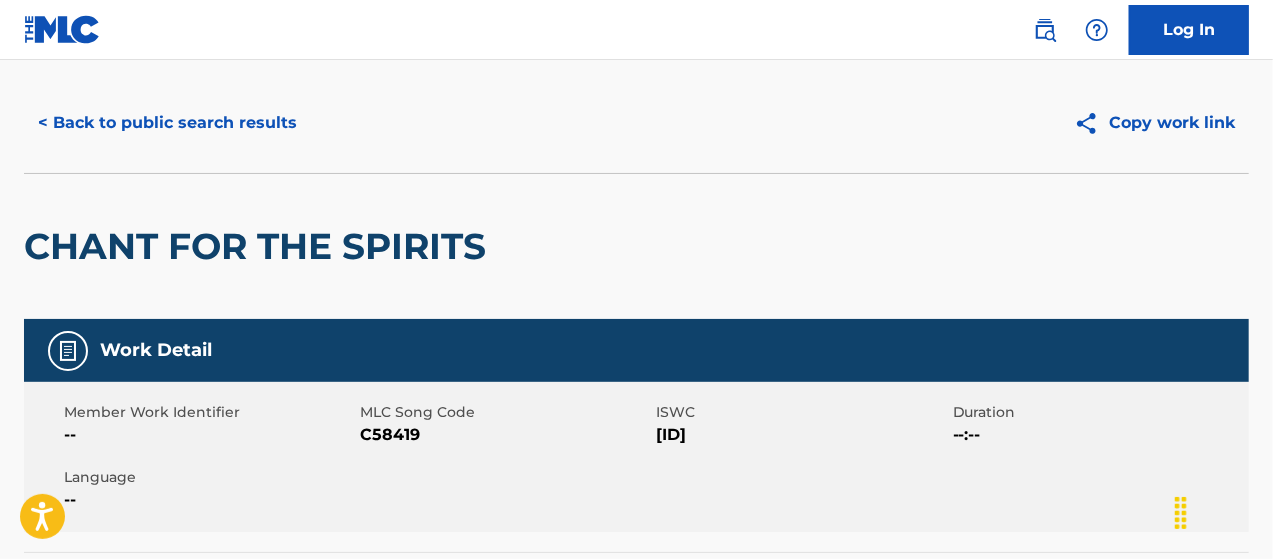 scroll, scrollTop: 0, scrollLeft: 0, axis: both 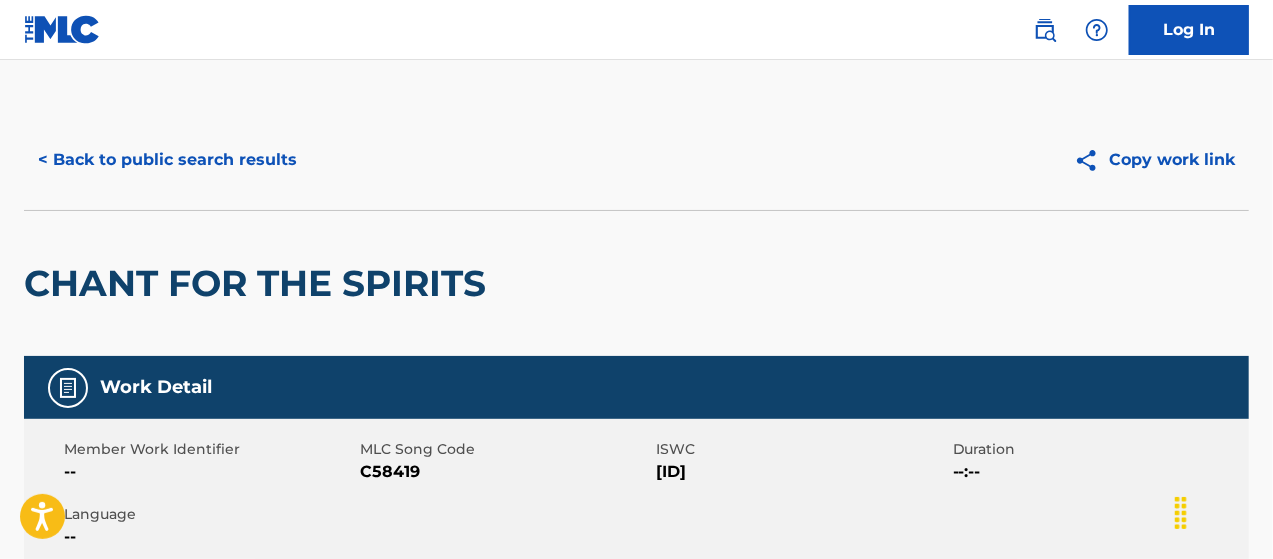 click on "< Back to public search results" at bounding box center [167, 160] 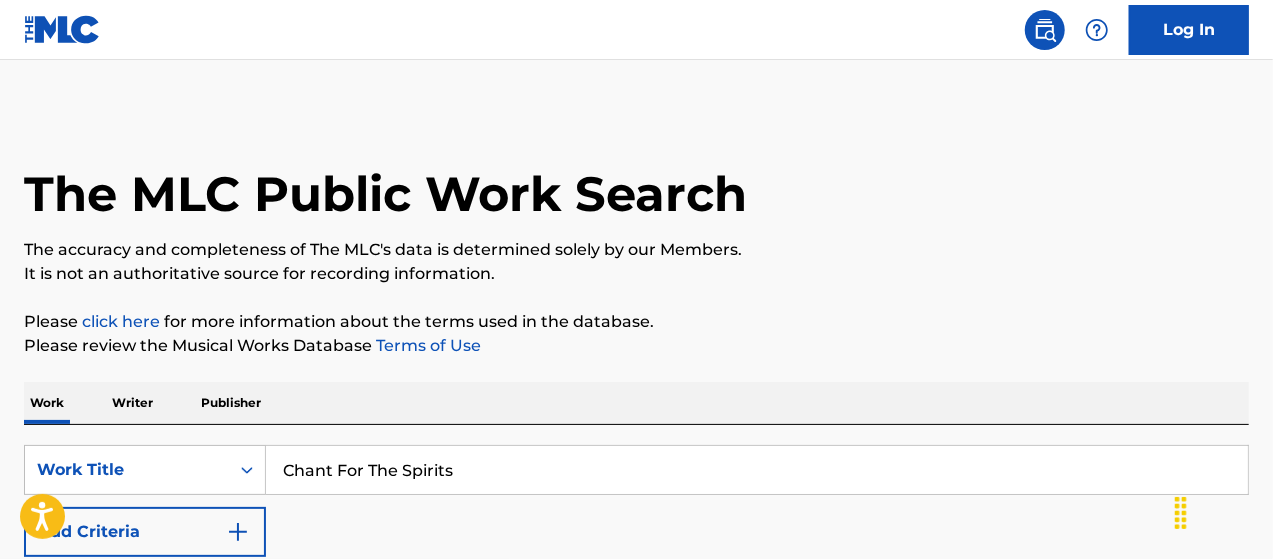 scroll, scrollTop: 133, scrollLeft: 0, axis: vertical 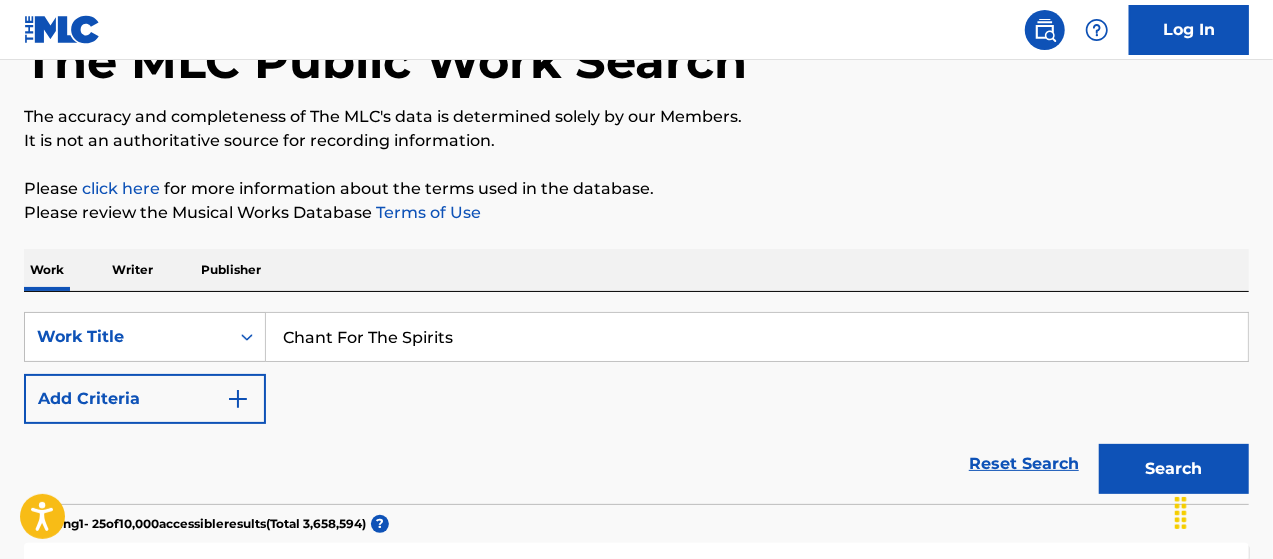 click on "Chant For The Spirits" at bounding box center [757, 337] 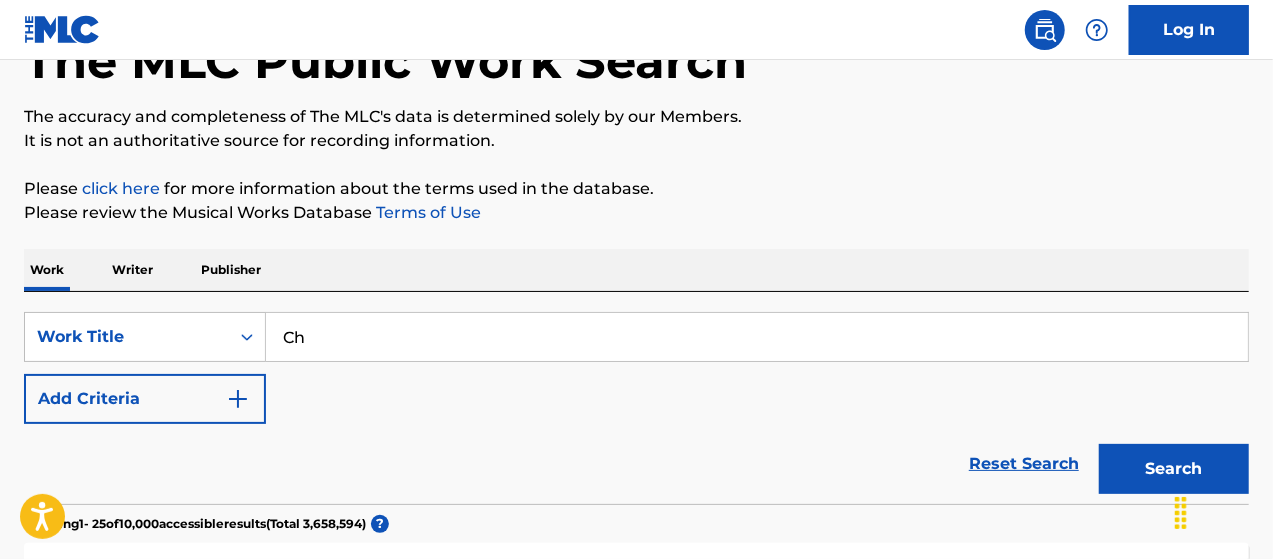 type on "C" 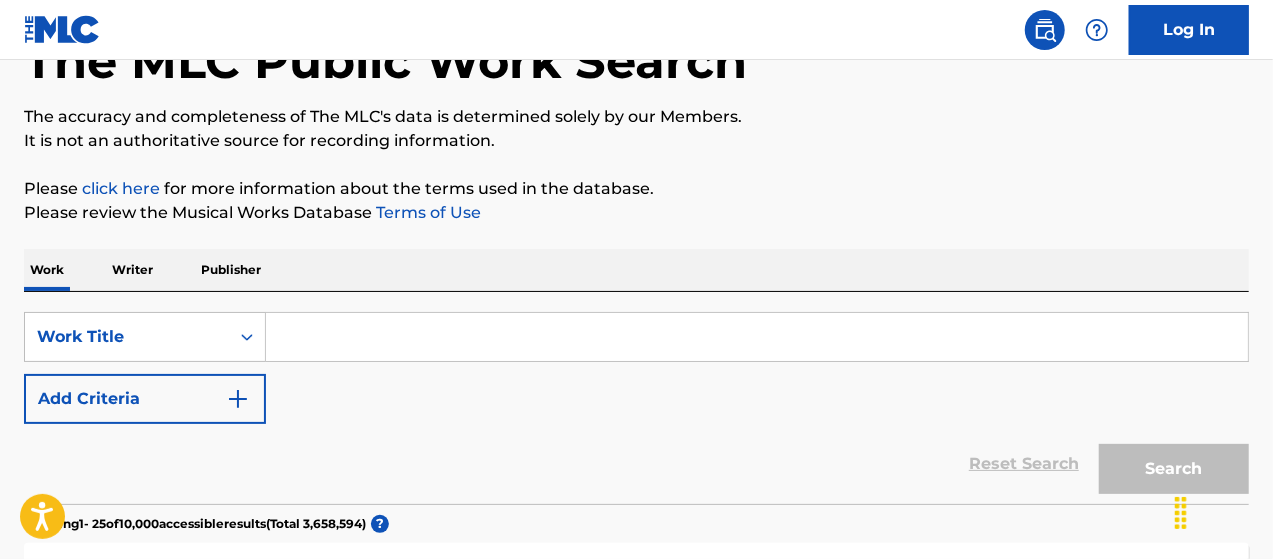 paste on "Foreververb" 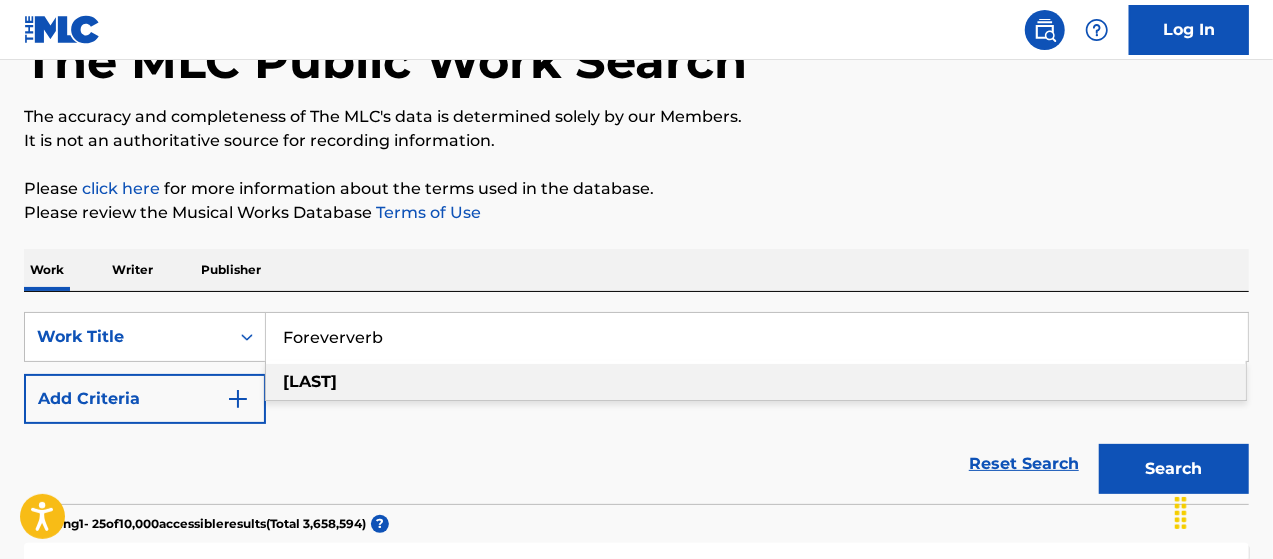 drag, startPoint x: 348, startPoint y: 388, endPoint x: 674, endPoint y: 433, distance: 329.0912 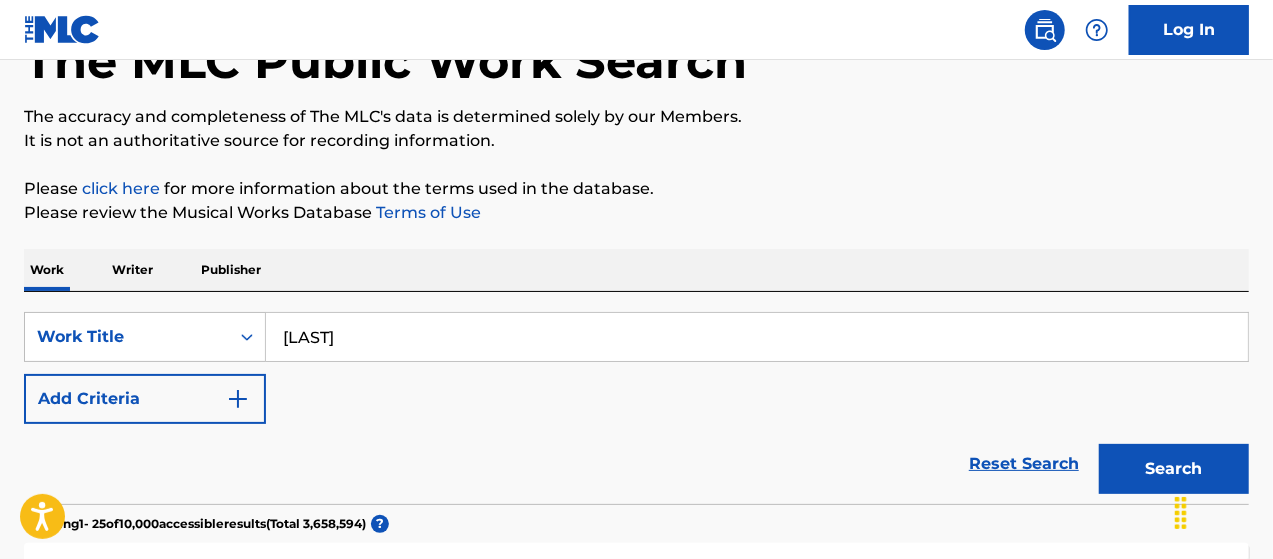 click on "Search" at bounding box center [1174, 469] 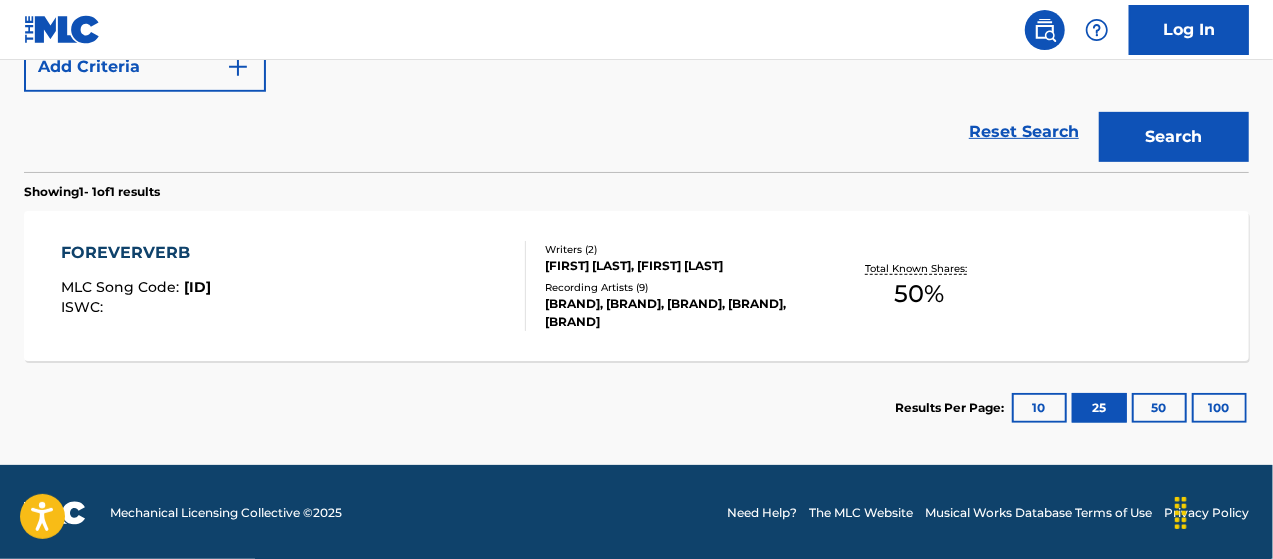 scroll, scrollTop: 466, scrollLeft: 0, axis: vertical 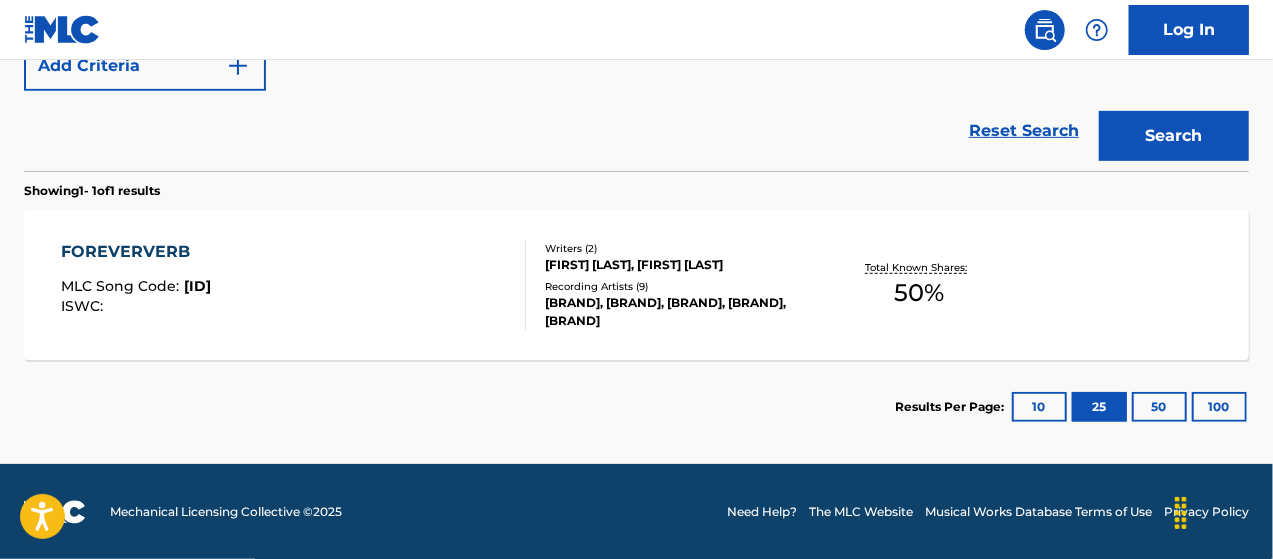 click on "FOREVERVERB" at bounding box center (136, 252) 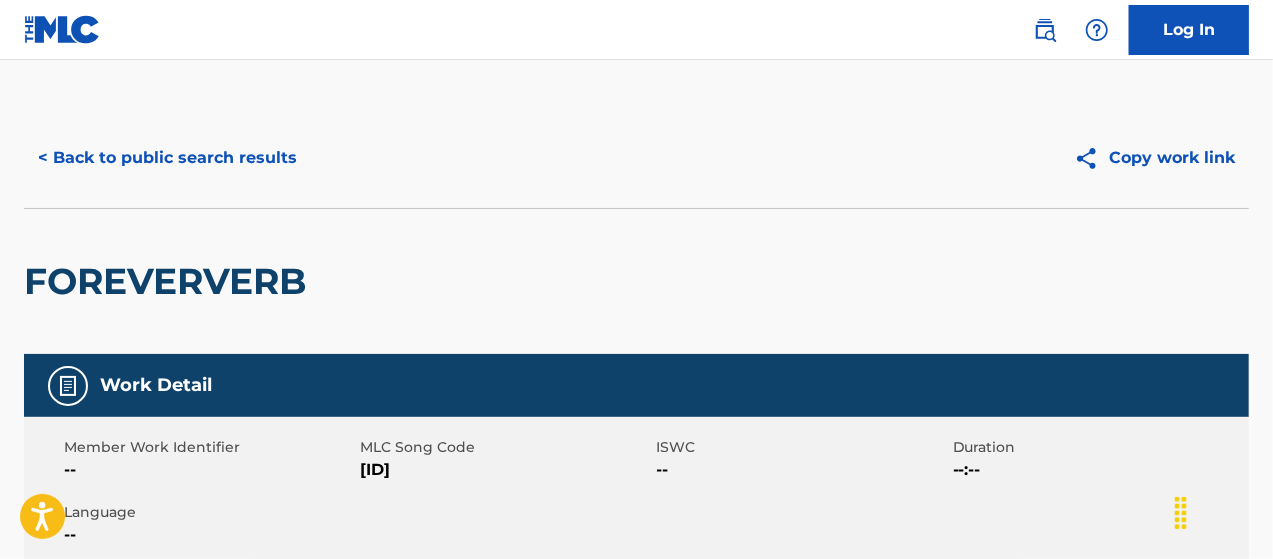 scroll, scrollTop: 0, scrollLeft: 0, axis: both 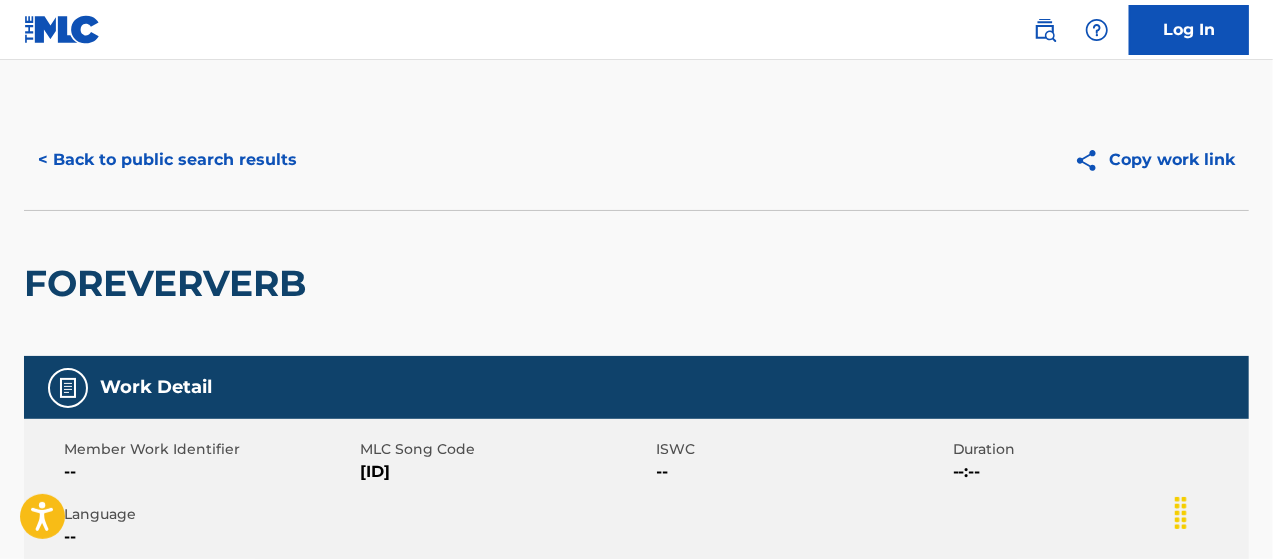 drag, startPoint x: 153, startPoint y: 164, endPoint x: 164, endPoint y: 149, distance: 18.601076 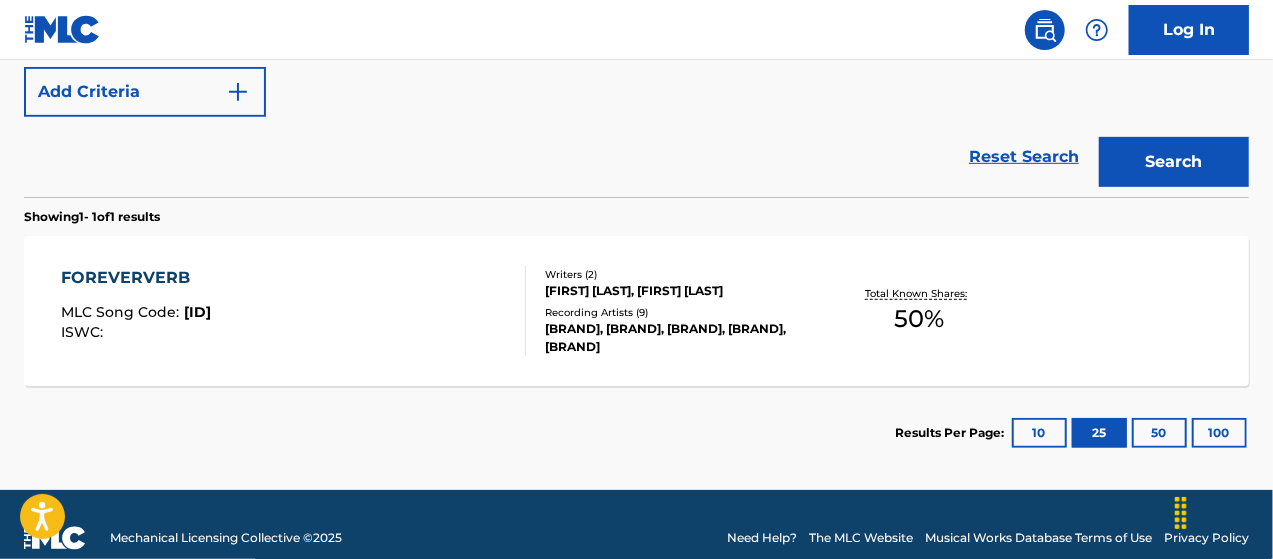 scroll, scrollTop: 466, scrollLeft: 0, axis: vertical 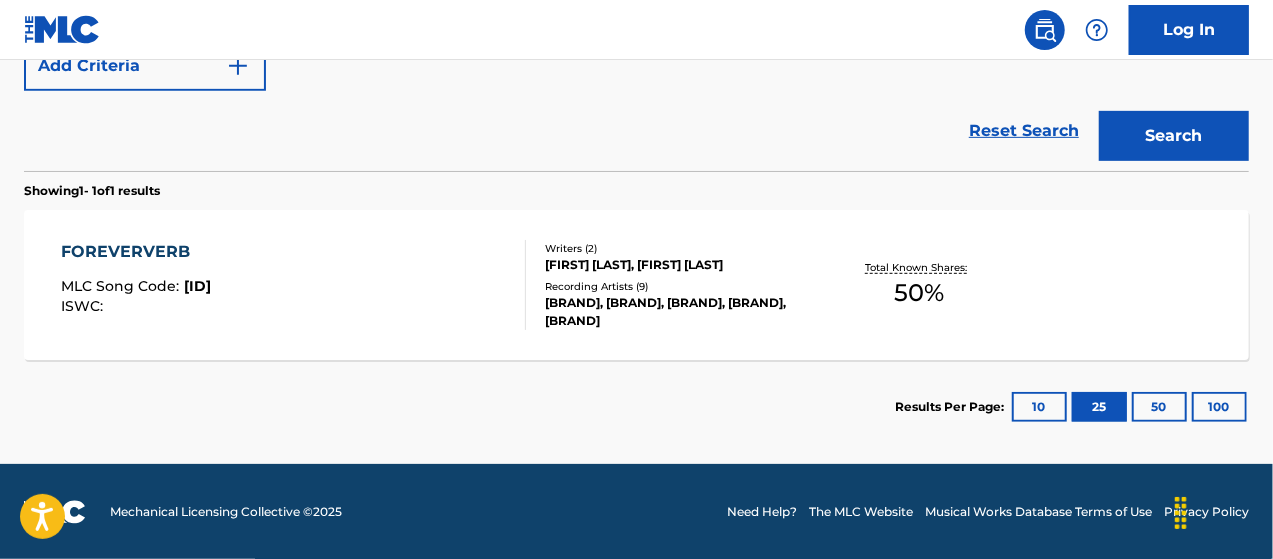 click on "[ID]" at bounding box center (197, 286) 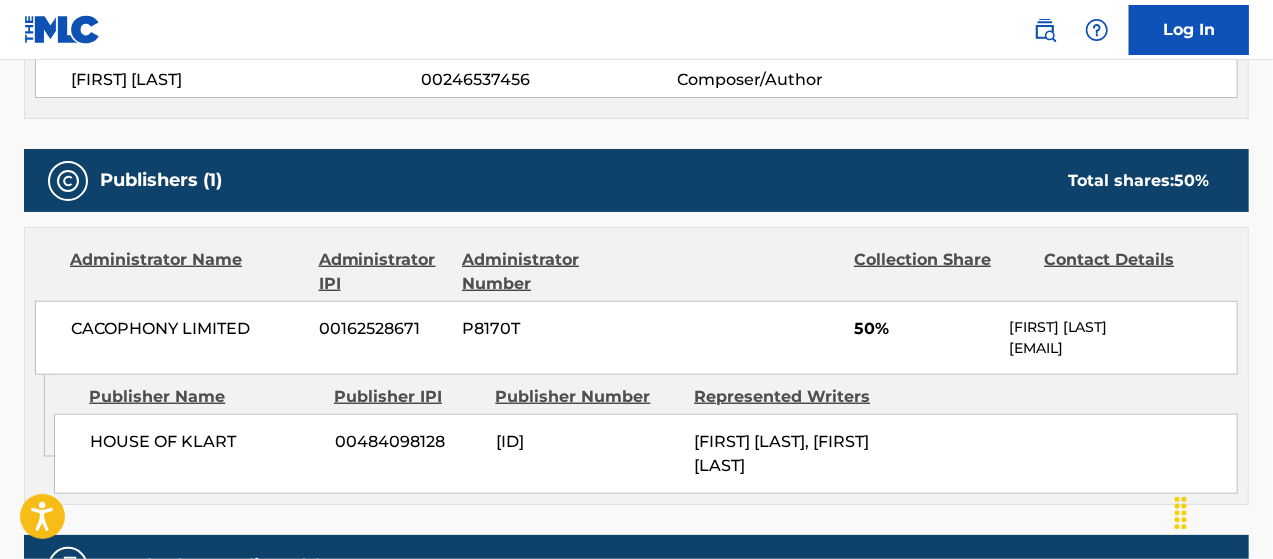 scroll, scrollTop: 800, scrollLeft: 0, axis: vertical 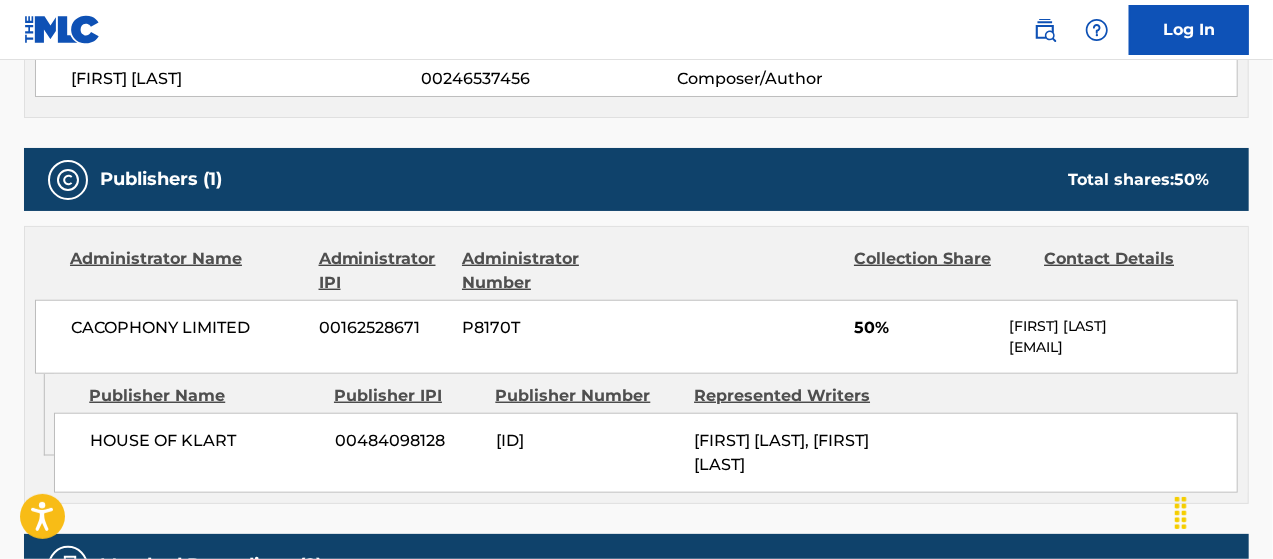 drag, startPoint x: 700, startPoint y: 439, endPoint x: 900, endPoint y: 487, distance: 205.67937 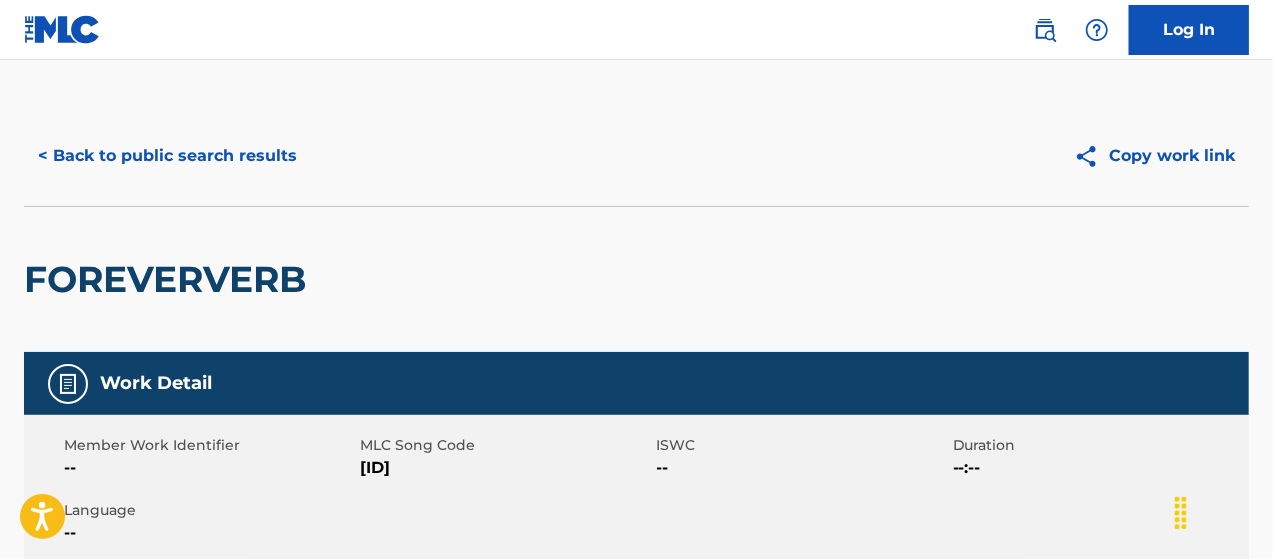 scroll, scrollTop: 0, scrollLeft: 0, axis: both 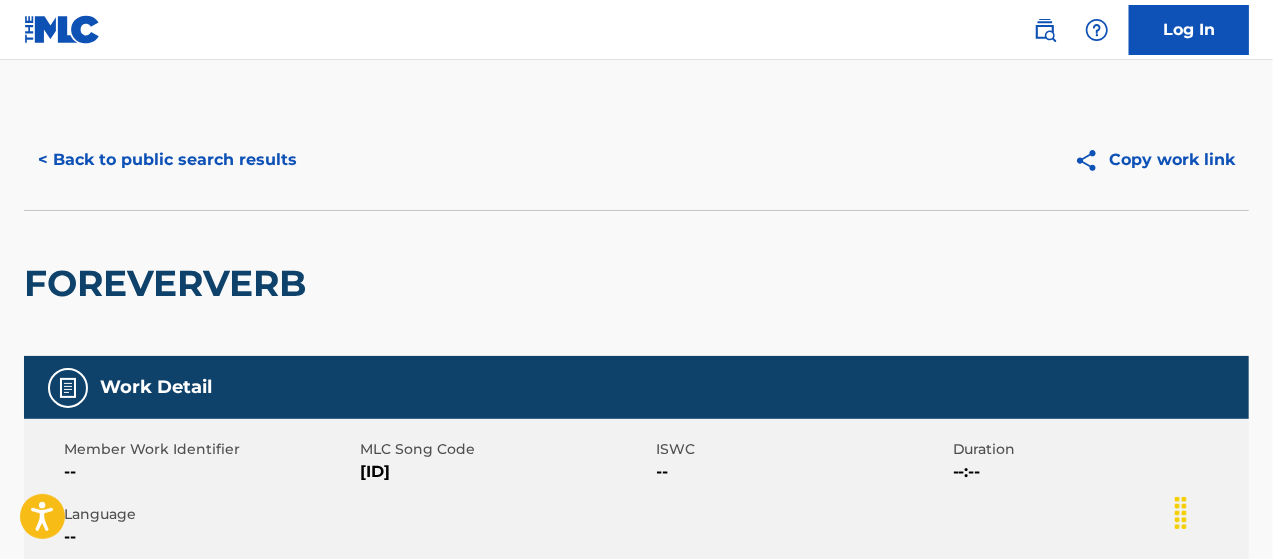 click on "< Back to public search results" at bounding box center (167, 160) 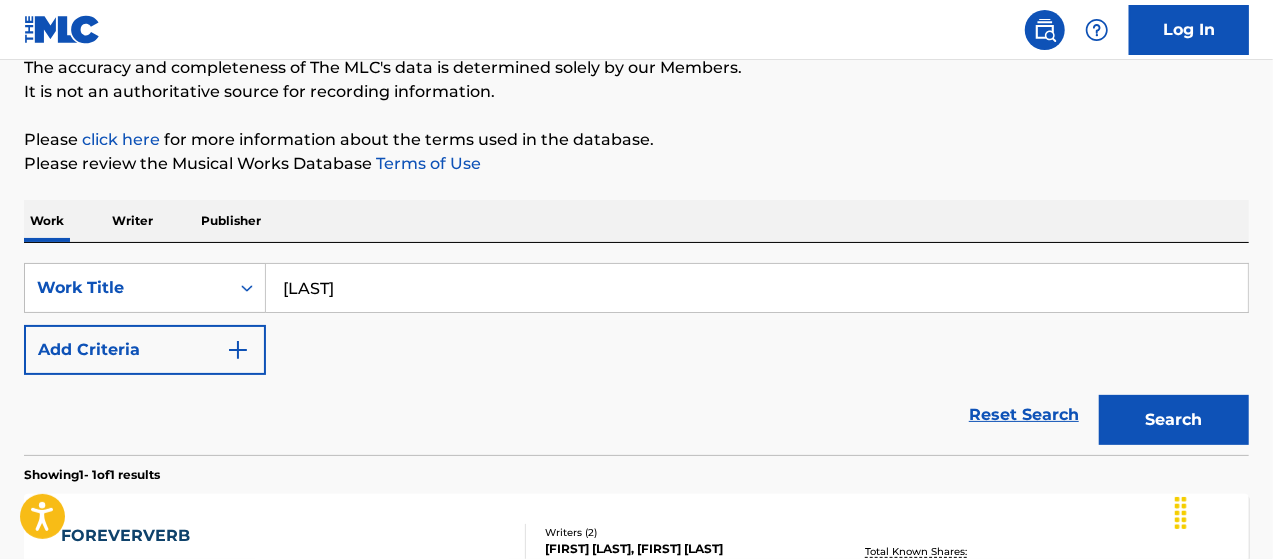scroll, scrollTop: 180, scrollLeft: 0, axis: vertical 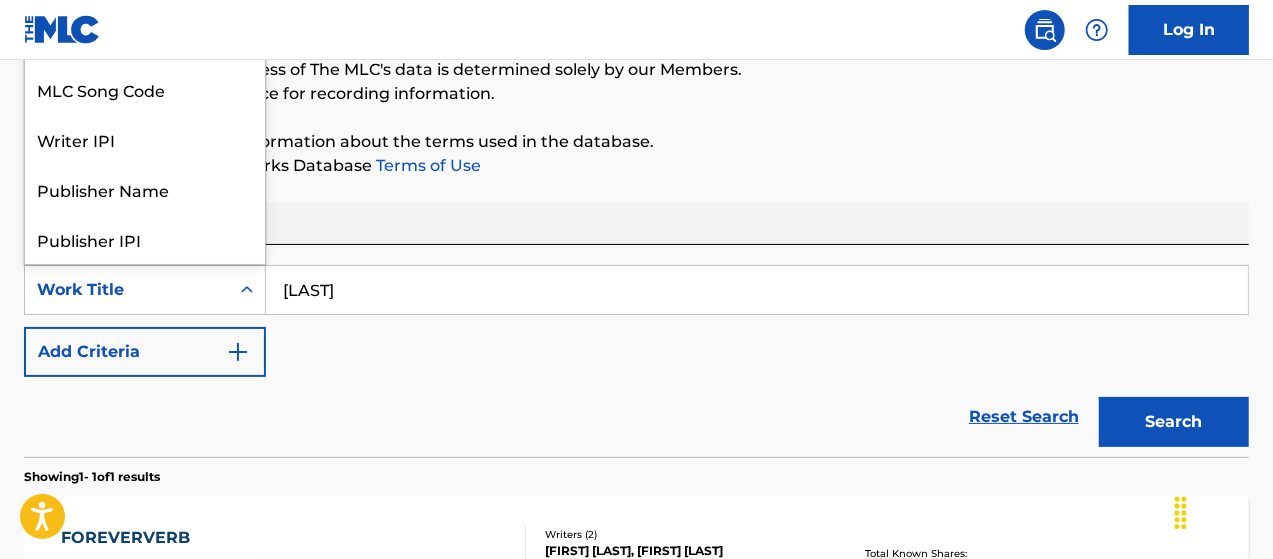 click on "Work Title" at bounding box center (127, 290) 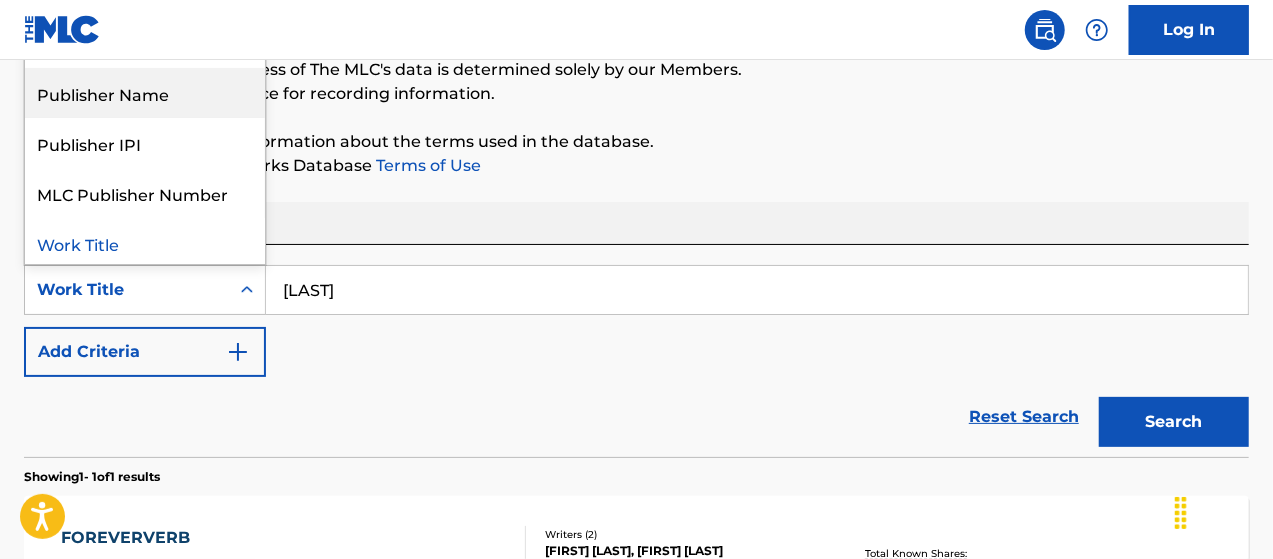 scroll, scrollTop: 100, scrollLeft: 0, axis: vertical 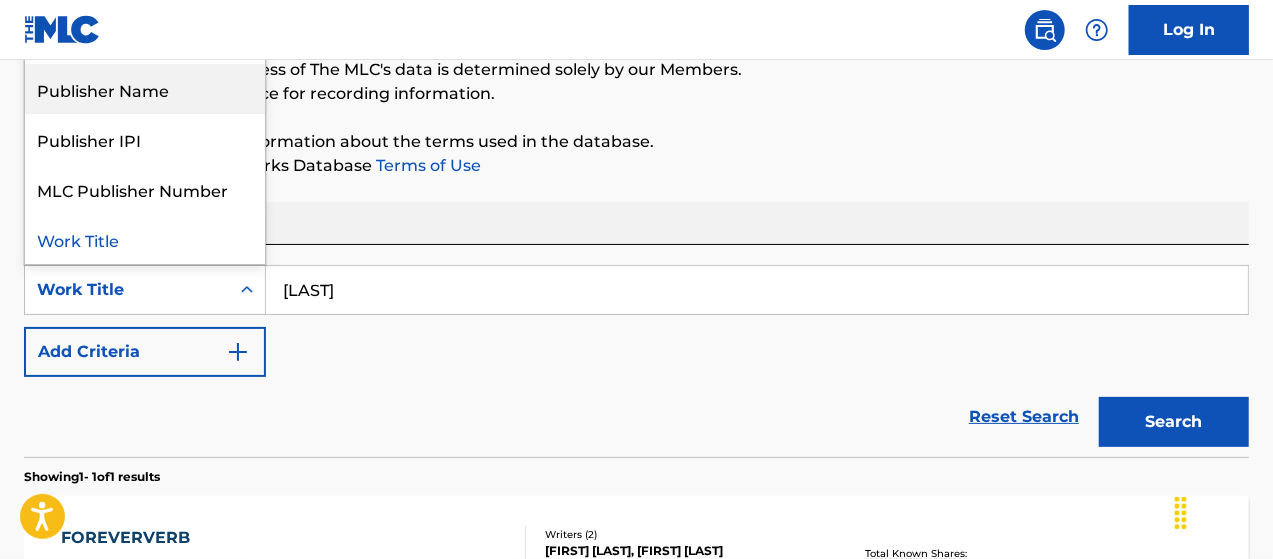 click on "Publisher Name" at bounding box center [145, 89] 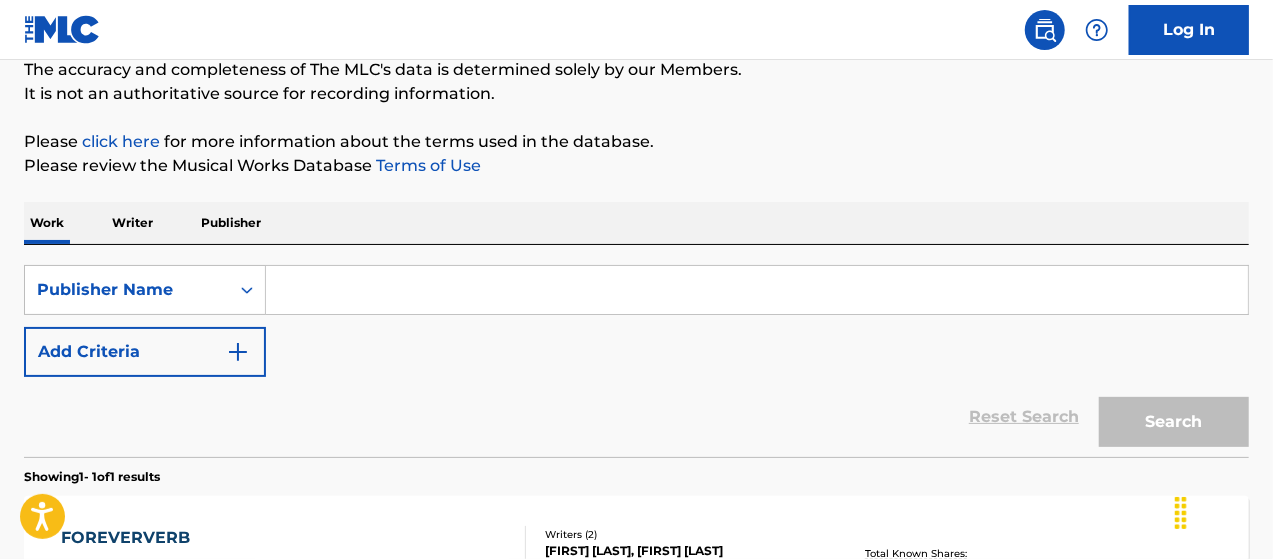 click at bounding box center (757, 290) 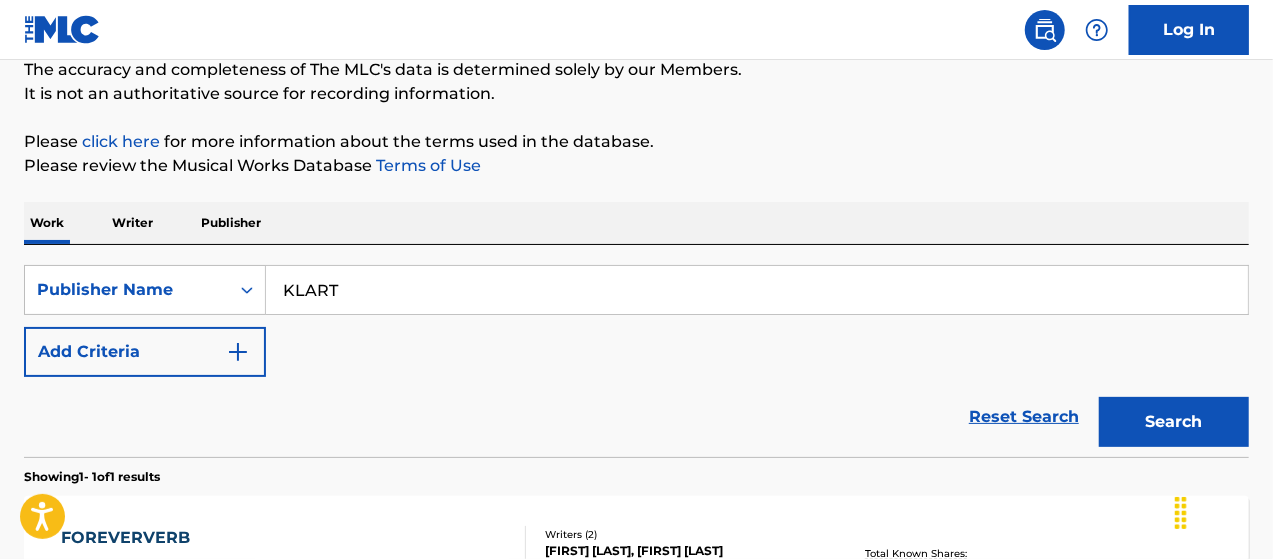 type on "KLART" 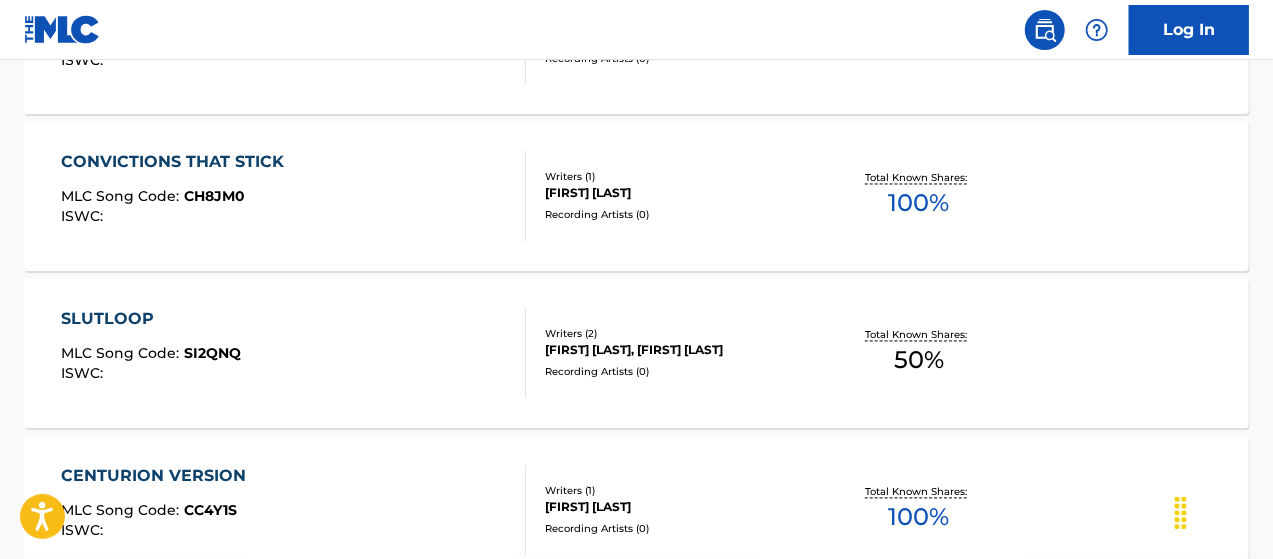 scroll, scrollTop: 2011, scrollLeft: 0, axis: vertical 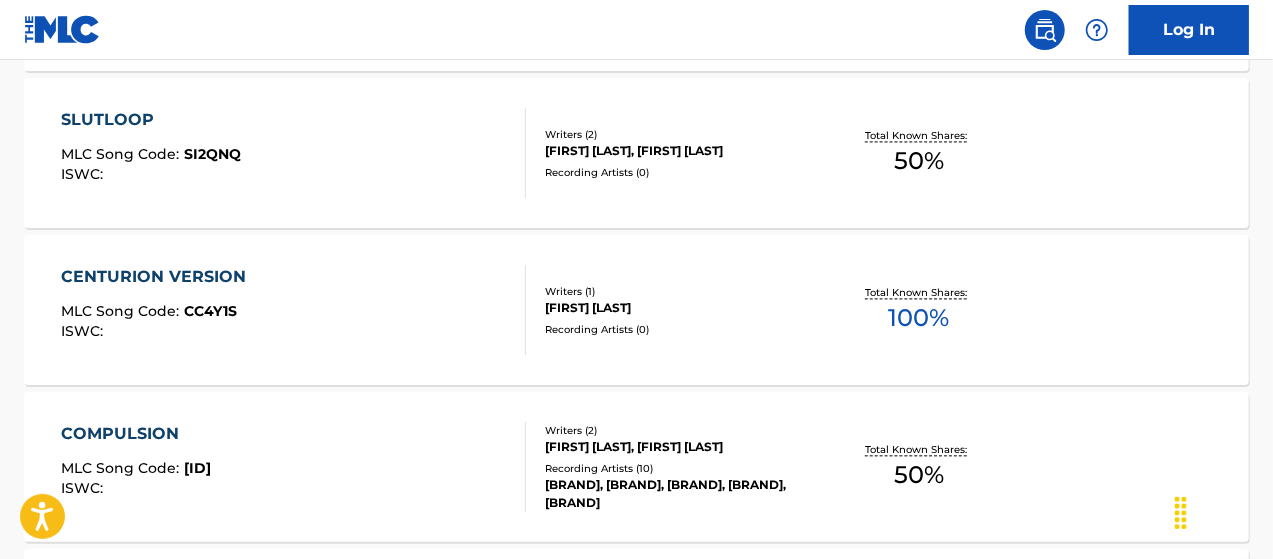 click on "[FIRST] [LAST], [FIRST] [LAST]" at bounding box center [681, 151] 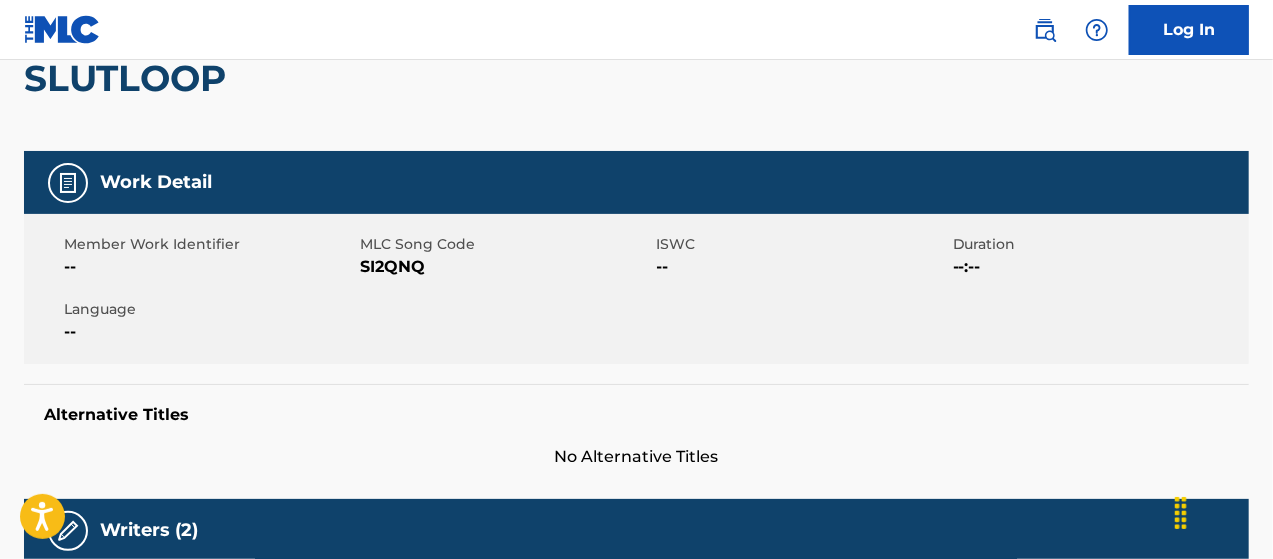 scroll, scrollTop: 0, scrollLeft: 0, axis: both 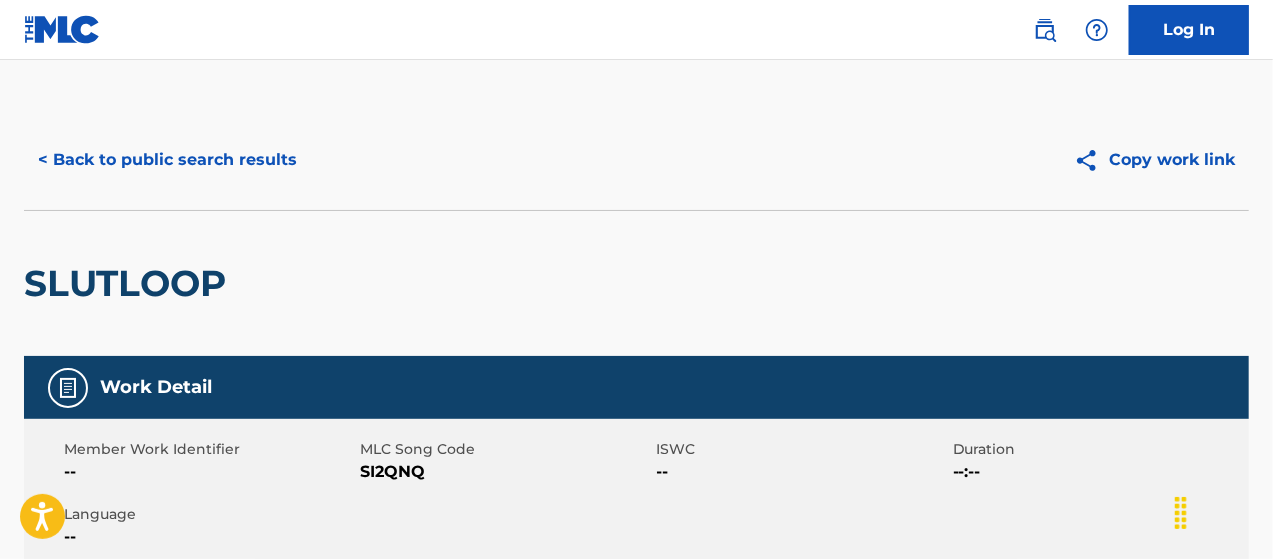 click on "< Back to public search results" at bounding box center (167, 160) 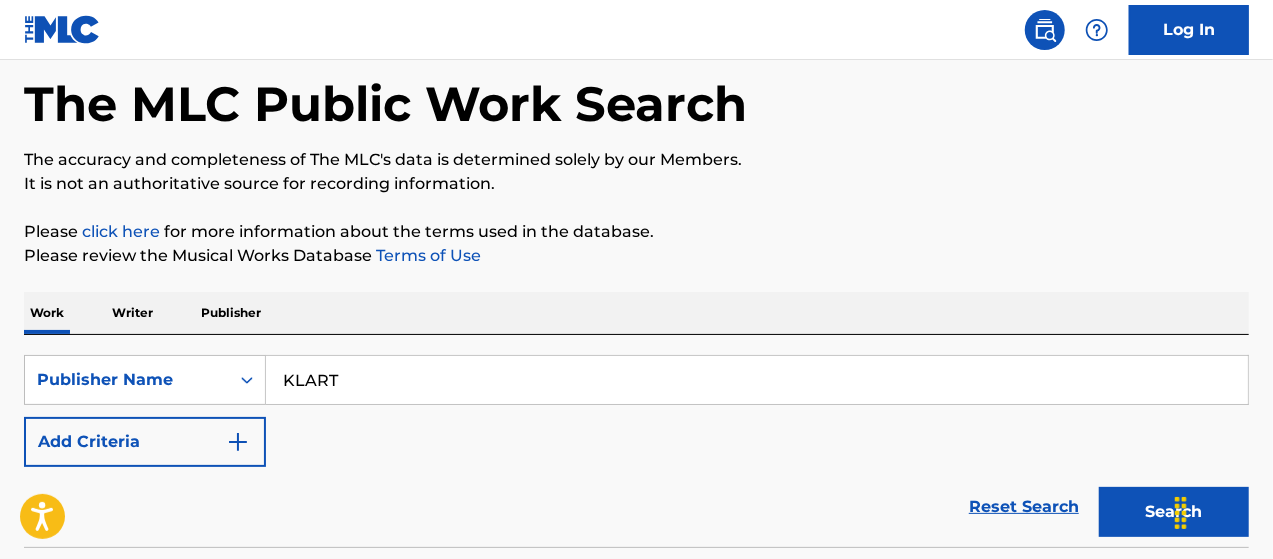 scroll, scrollTop: 200, scrollLeft: 0, axis: vertical 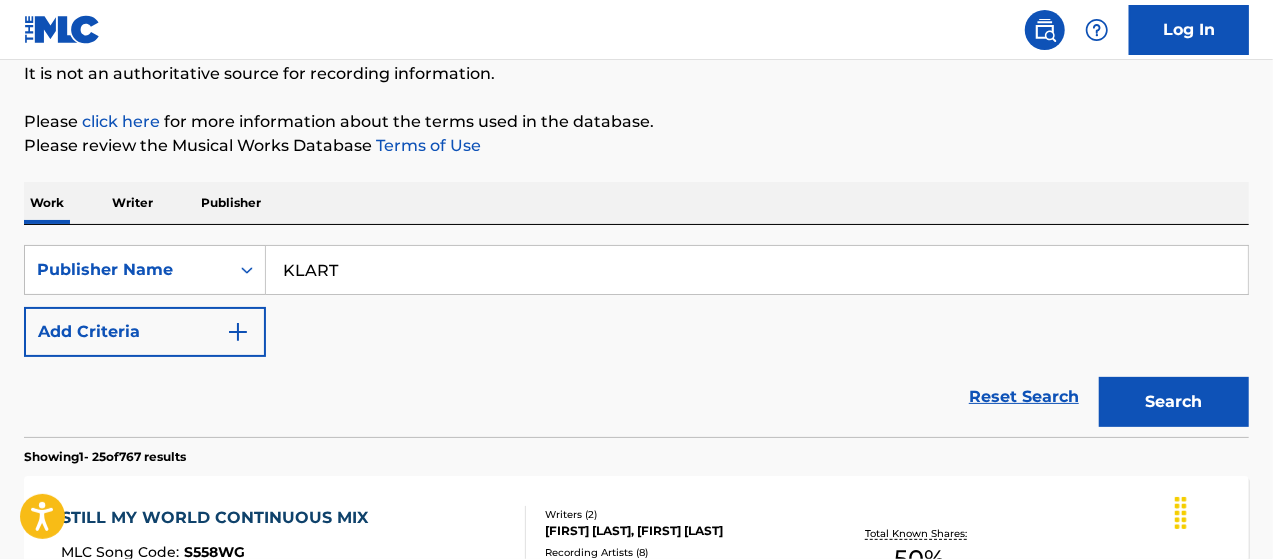 click on "Add Criteria" at bounding box center [145, 332] 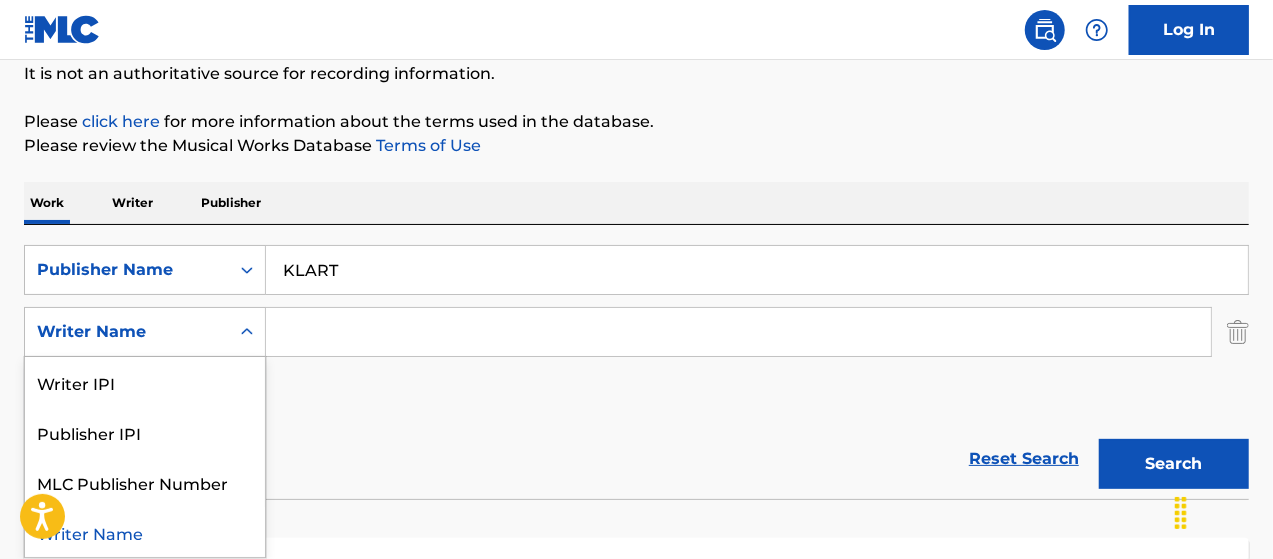 click on "Writer Name" at bounding box center [127, 332] 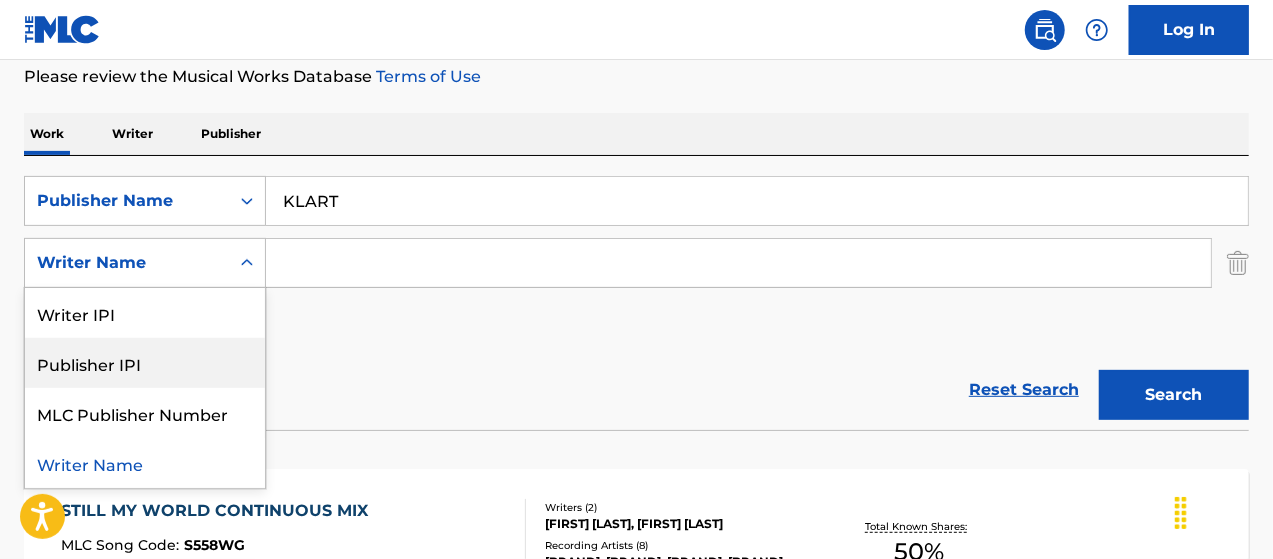 scroll, scrollTop: 400, scrollLeft: 0, axis: vertical 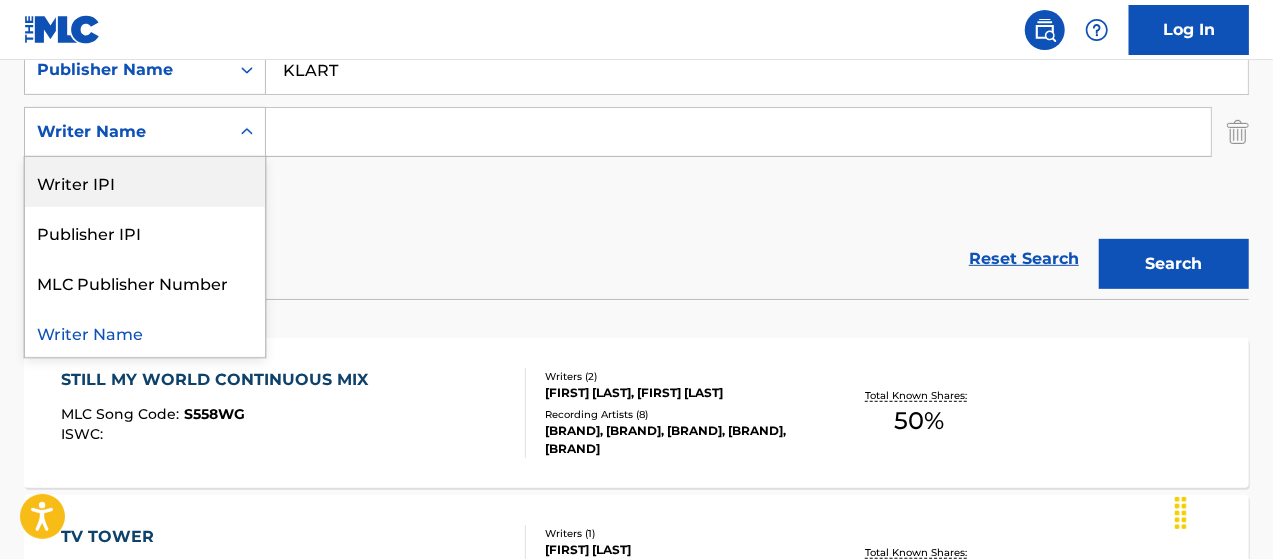 click on "Writer Name" at bounding box center [127, 132] 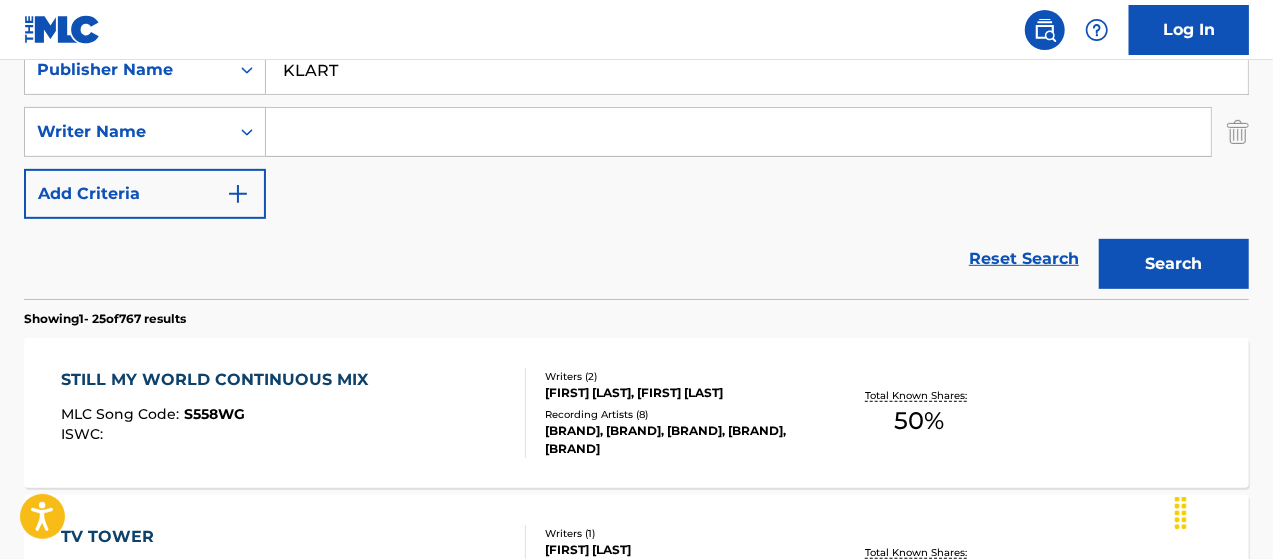 click at bounding box center [1238, 132] 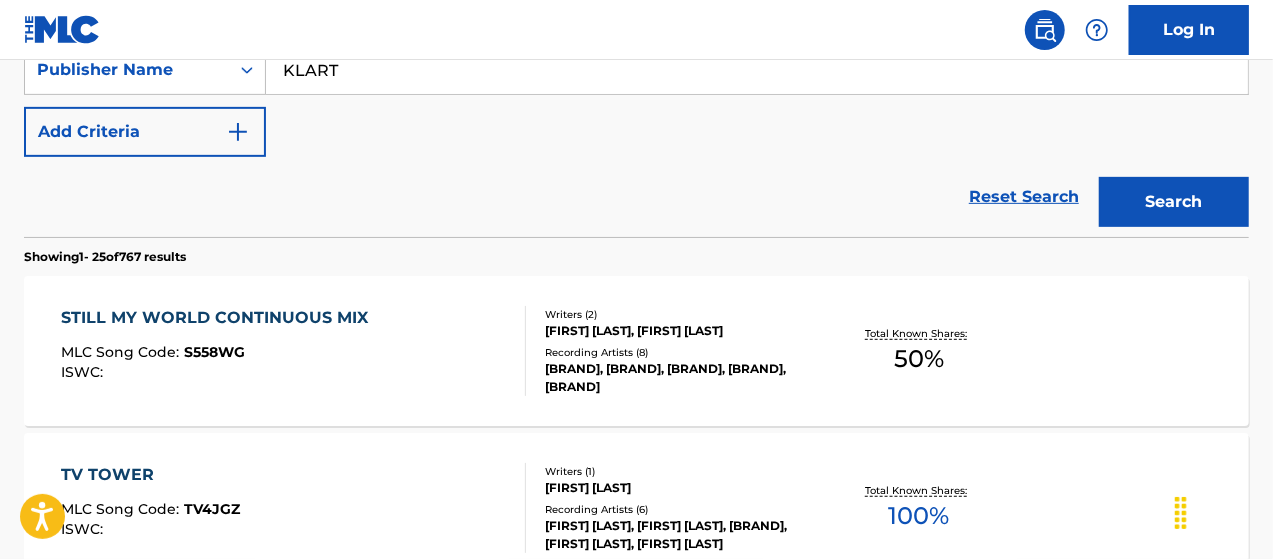click at bounding box center (238, 132) 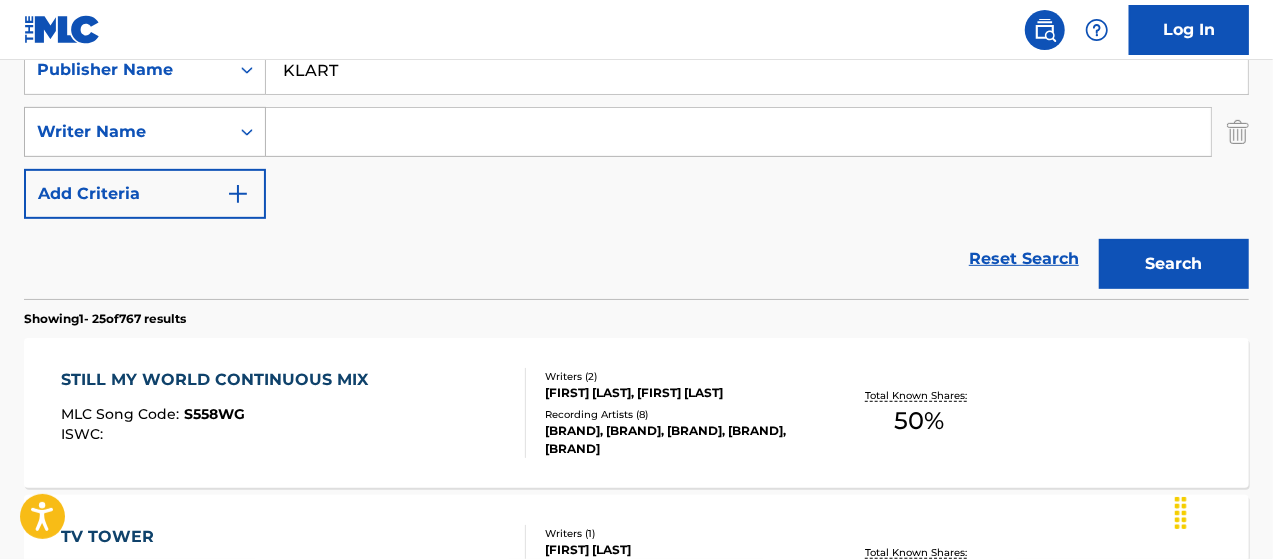 click on "Writer Name" at bounding box center (127, 132) 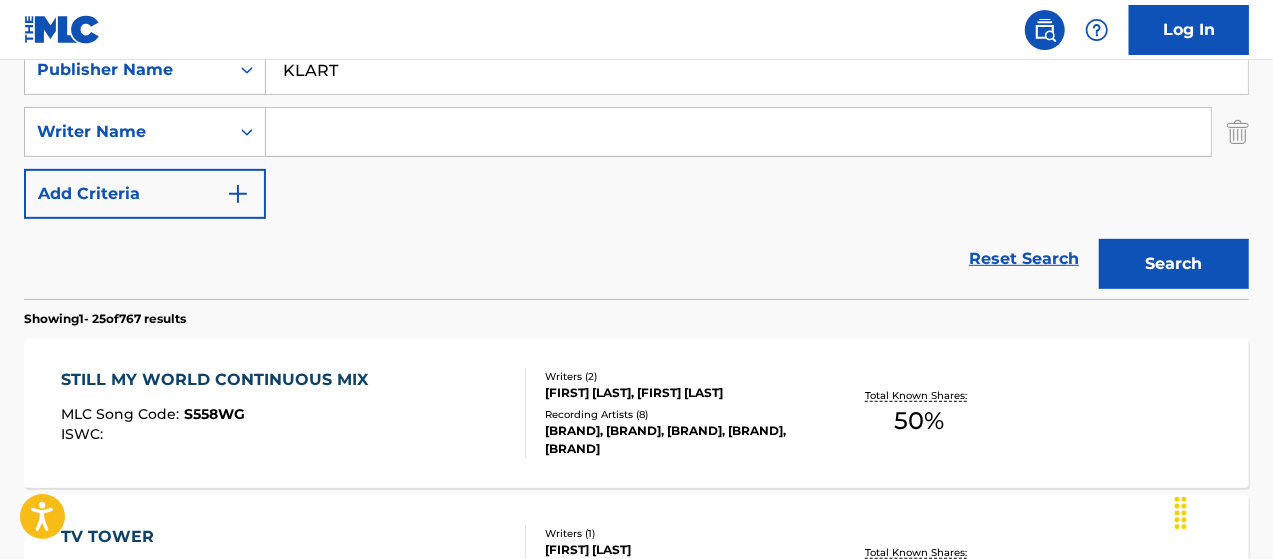click on "SearchWithCriteria8698e6e6-b849-47d9-a15d-2f29d1011694 Publisher Name KLART SearchWithCriteria1b7eb226-3a90-4b01-9e4e-1c67626fa159 Writer Name Add Criteria" at bounding box center (636, 132) 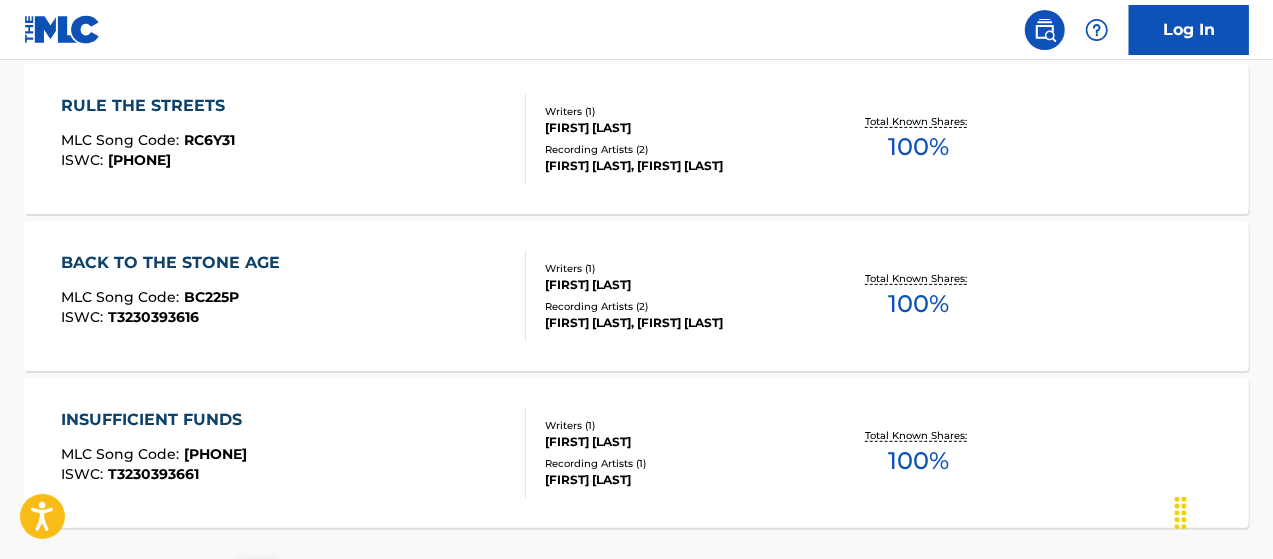 scroll, scrollTop: 4243, scrollLeft: 0, axis: vertical 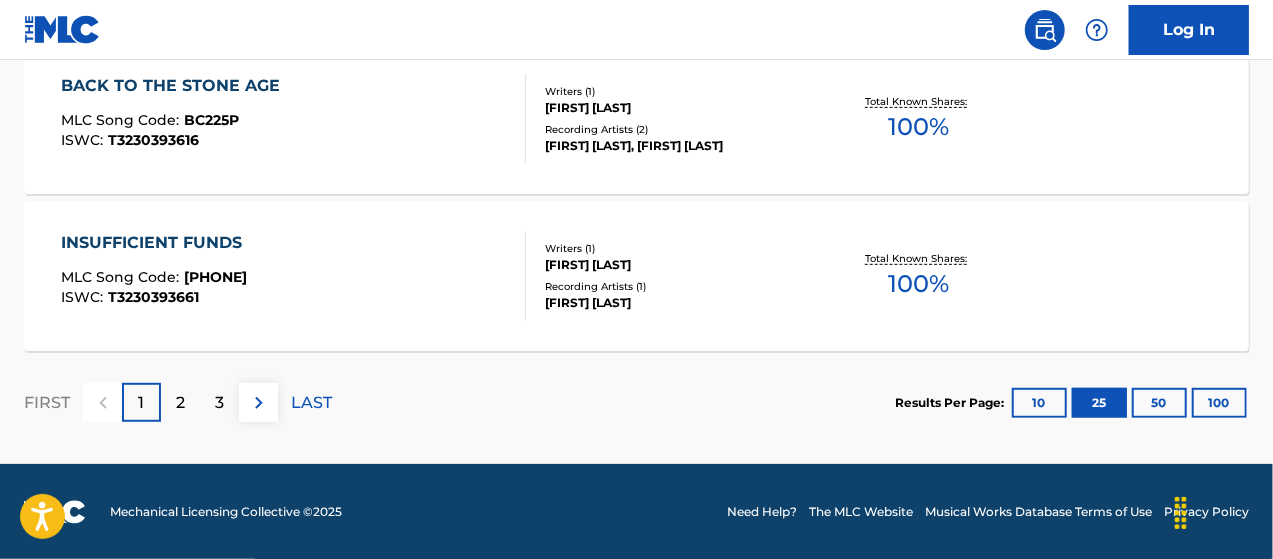 click on "2" at bounding box center (180, 403) 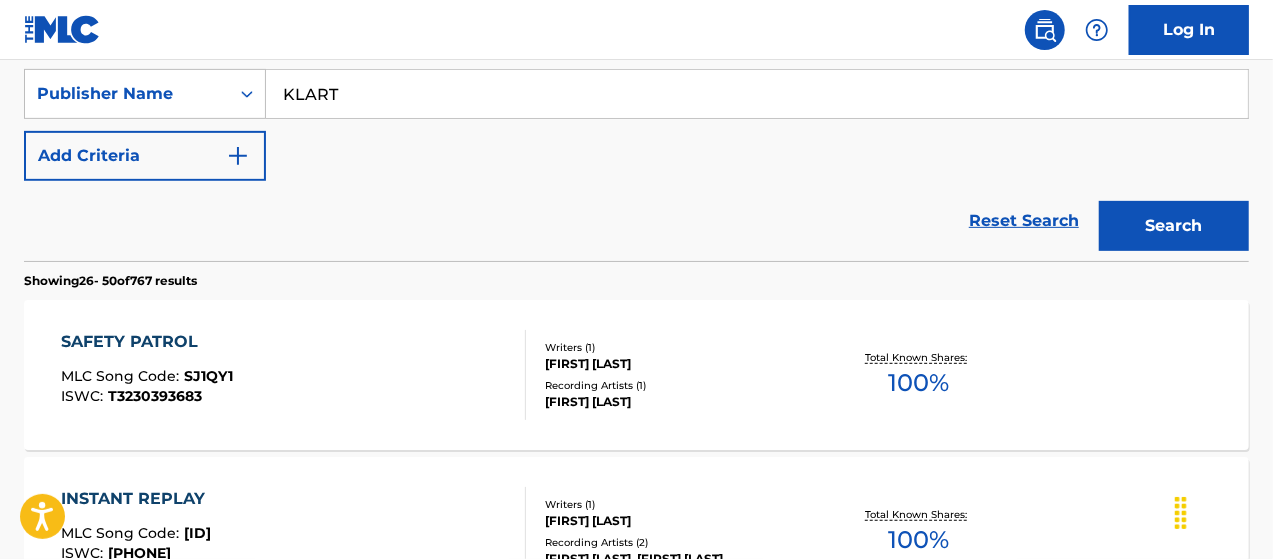 scroll, scrollTop: 266, scrollLeft: 0, axis: vertical 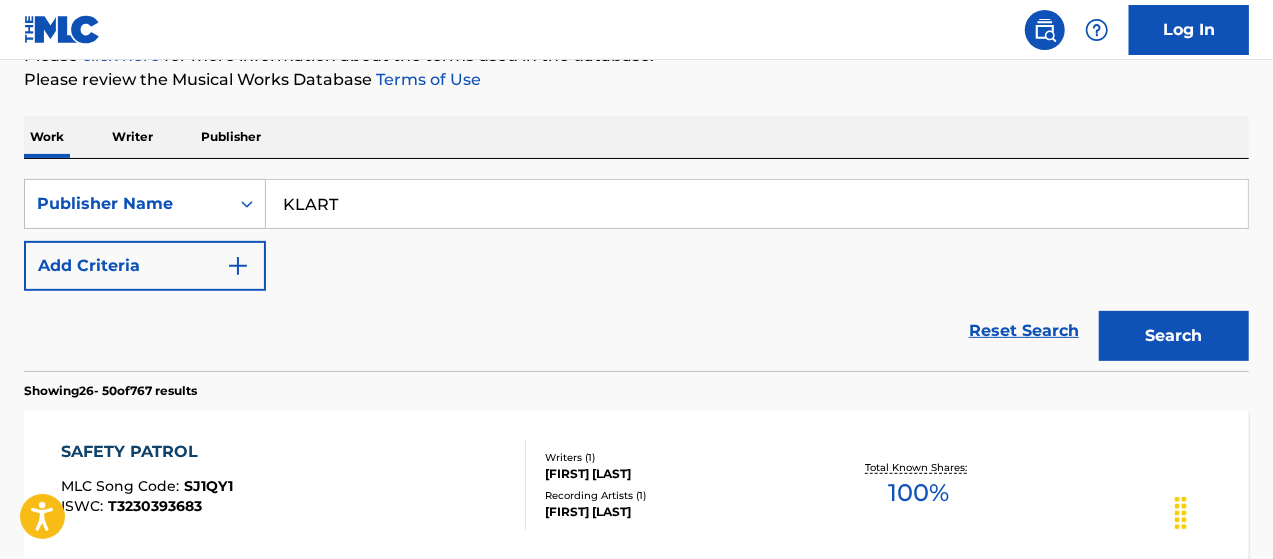 click at bounding box center [238, 266] 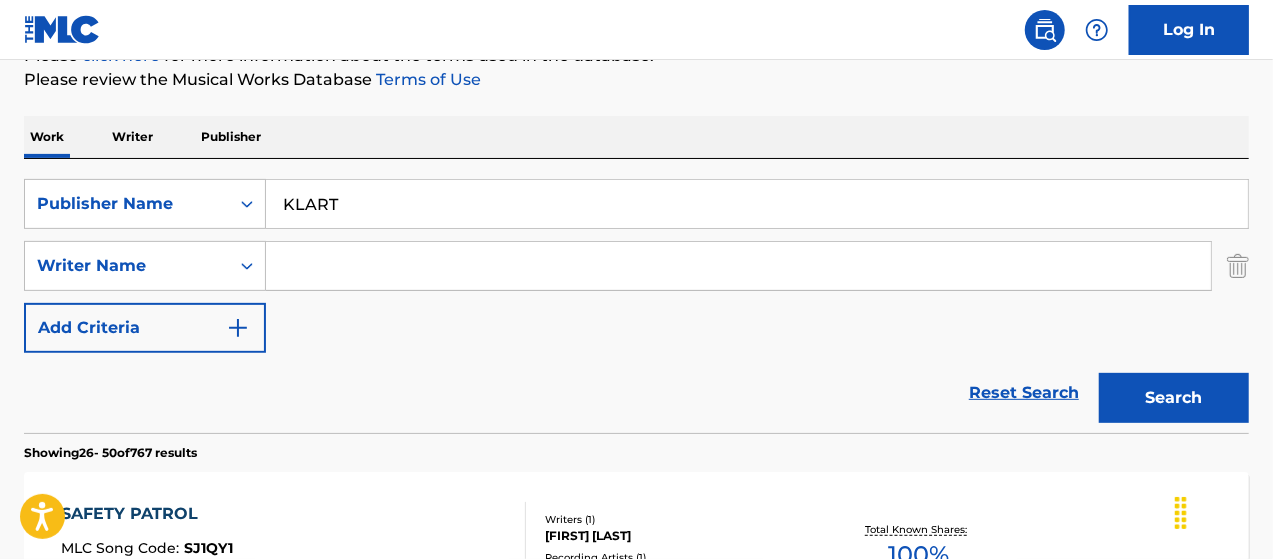 click at bounding box center [738, 266] 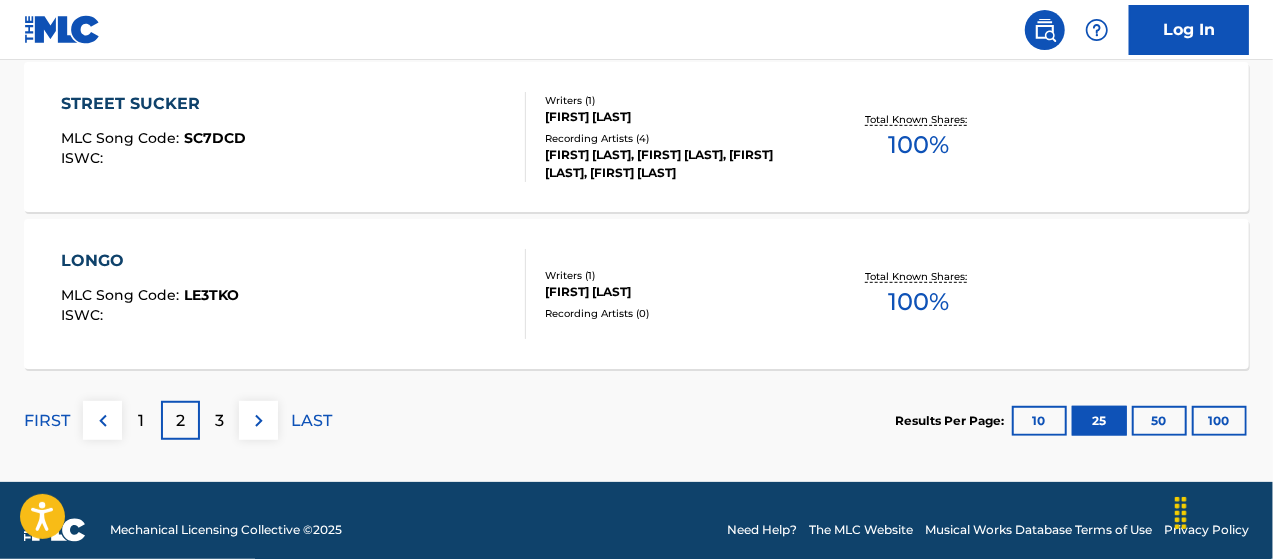 scroll, scrollTop: 4305, scrollLeft: 0, axis: vertical 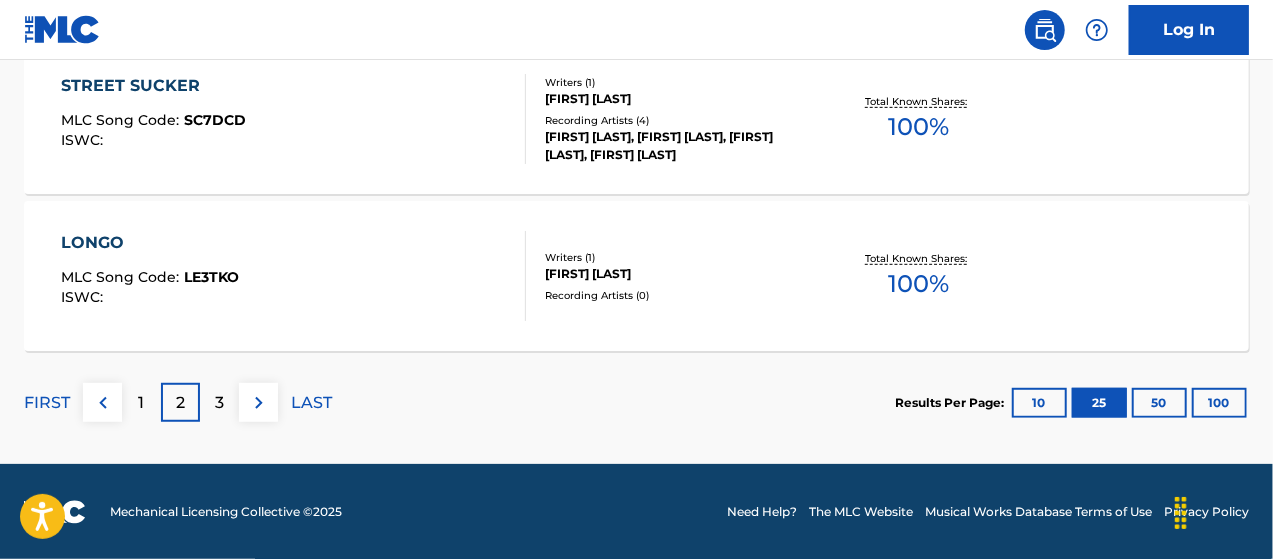 click on "1" at bounding box center (142, 403) 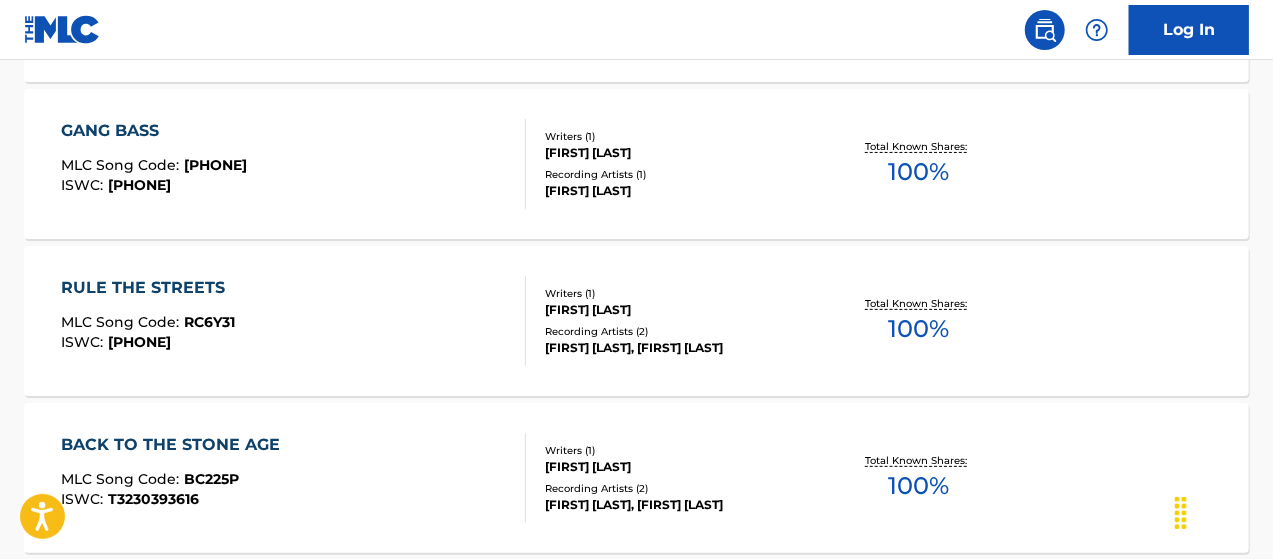 scroll, scrollTop: 3805, scrollLeft: 0, axis: vertical 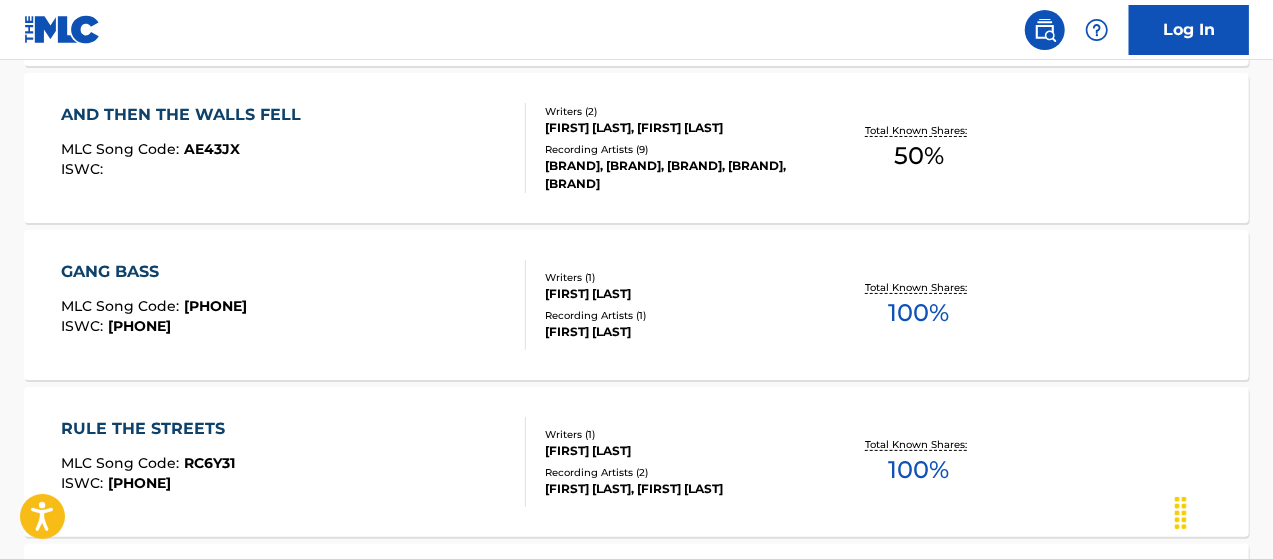 click on "[FIRST] [LAST], [FIRST] [LAST]" at bounding box center [681, 128] 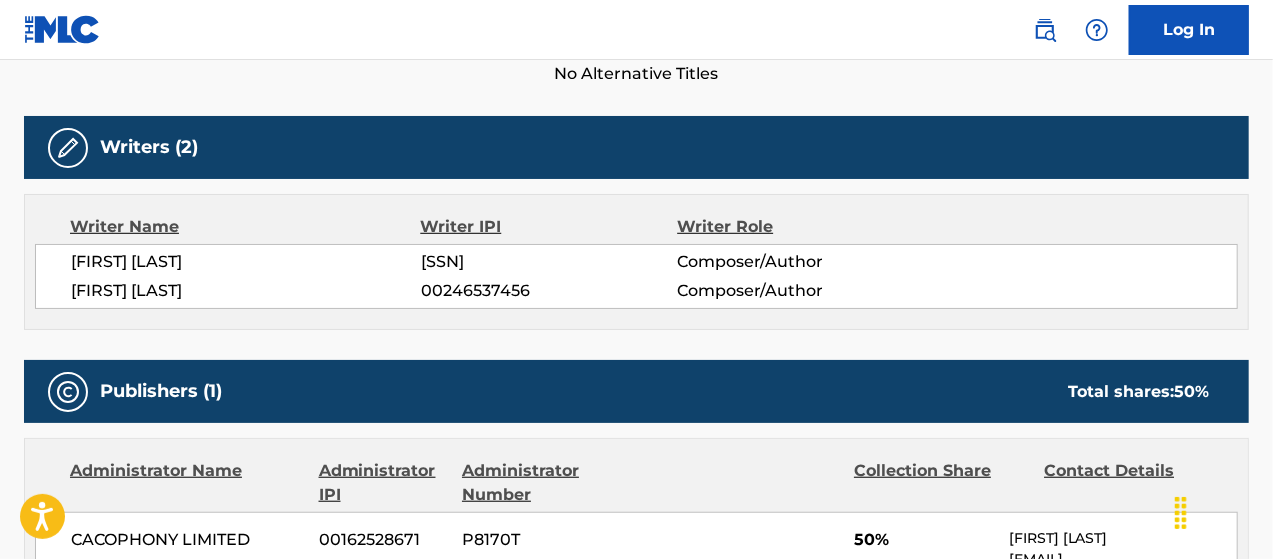 scroll, scrollTop: 700, scrollLeft: 0, axis: vertical 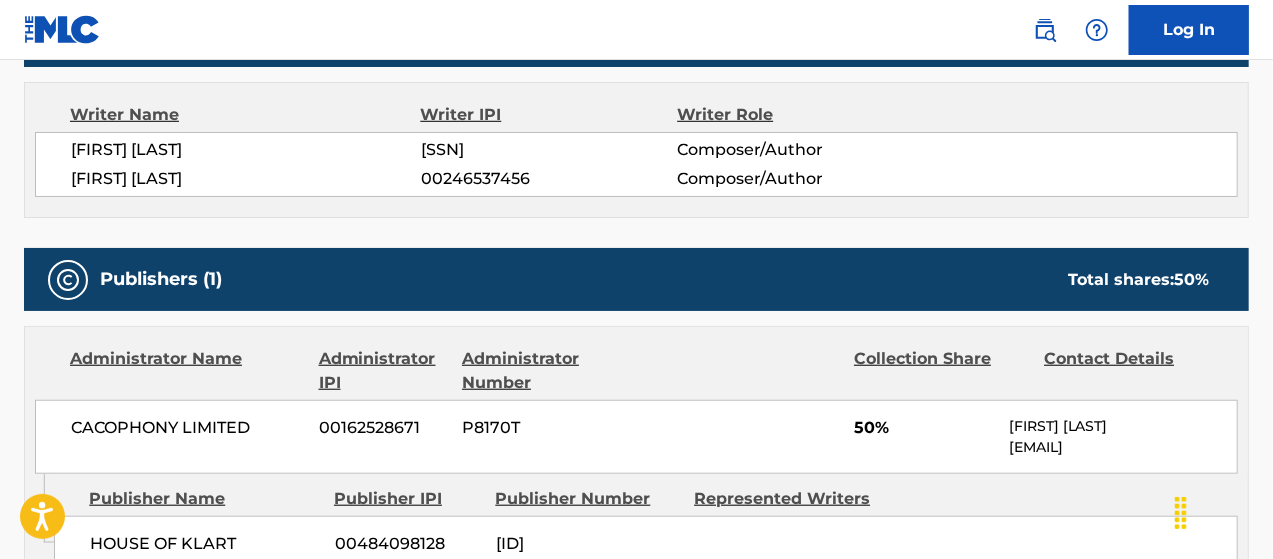 drag, startPoint x: 327, startPoint y: 178, endPoint x: 120, endPoint y: 155, distance: 208.27386 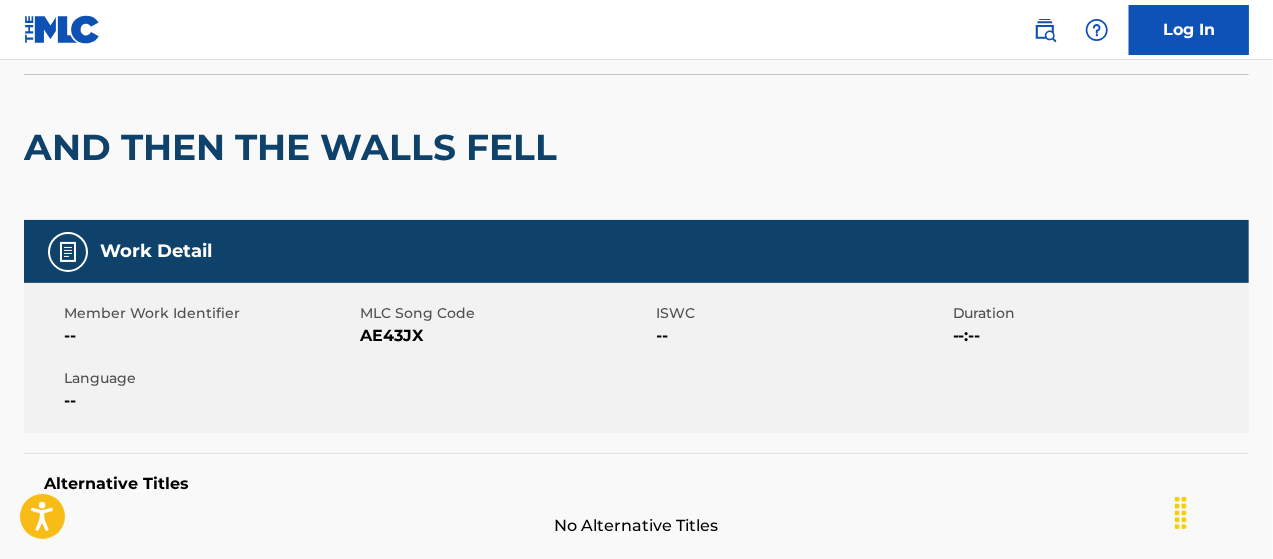scroll, scrollTop: 0, scrollLeft: 0, axis: both 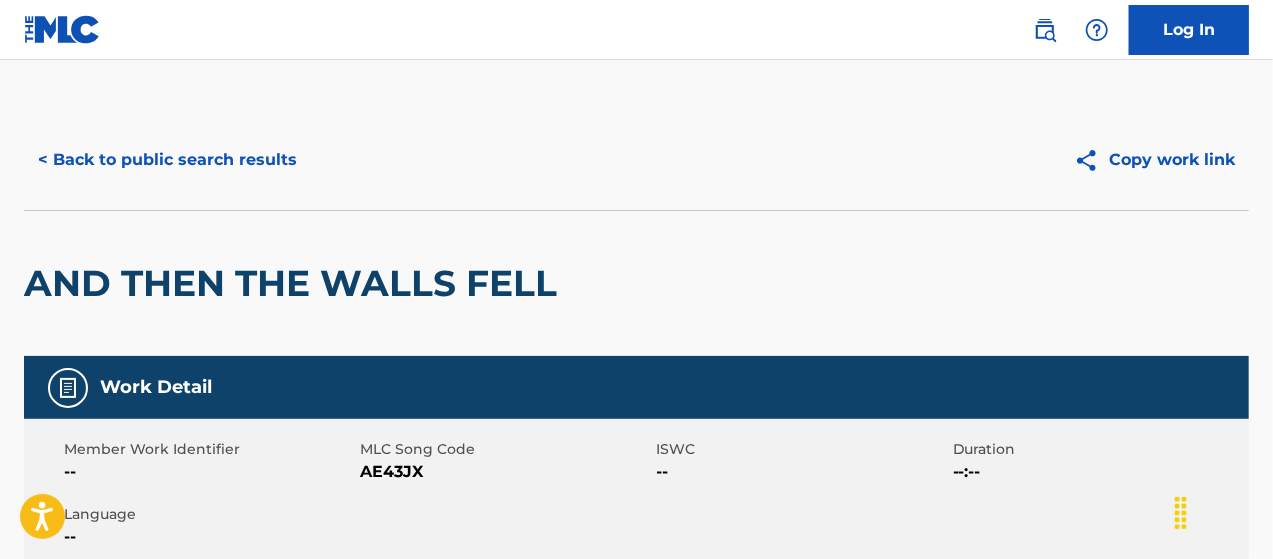 click on "< Back to public search results" at bounding box center [167, 160] 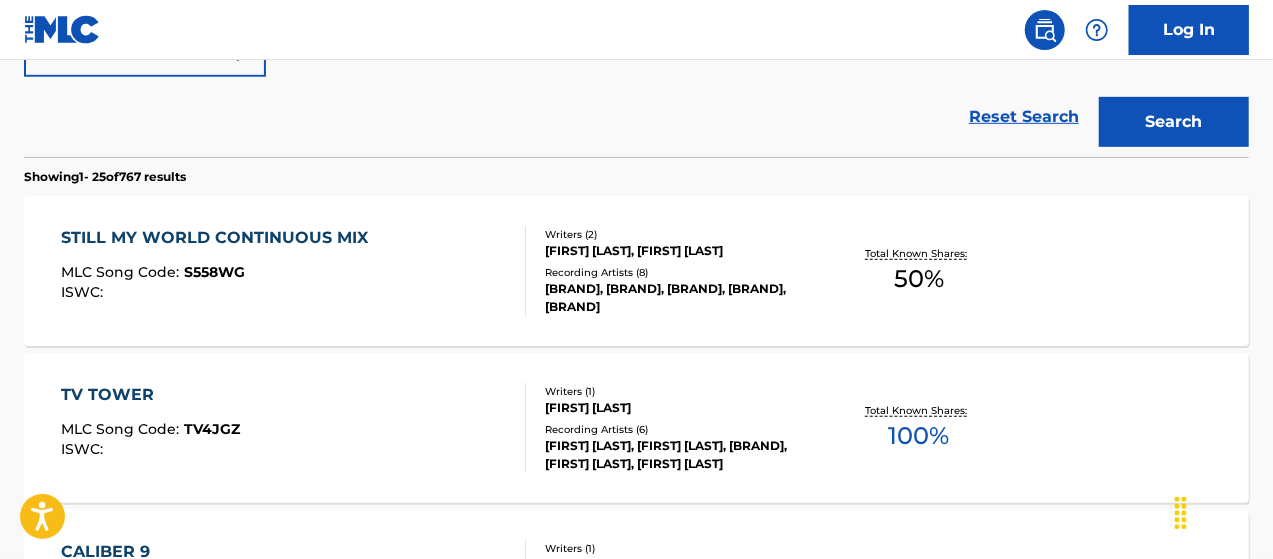 scroll, scrollTop: 352, scrollLeft: 0, axis: vertical 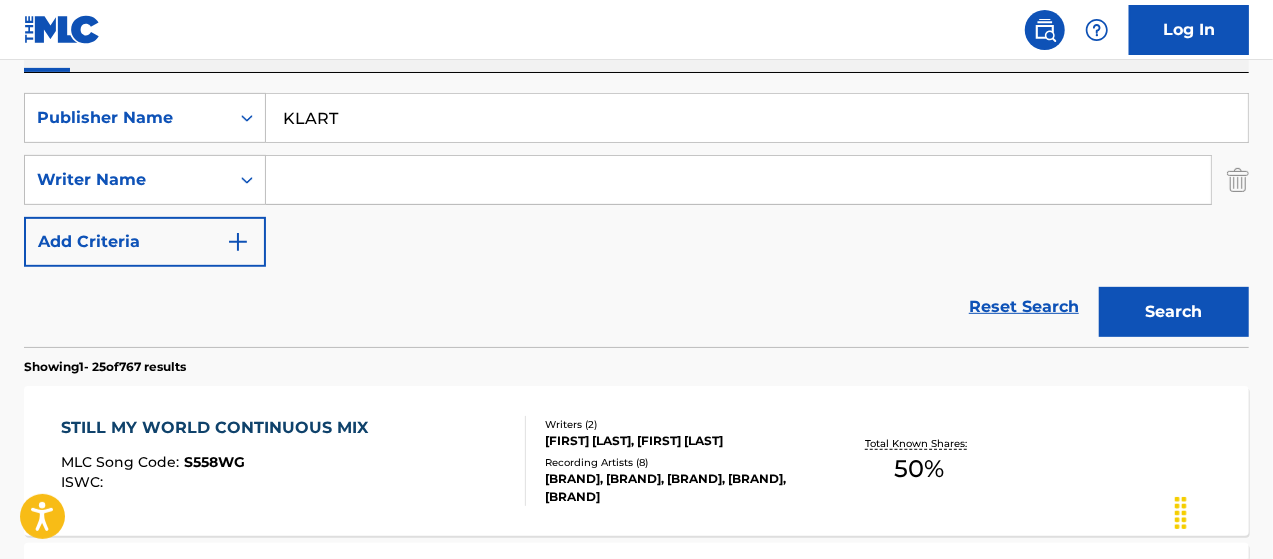 click at bounding box center (738, 180) 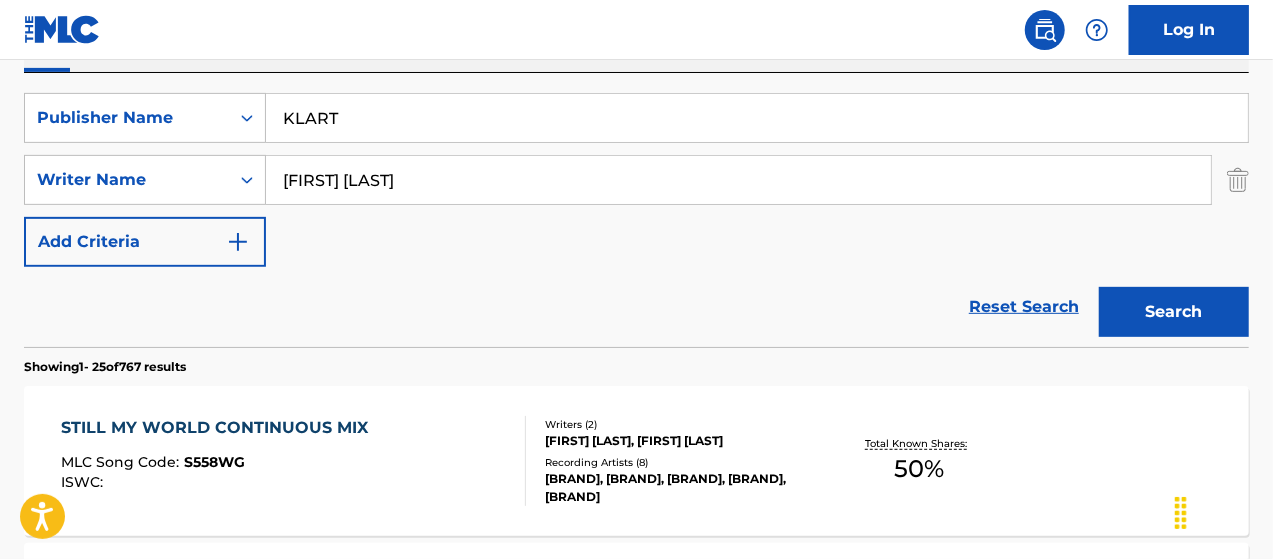 type on "[FIRST] [LAST]" 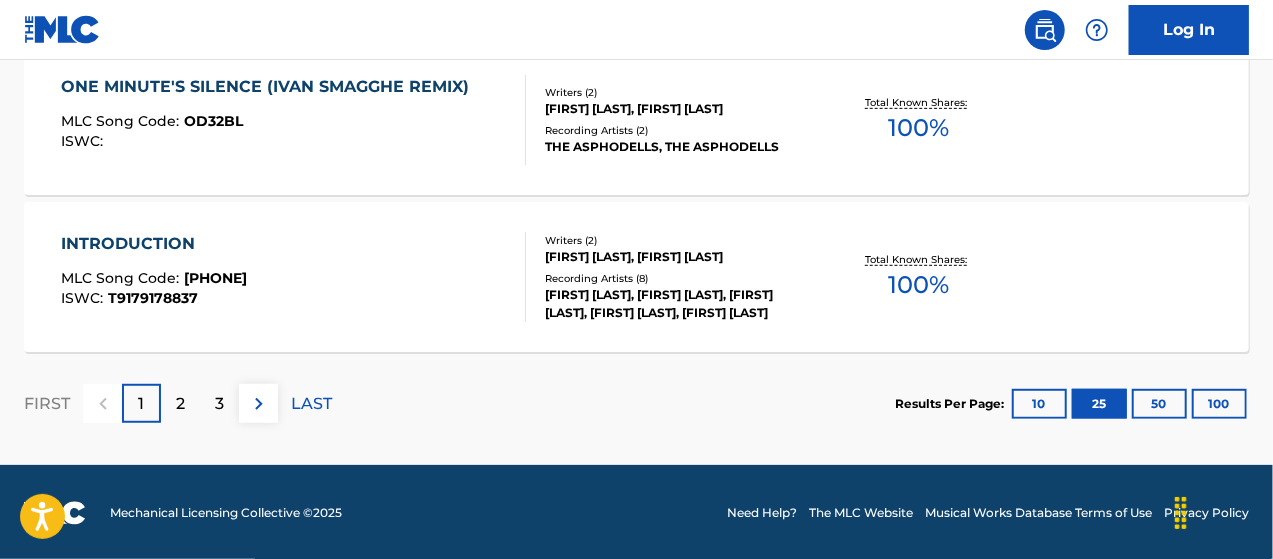 scroll, scrollTop: 4305, scrollLeft: 0, axis: vertical 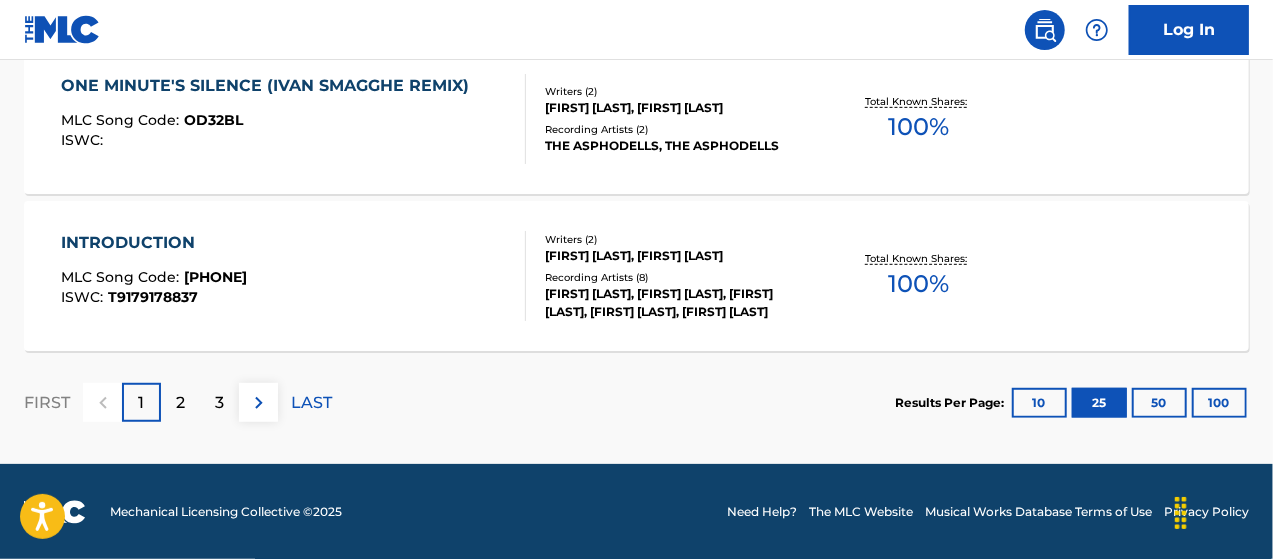 click on "2" at bounding box center (180, 402) 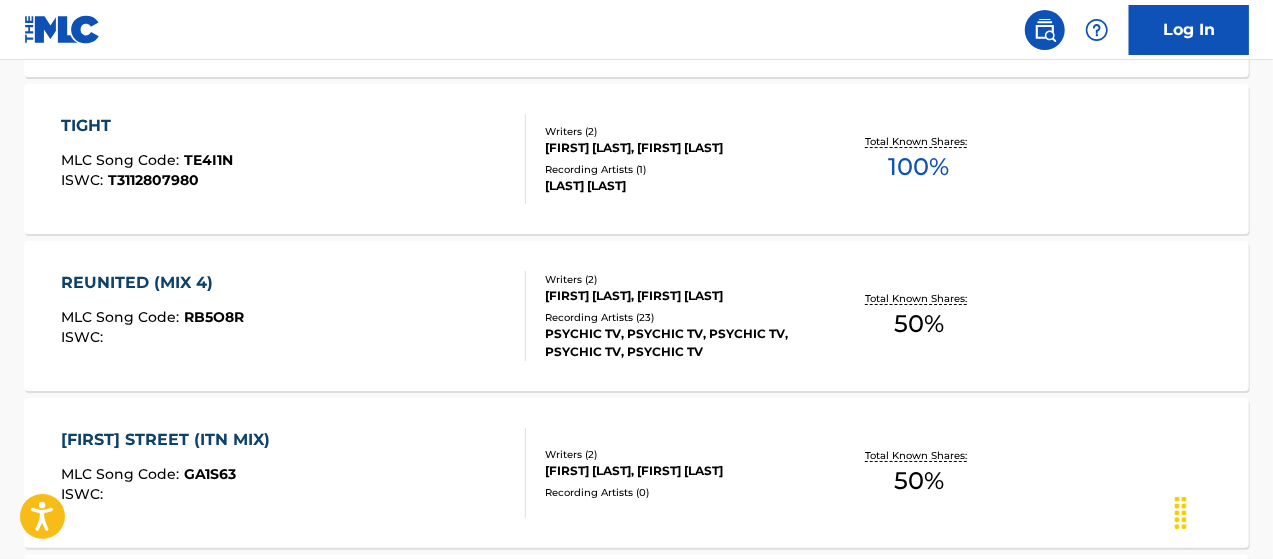 scroll, scrollTop: 3472, scrollLeft: 0, axis: vertical 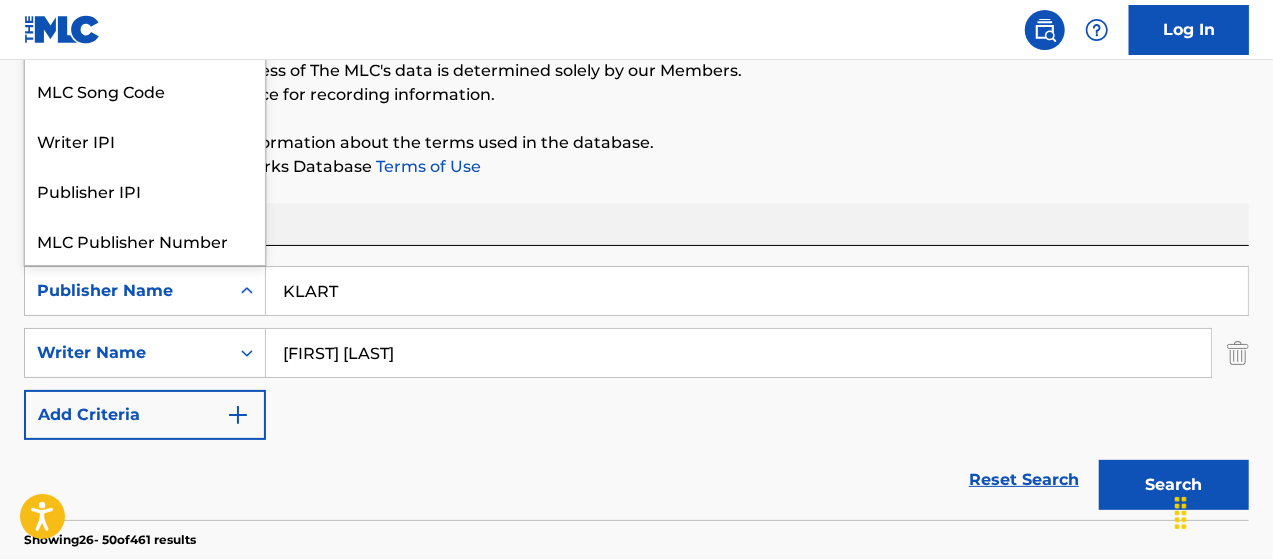 click 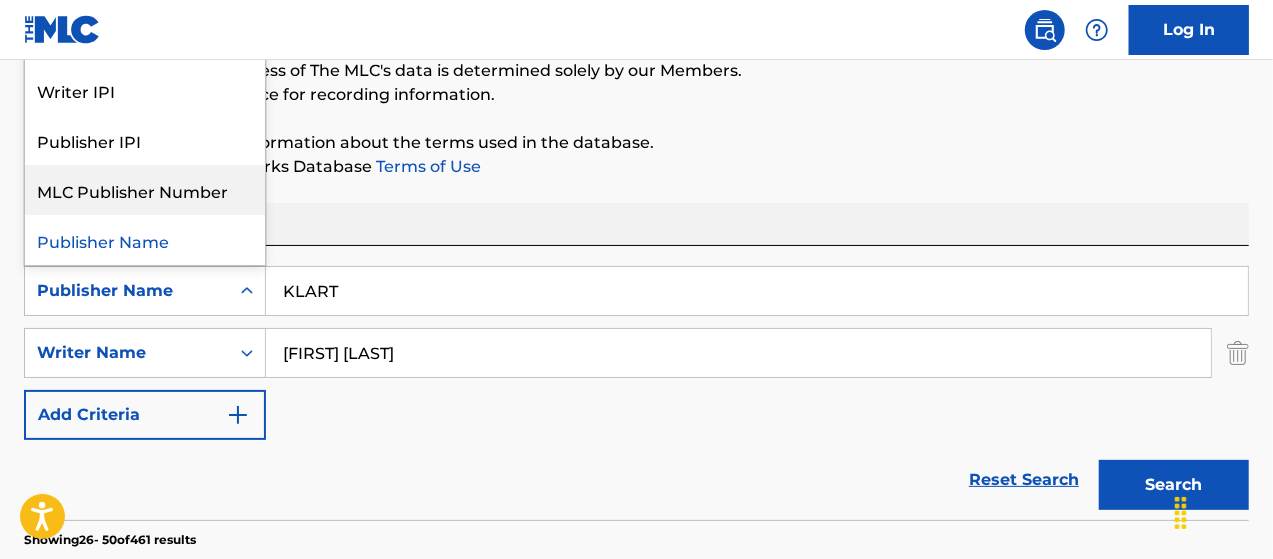 scroll, scrollTop: 0, scrollLeft: 0, axis: both 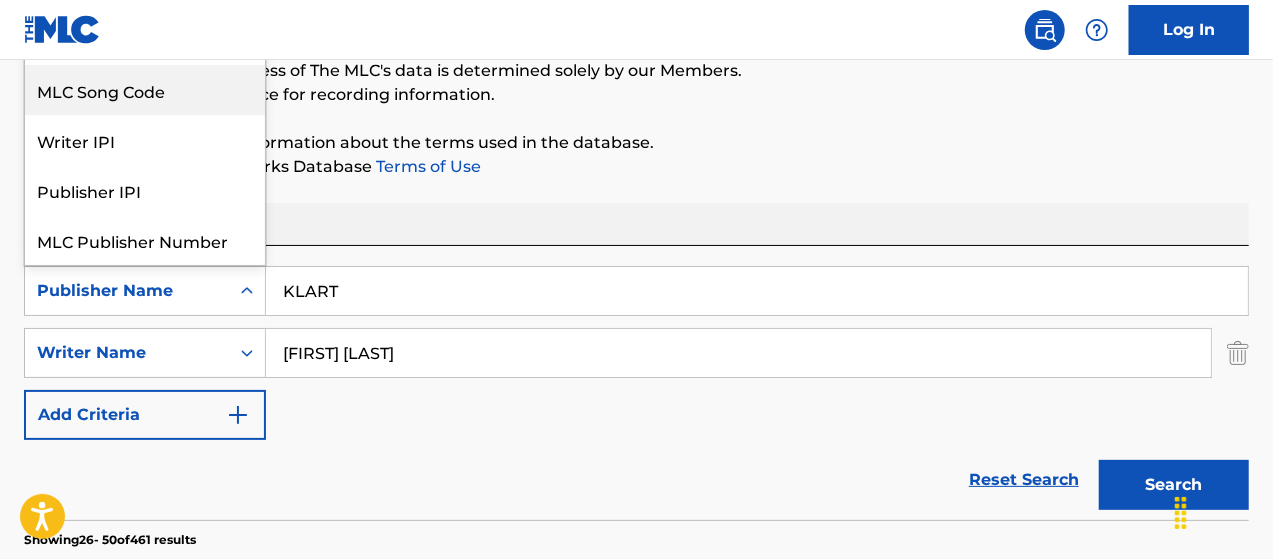 click on "MLC Song Code" at bounding box center [145, 90] 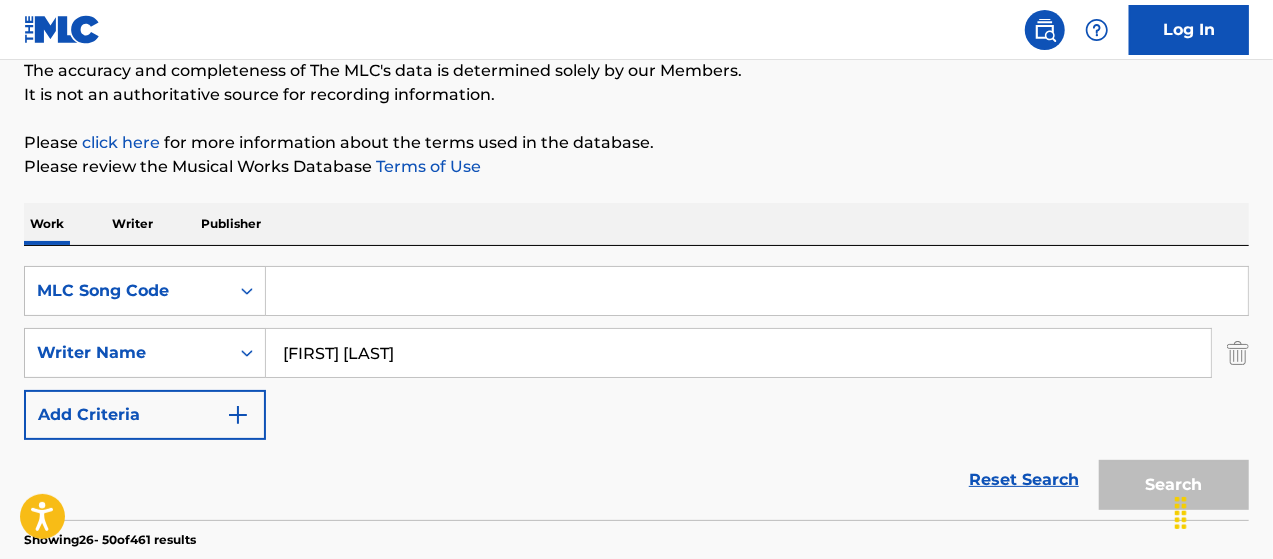 click at bounding box center (1238, 353) 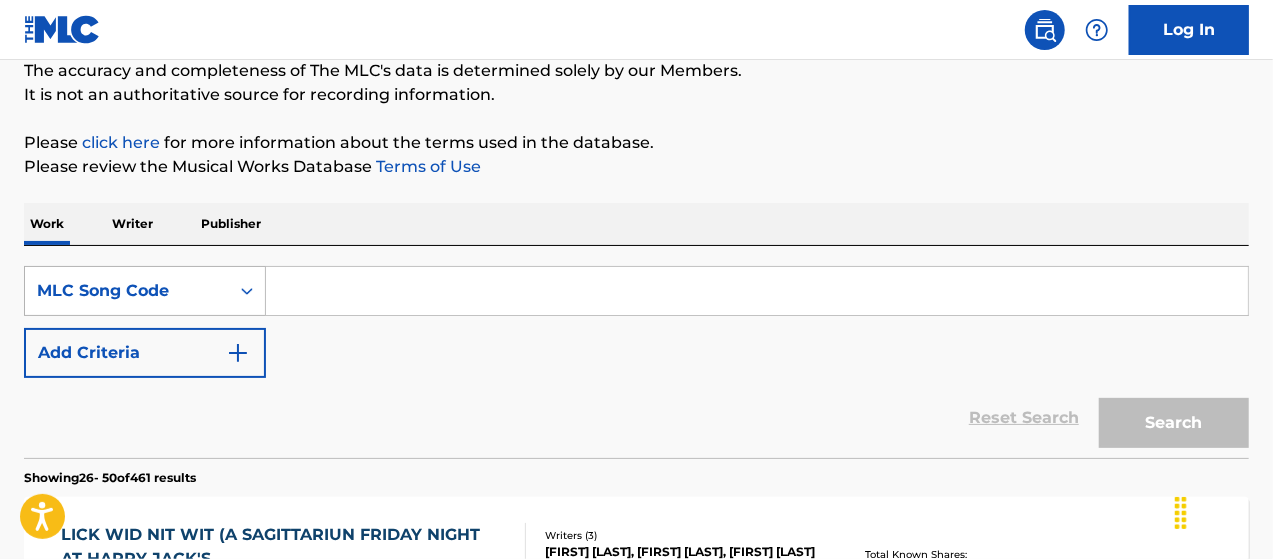 click on "MLC Song Code" at bounding box center (127, 291) 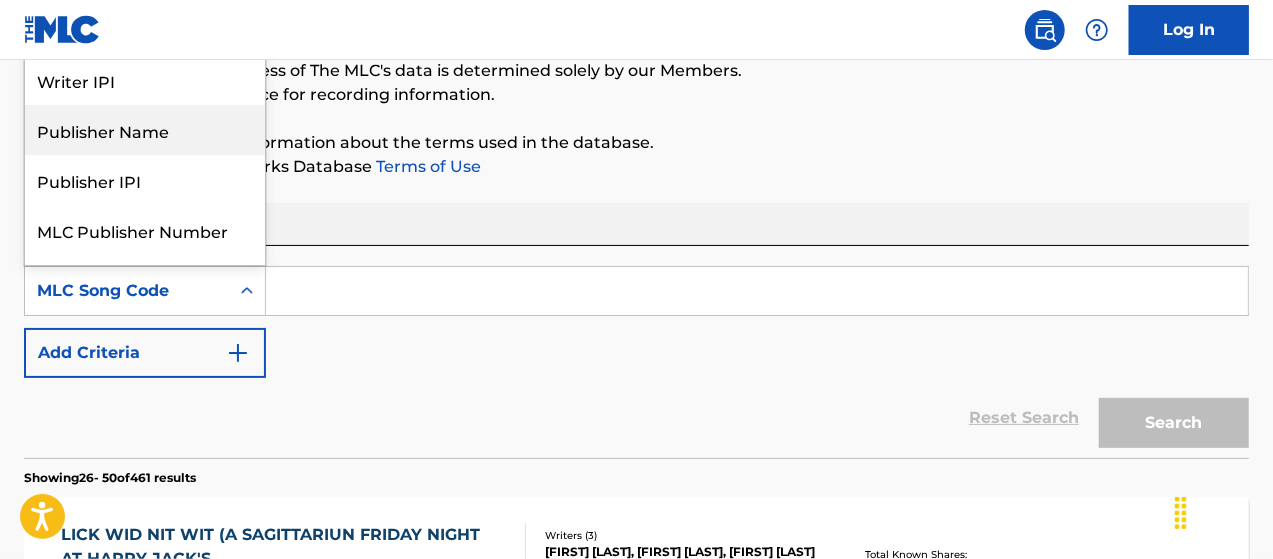 scroll, scrollTop: 100, scrollLeft: 0, axis: vertical 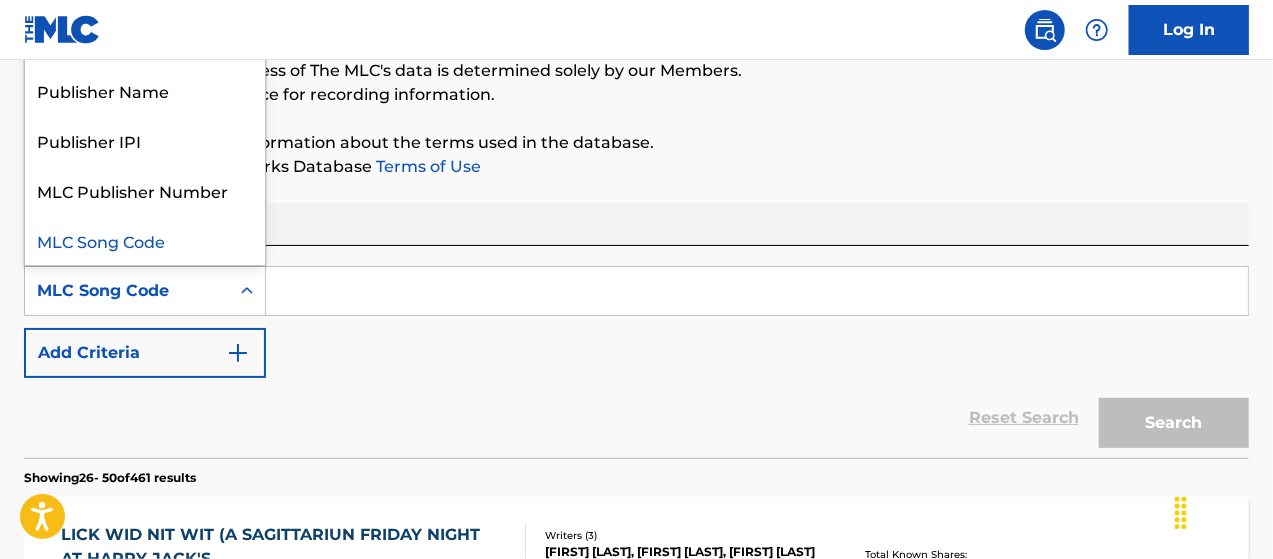 click on "SearchWithCriteria283505c1-3be8-455e-92b0-c01a8d4375bf 8 results available. Use Up and Down to choose options, press Enter to select the currently focused option, press Escape to exit the menu, press Tab to select the option and exit the menu. MLC Song Code Work Title Writer Name ISWC Writer IPI Publisher Name Publisher IPI MLC Publisher Number MLC Song Code Add Criteria" at bounding box center (636, 322) 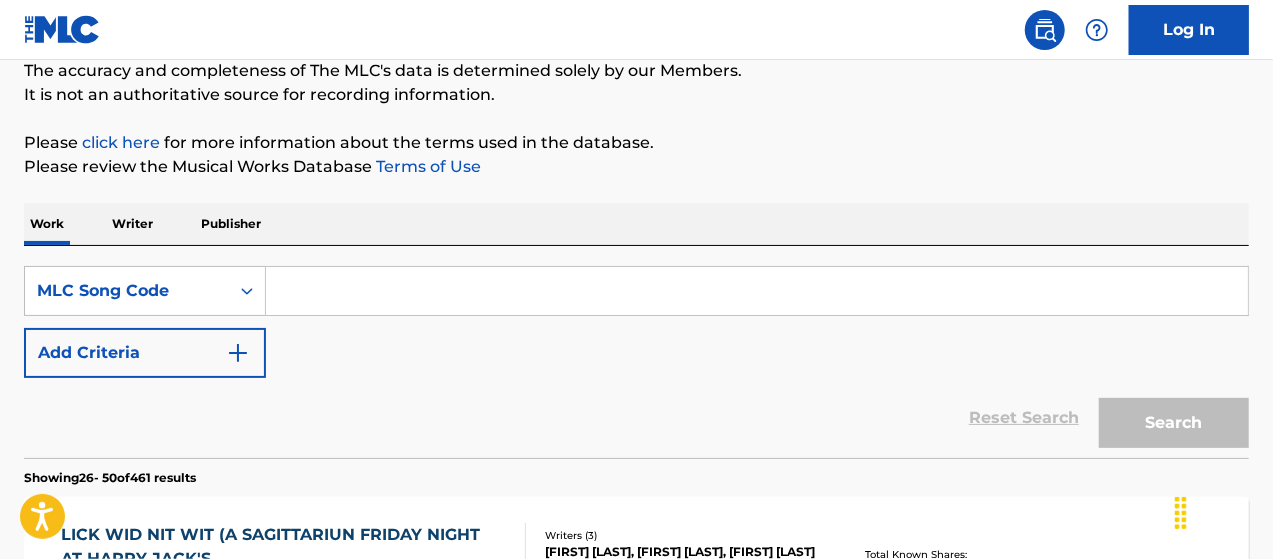 click at bounding box center (757, 291) 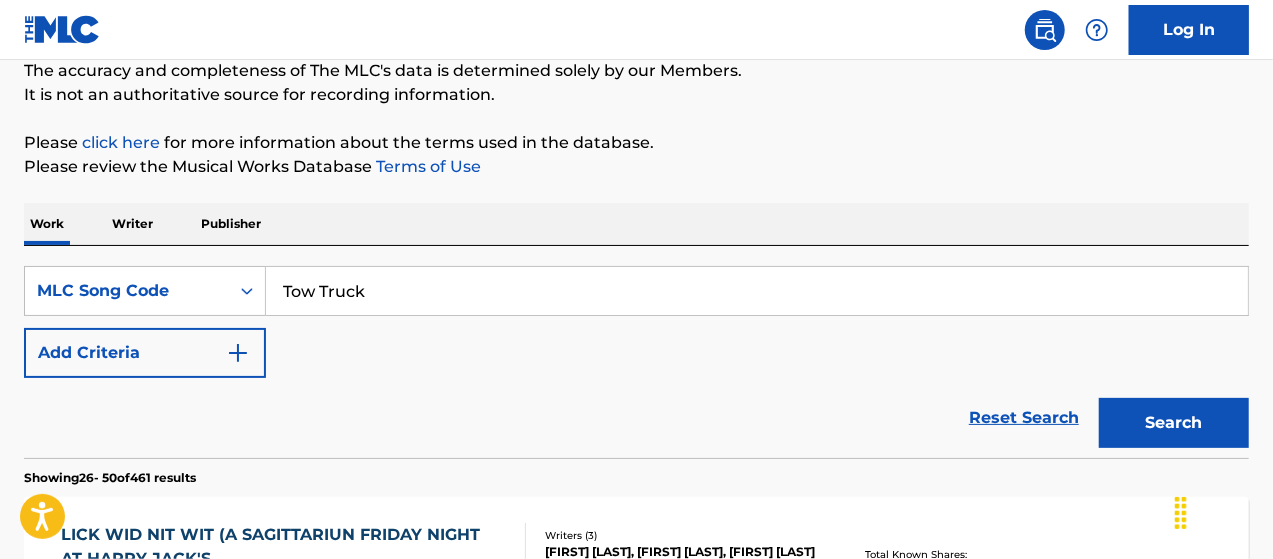 type on "Tow Truck" 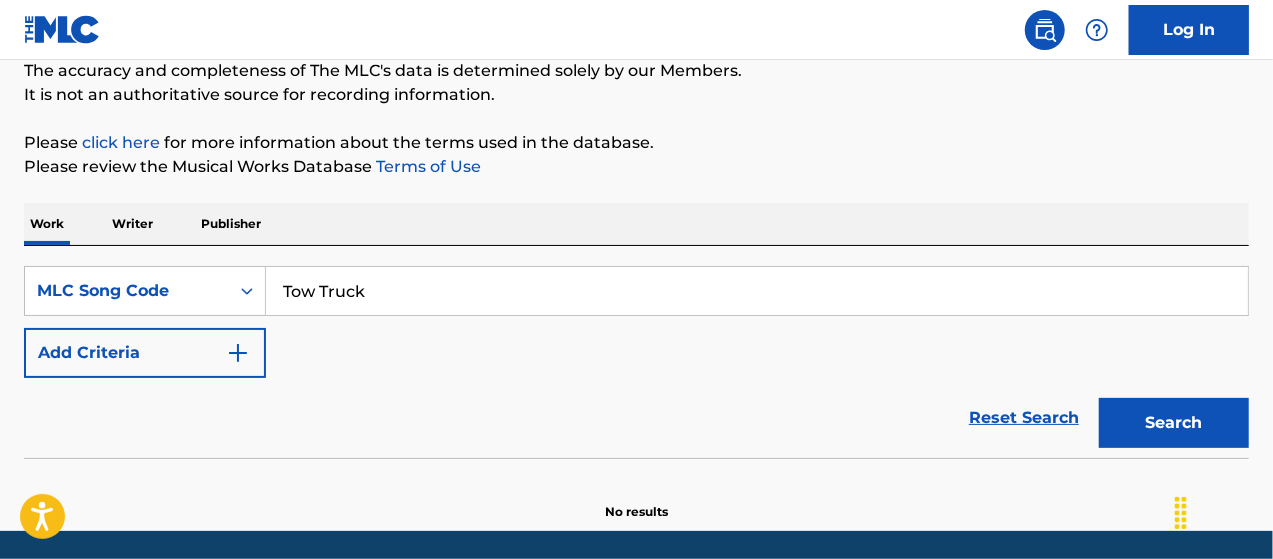 scroll, scrollTop: 212, scrollLeft: 0, axis: vertical 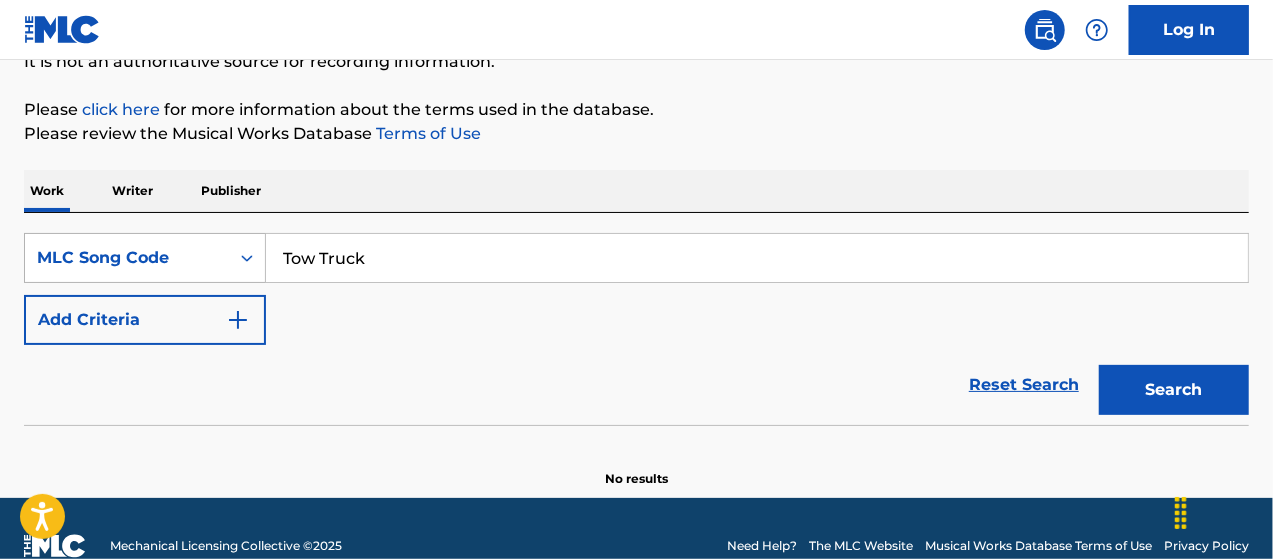 click 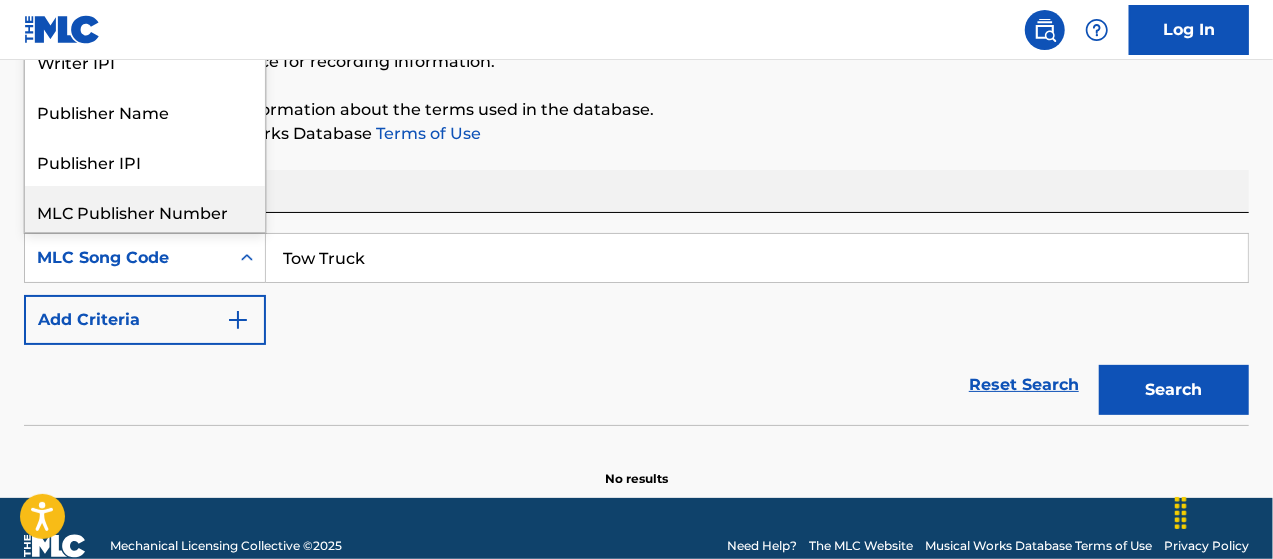 scroll, scrollTop: 0, scrollLeft: 0, axis: both 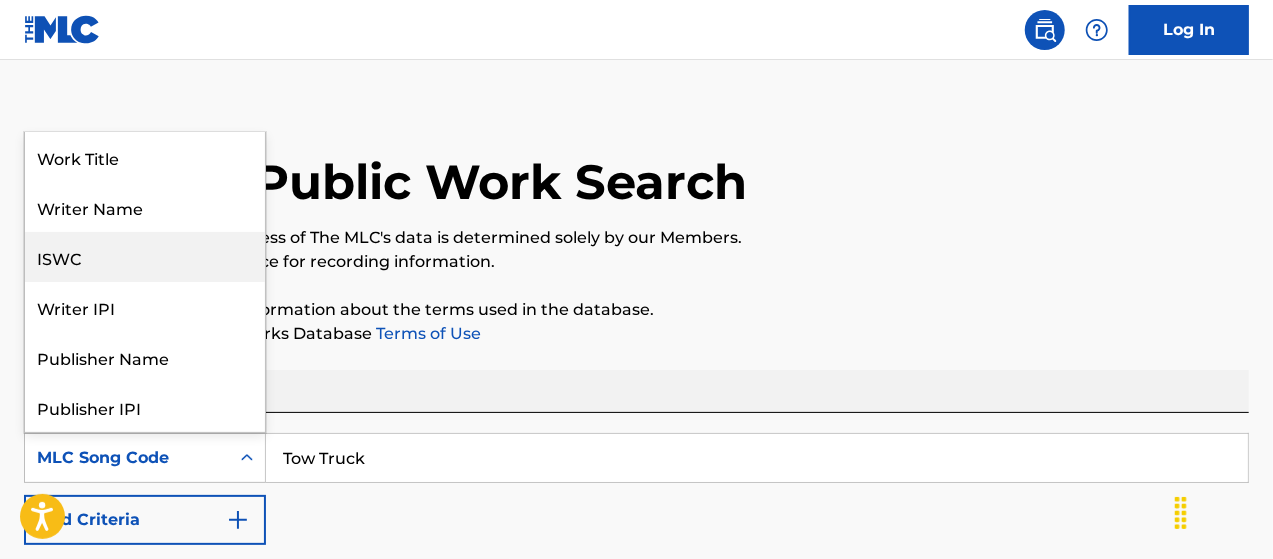 click on "The accuracy and completeness of The MLC's data is determined solely by our Members." at bounding box center (636, 238) 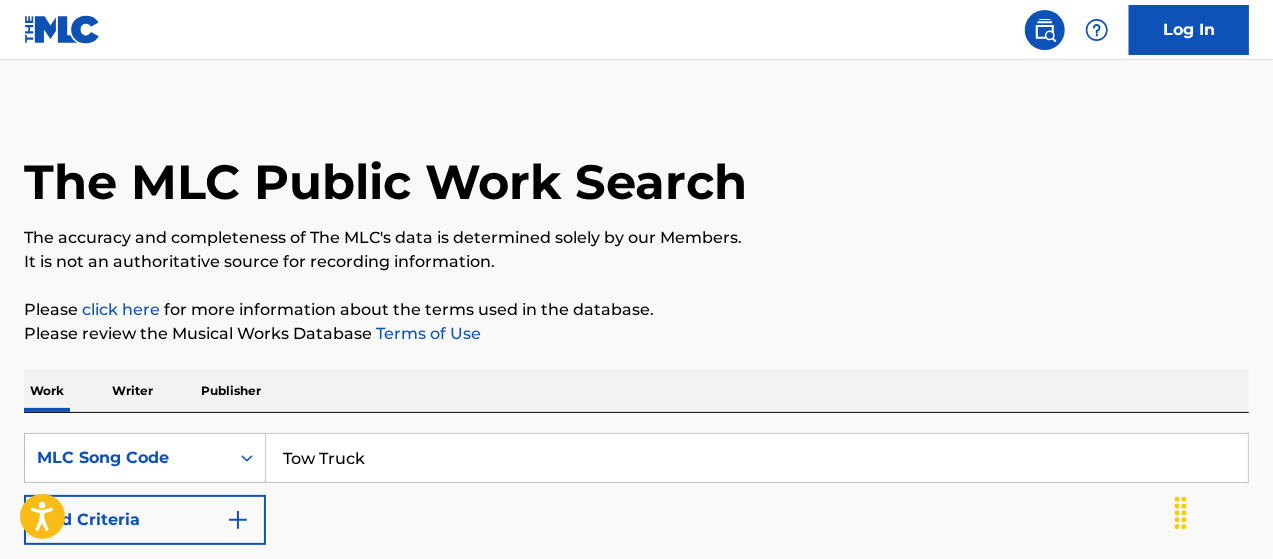 click on "Work" at bounding box center [47, 391] 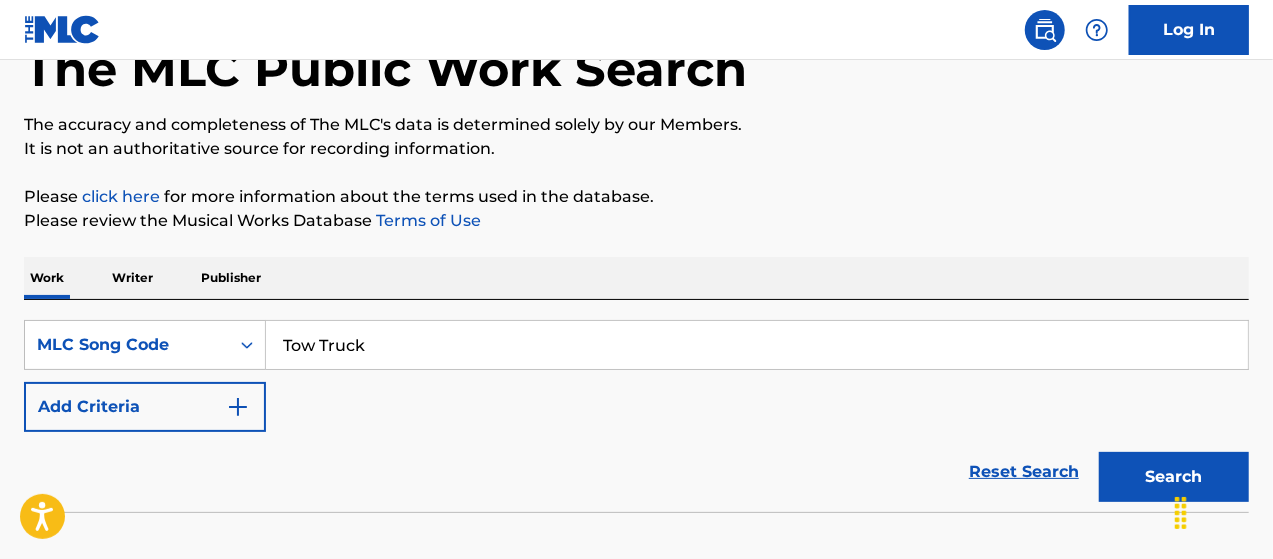 scroll, scrollTop: 133, scrollLeft: 0, axis: vertical 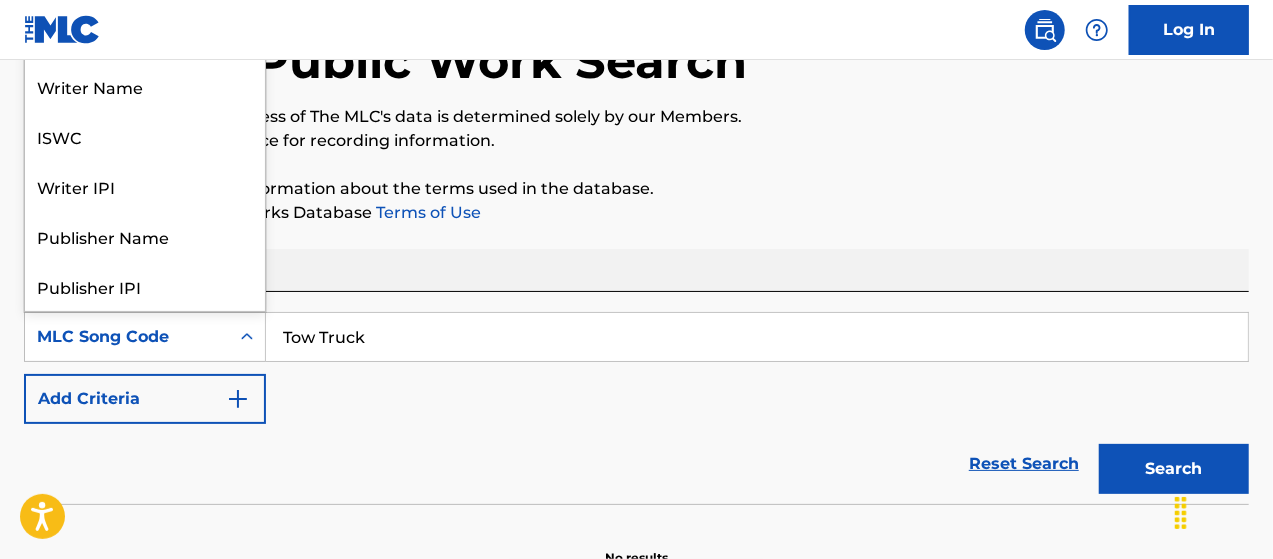 click on "MLC Song Code" at bounding box center [127, 337] 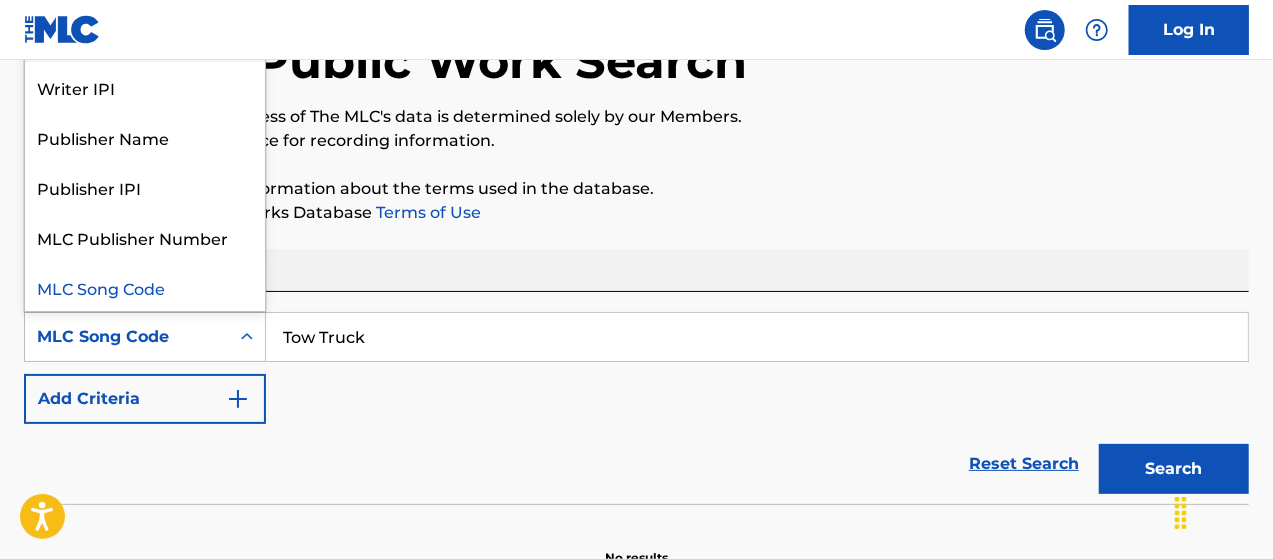 scroll, scrollTop: 100, scrollLeft: 0, axis: vertical 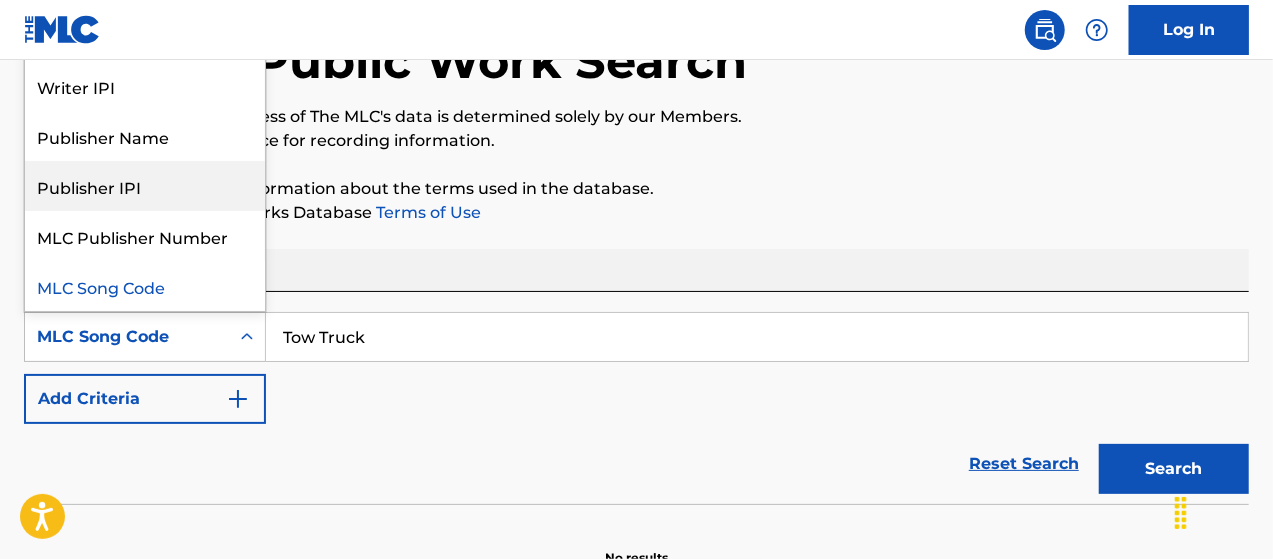 click on "Tow Truck" at bounding box center [757, 337] 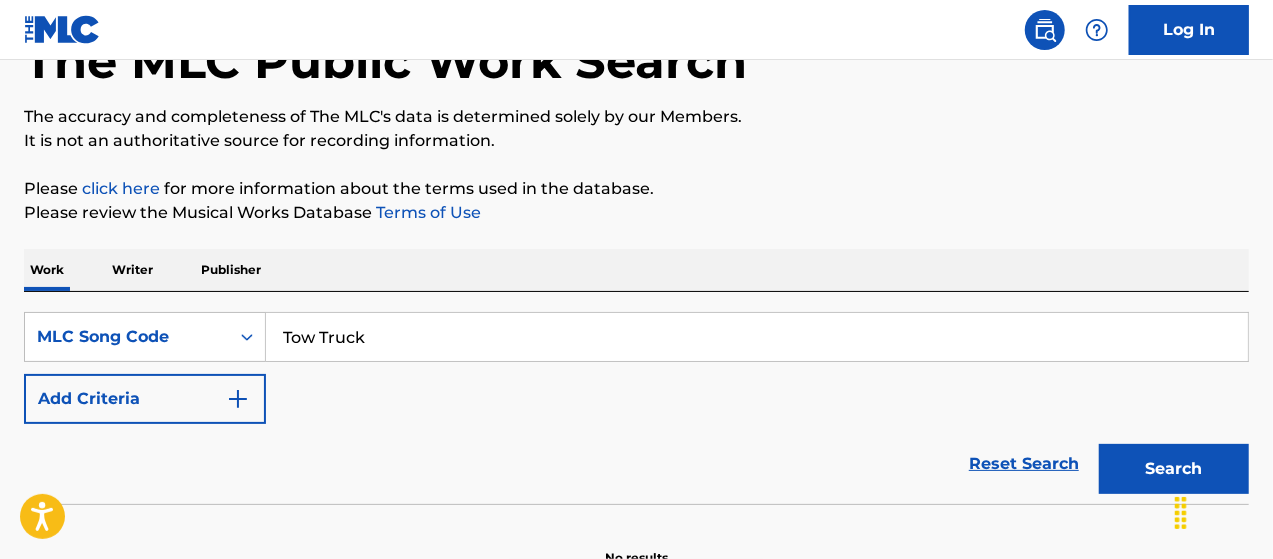 click on "Writer" at bounding box center [132, 270] 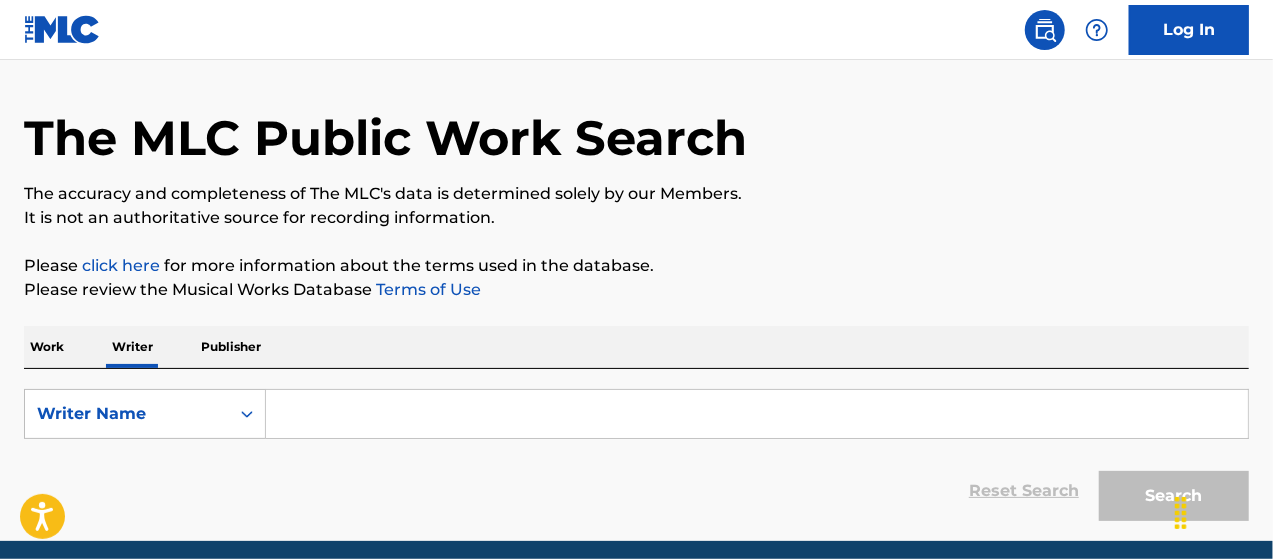 scroll, scrollTop: 133, scrollLeft: 0, axis: vertical 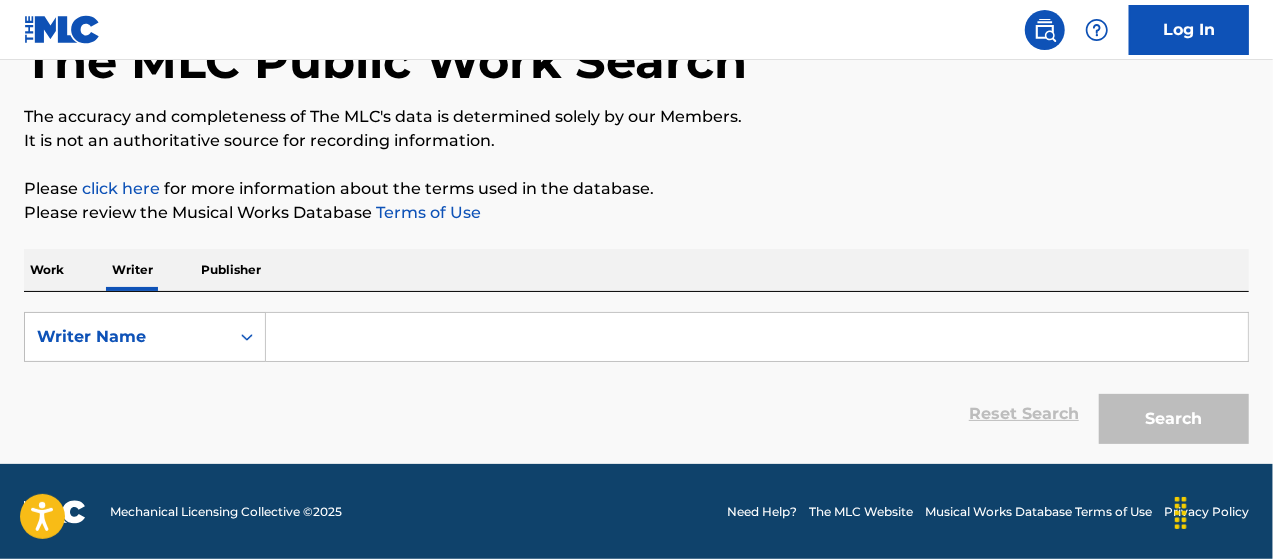 click on "Publisher" at bounding box center [231, 270] 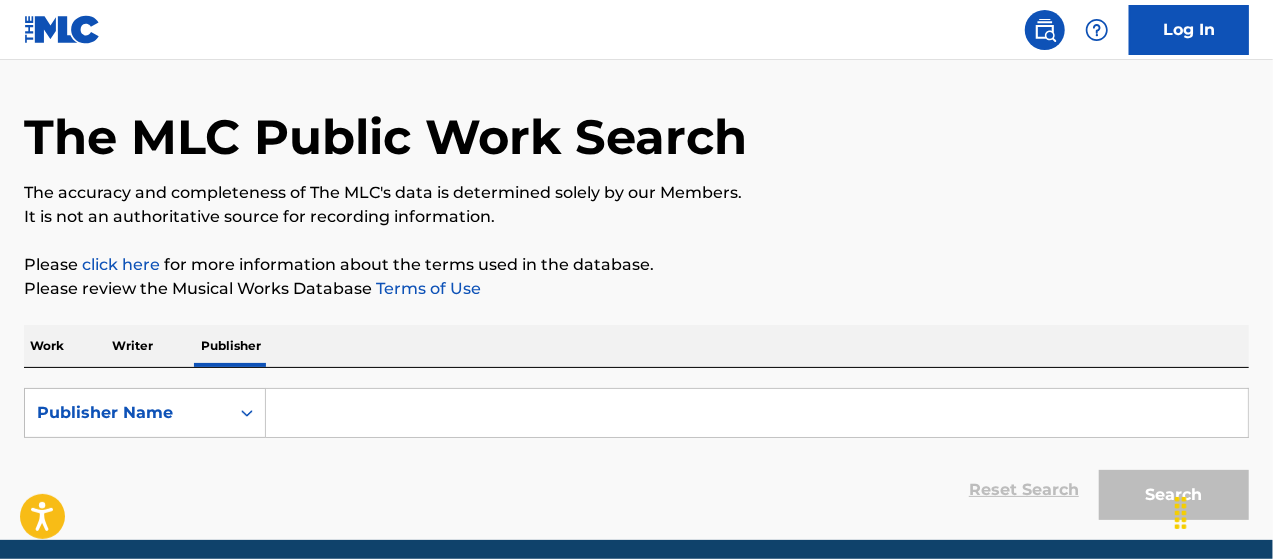scroll, scrollTop: 133, scrollLeft: 0, axis: vertical 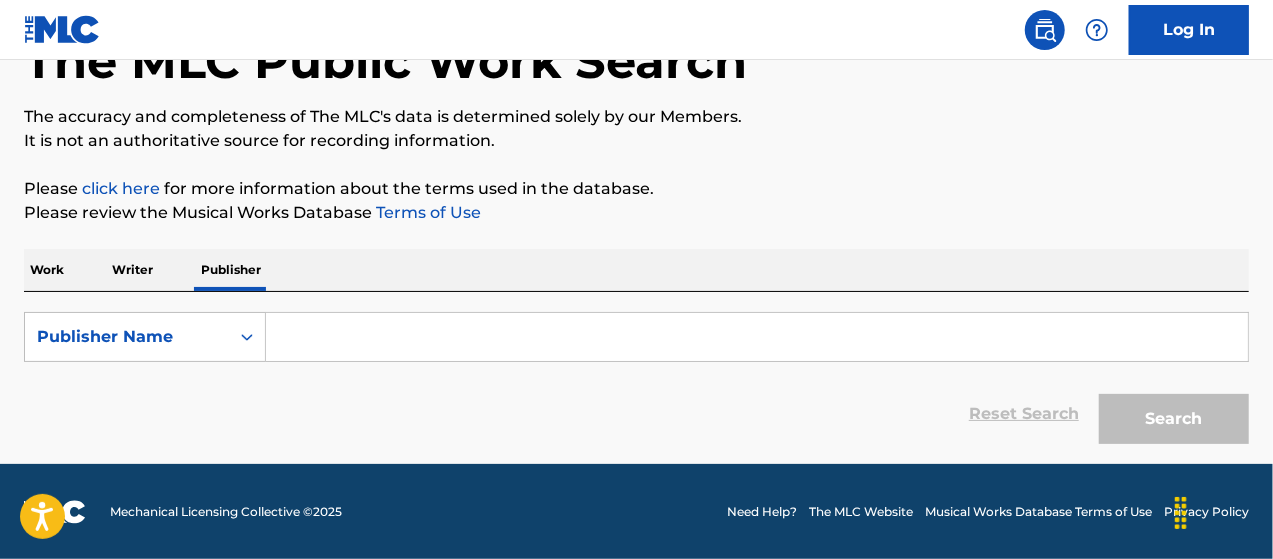 click at bounding box center [757, 337] 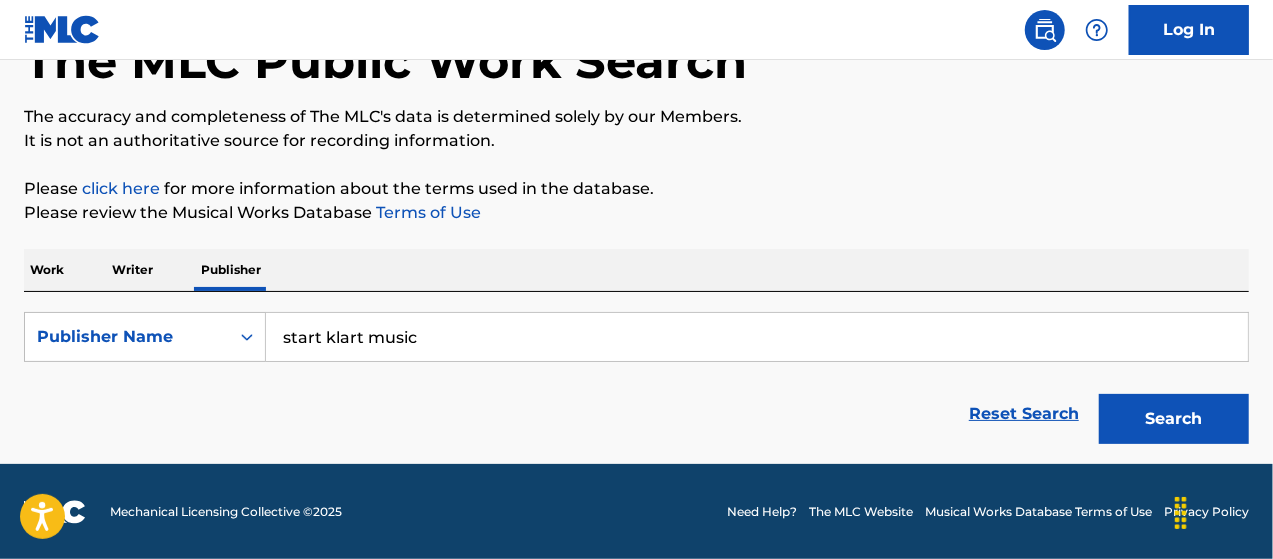type on "start klart music" 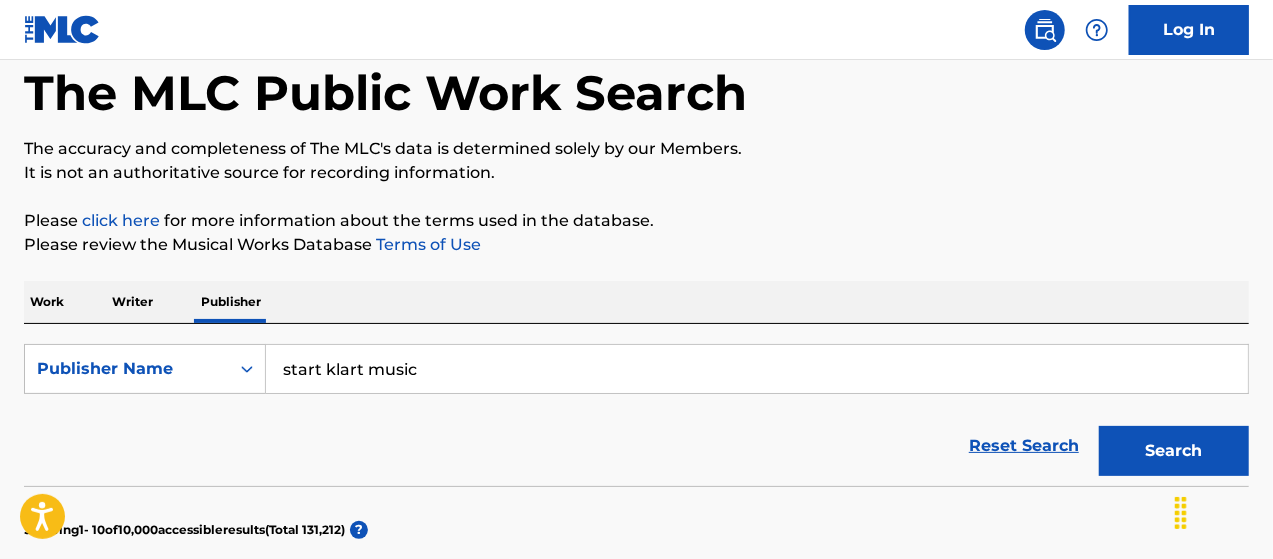 scroll, scrollTop: 0, scrollLeft: 0, axis: both 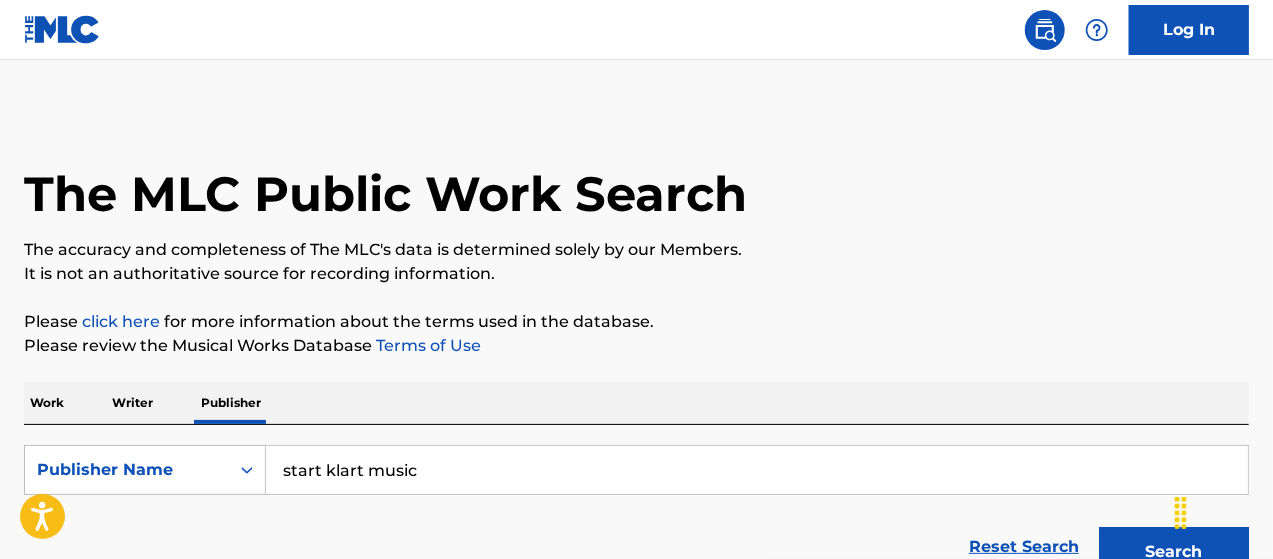 click on "Work" at bounding box center (47, 403) 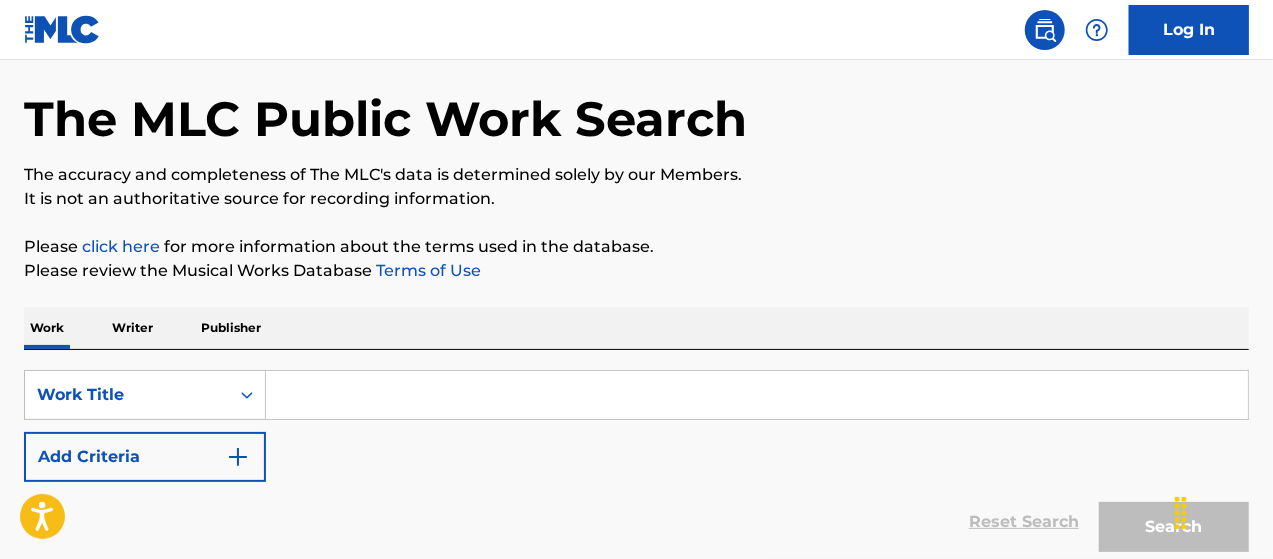 scroll, scrollTop: 200, scrollLeft: 0, axis: vertical 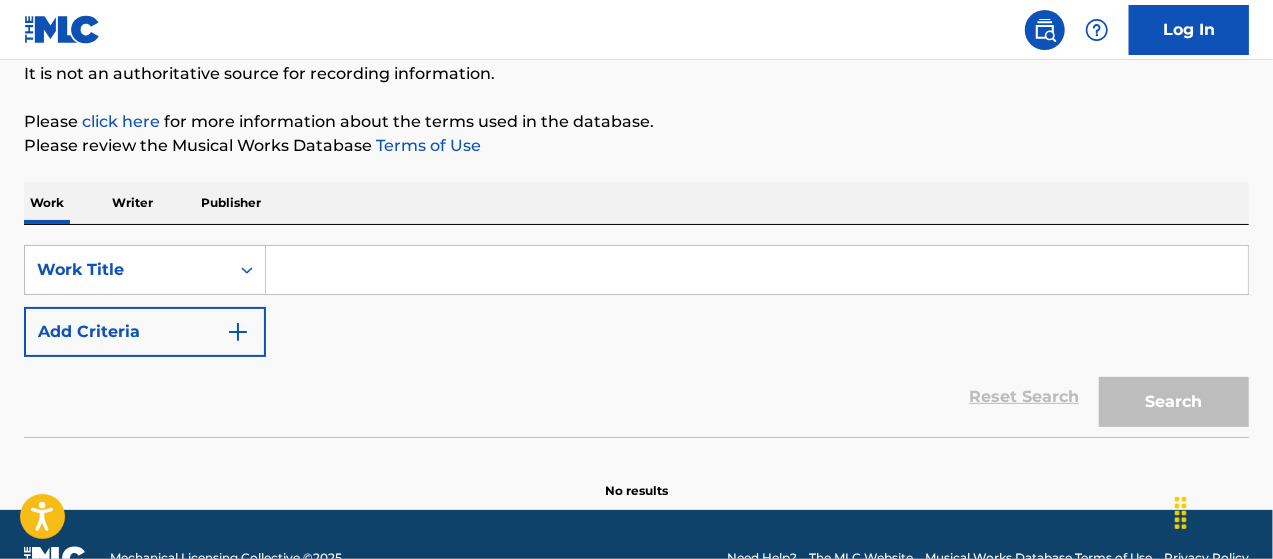 click at bounding box center [757, 270] 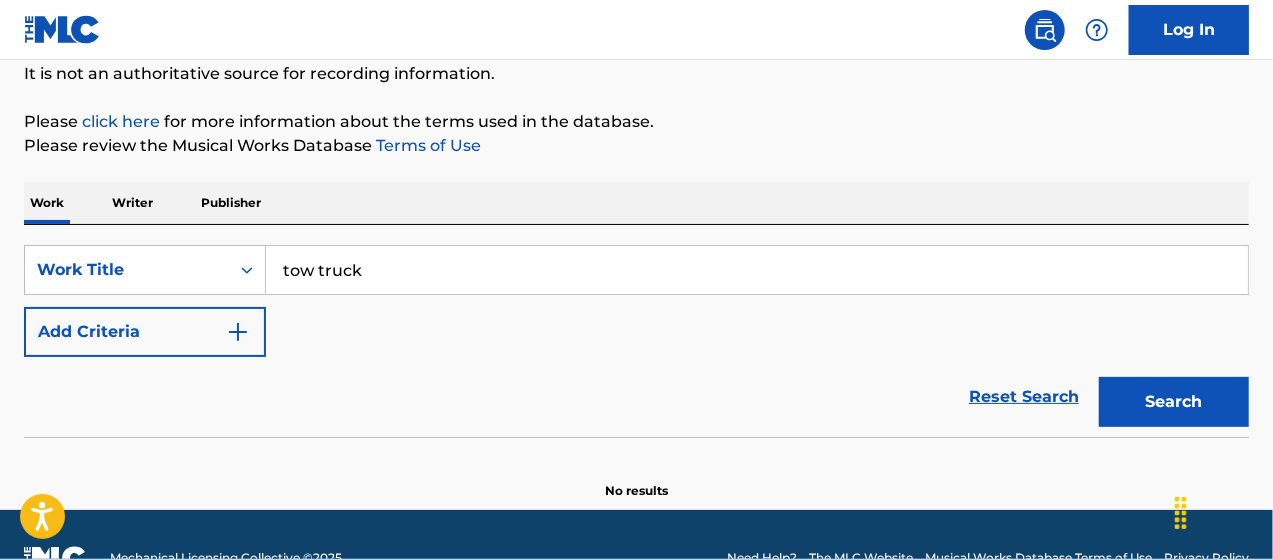 type on "tow truck" 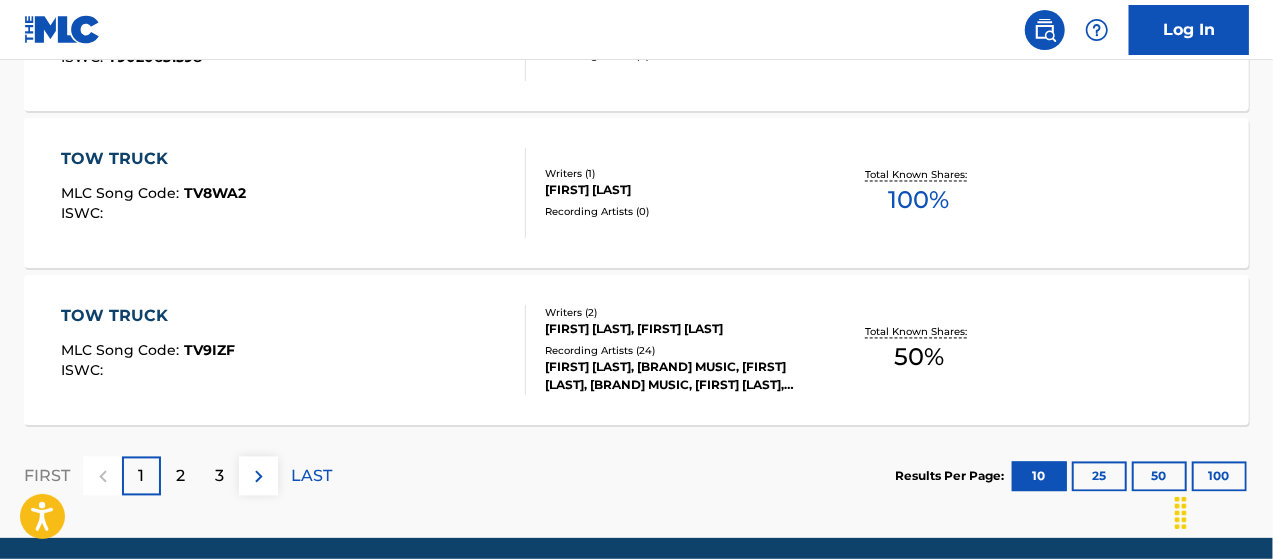 scroll, scrollTop: 1844, scrollLeft: 0, axis: vertical 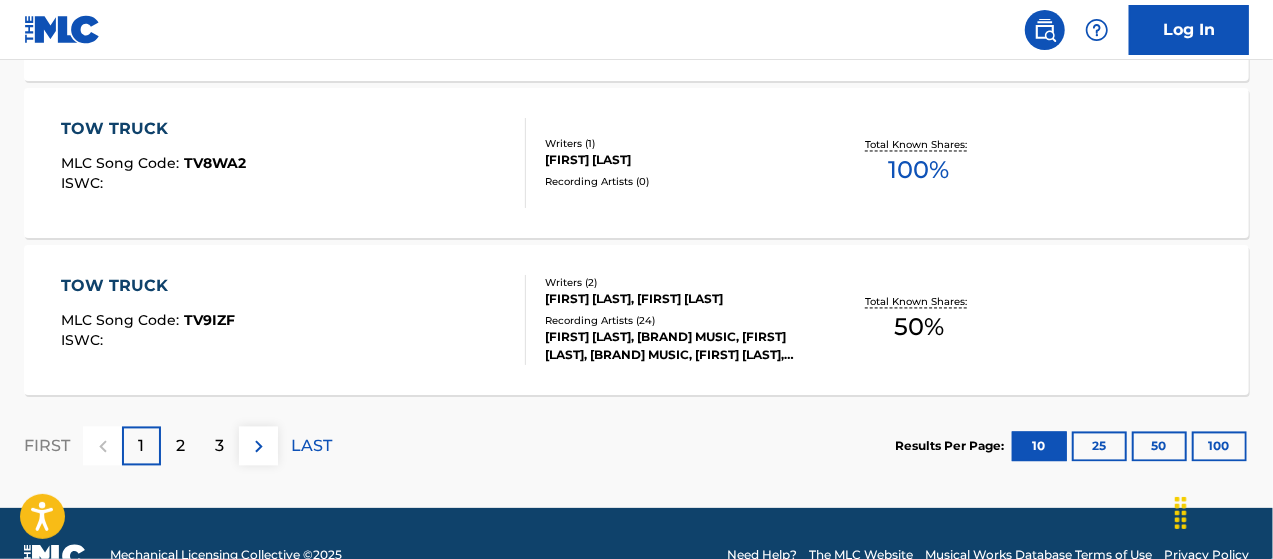 click on "2" at bounding box center [180, 446] 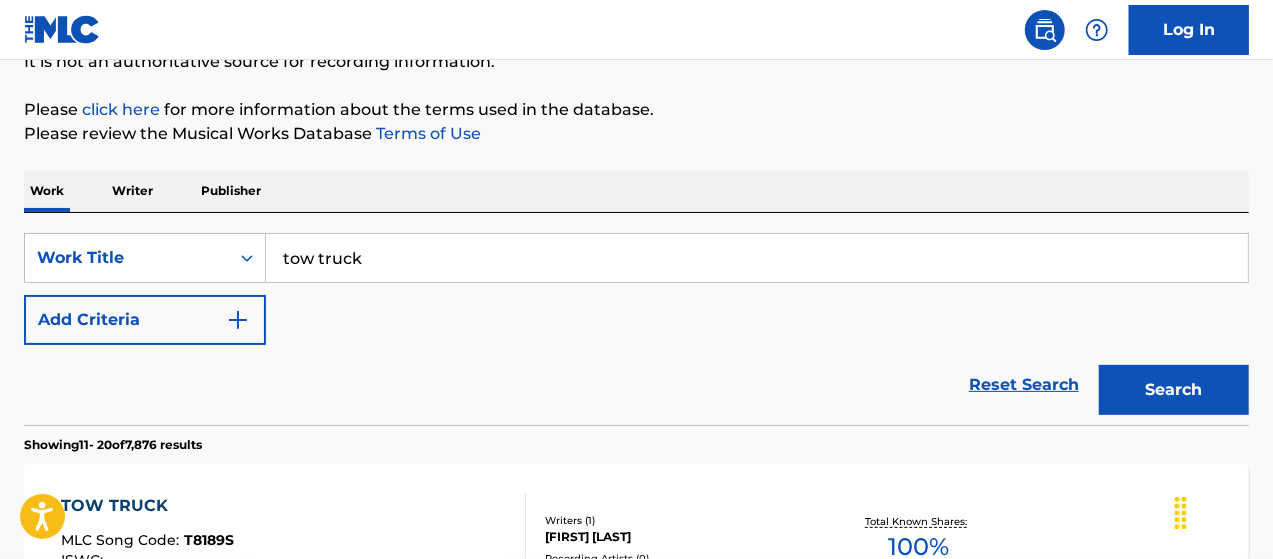 scroll, scrollTop: 211, scrollLeft: 0, axis: vertical 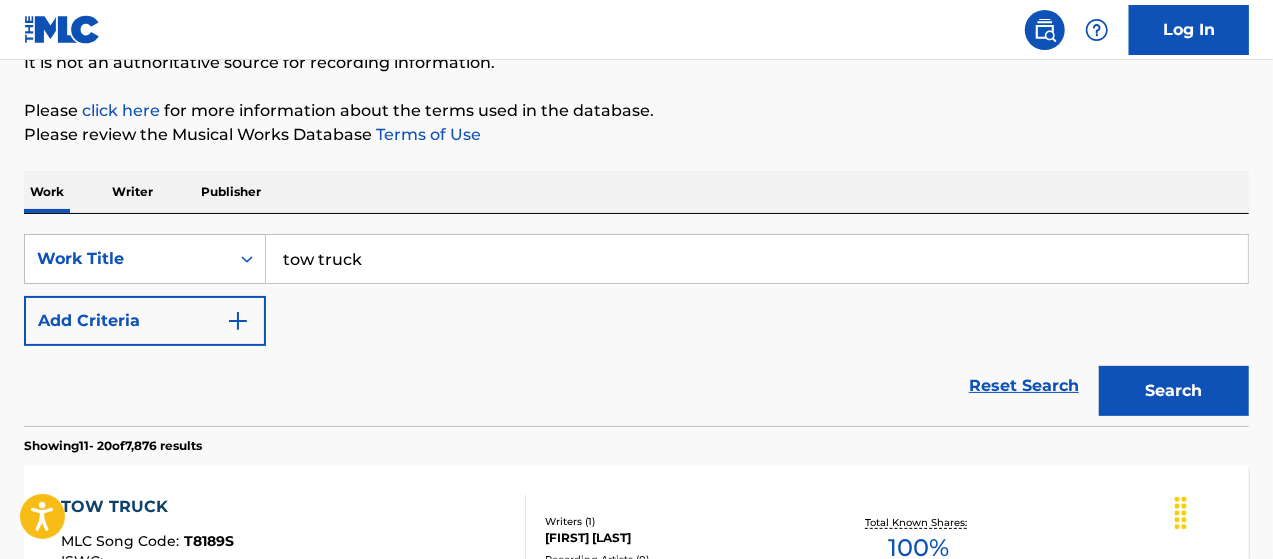click on "Add Criteria" at bounding box center (145, 321) 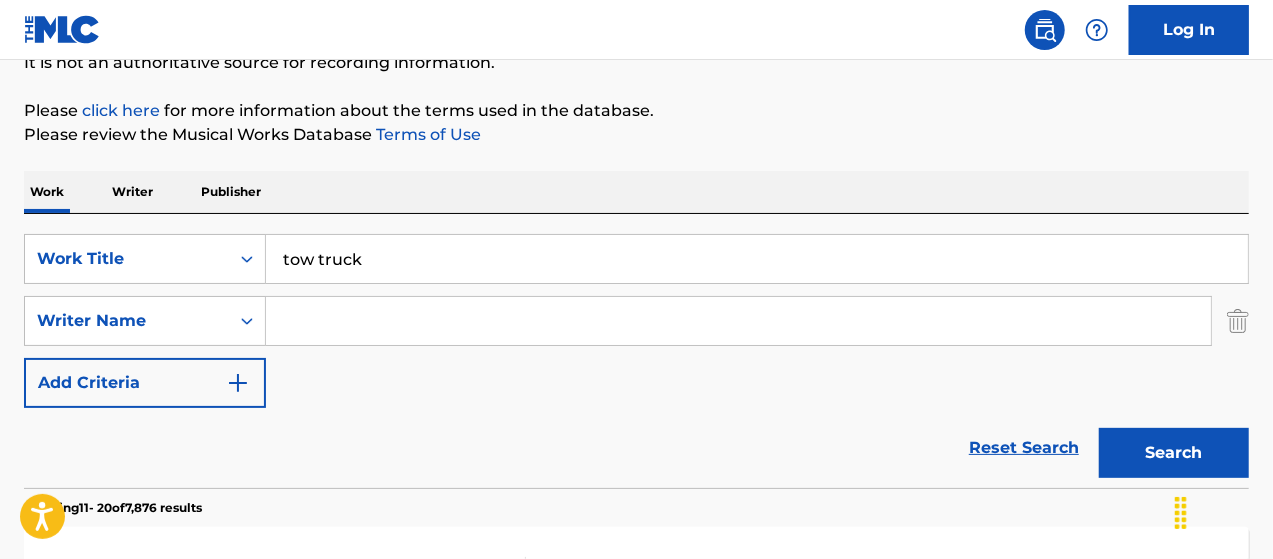 click at bounding box center [738, 321] 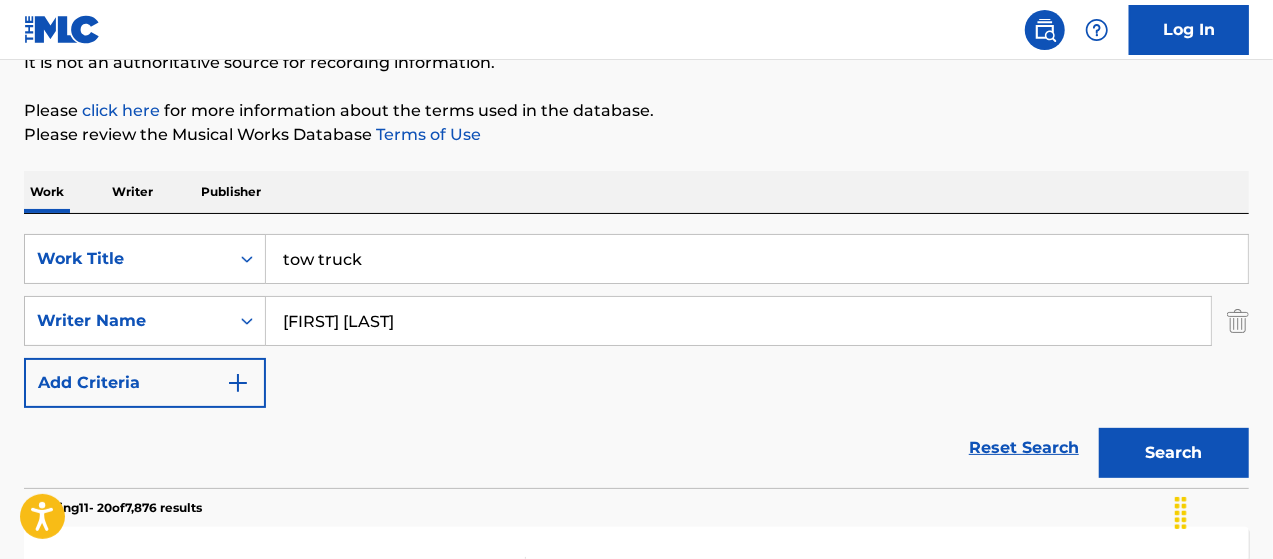click on "Search" at bounding box center [1174, 453] 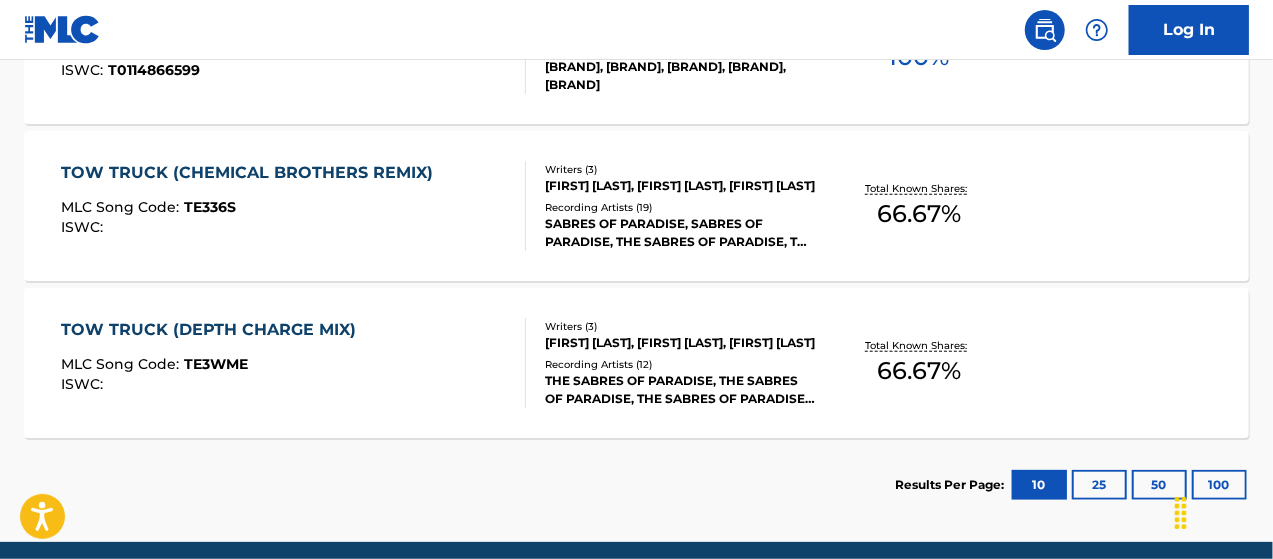 scroll, scrollTop: 842, scrollLeft: 0, axis: vertical 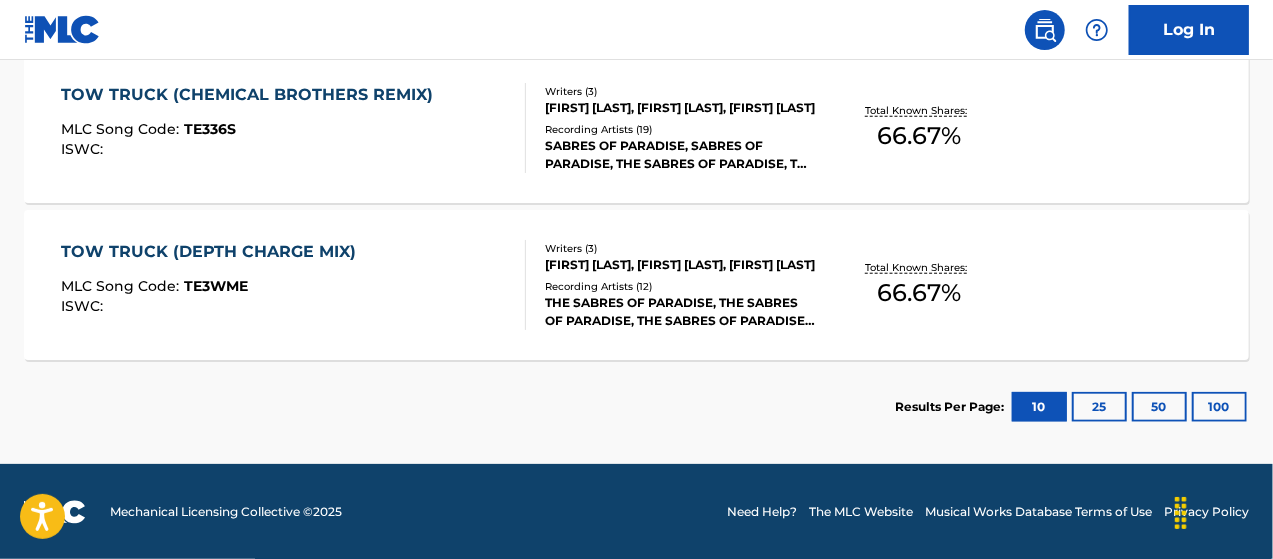 click on "SABRES OF PARADISE, SABRES OF PARADISE, THE SABRES OF PARADISE, THE SABRES OF PARADISE, THE SABRES OF PARADISE" at bounding box center [681, 155] 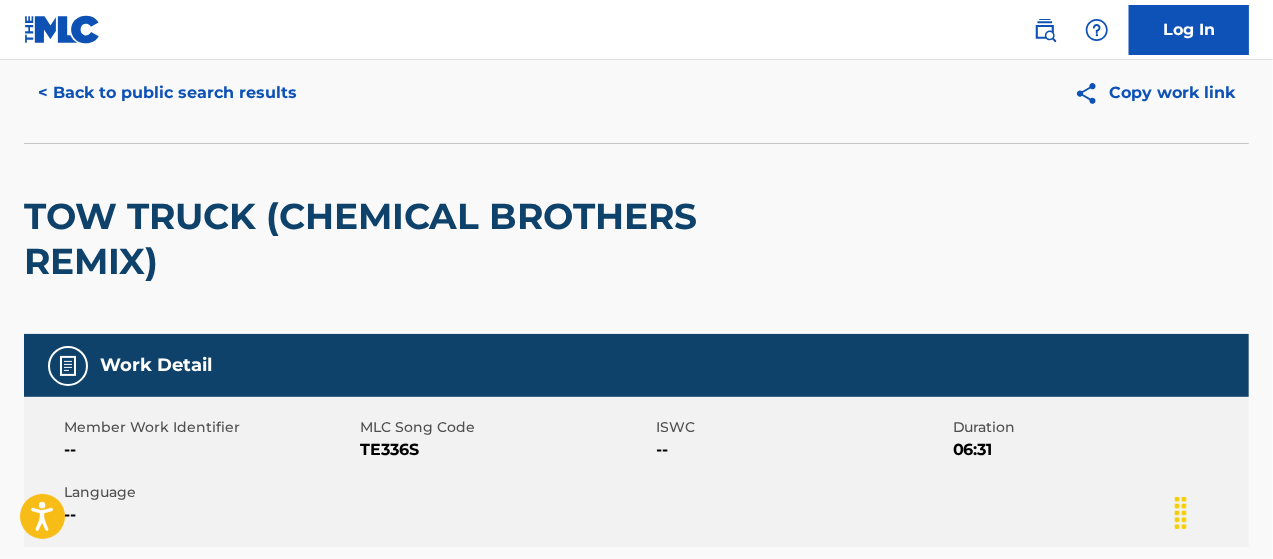 scroll, scrollTop: 0, scrollLeft: 0, axis: both 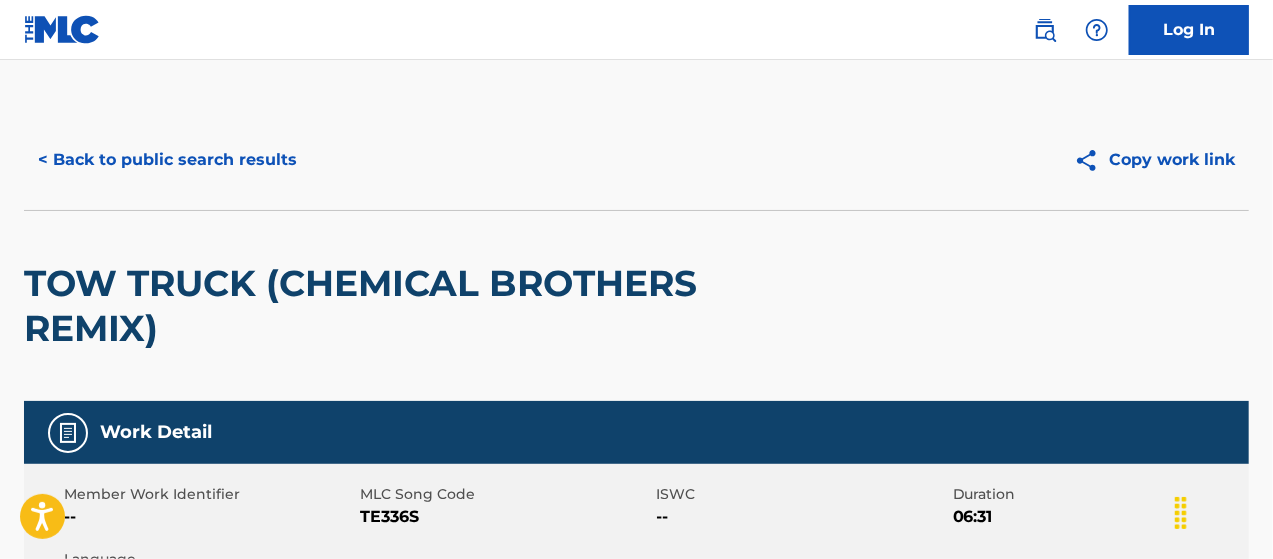 click on "< Back to public search results" at bounding box center [167, 160] 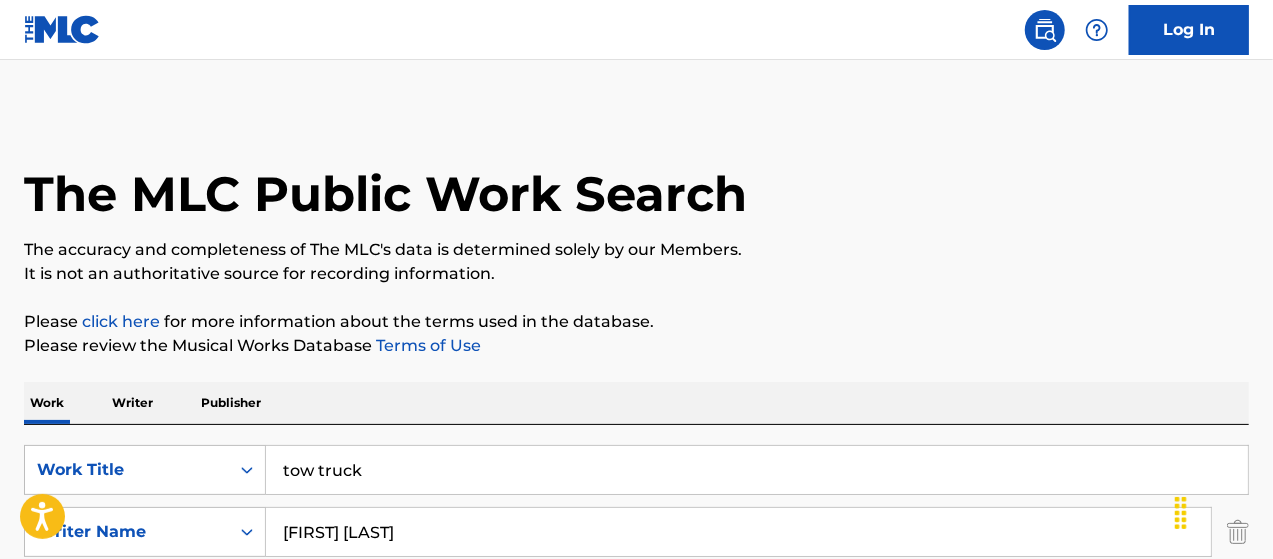 scroll, scrollTop: 200, scrollLeft: 0, axis: vertical 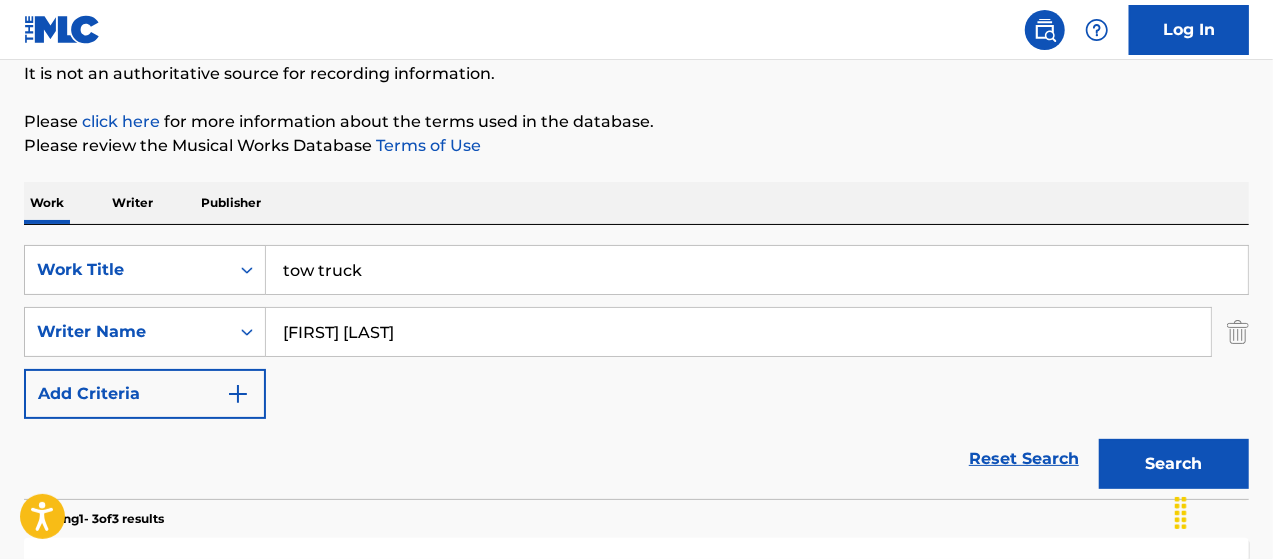 click on "[FIRST] [LAST]" at bounding box center (738, 332) 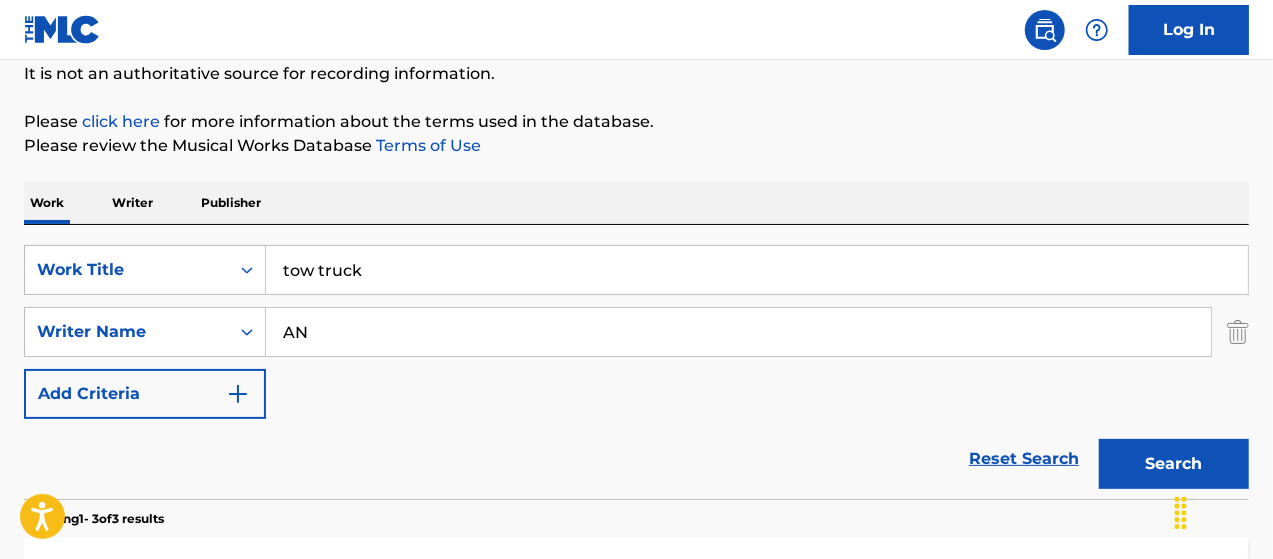 type on "A" 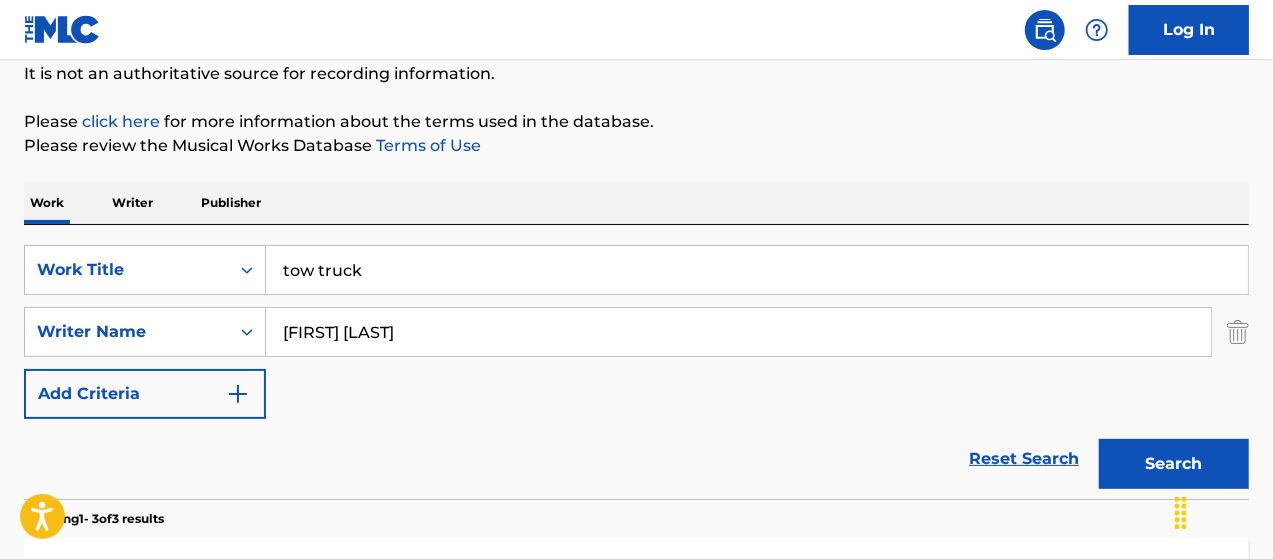 type on "[FIRST] [LAST]" 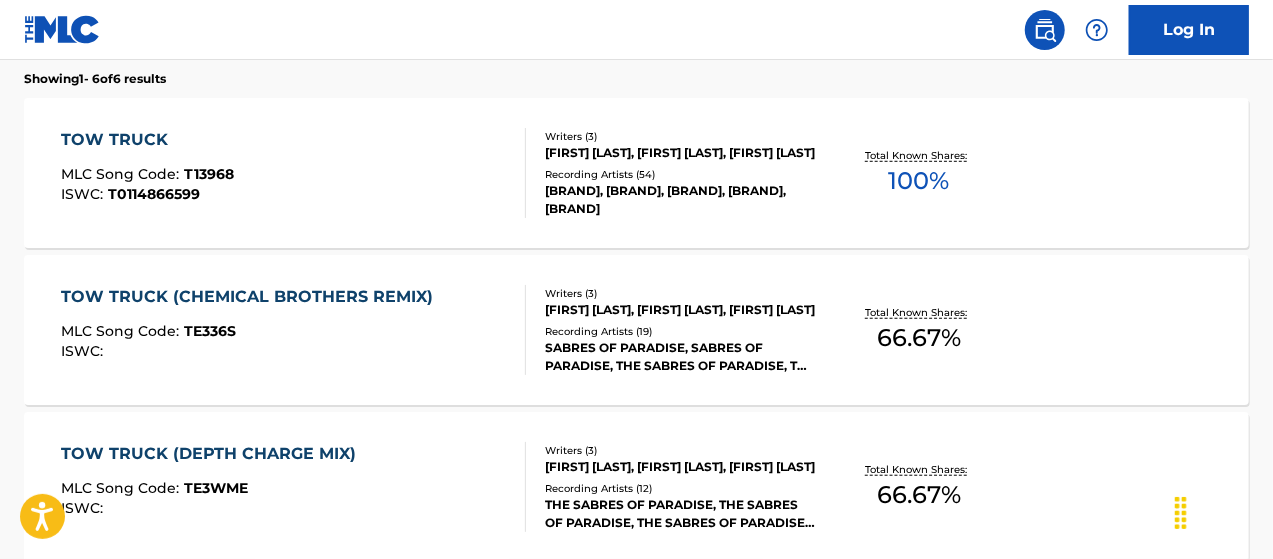 scroll, scrollTop: 666, scrollLeft: 0, axis: vertical 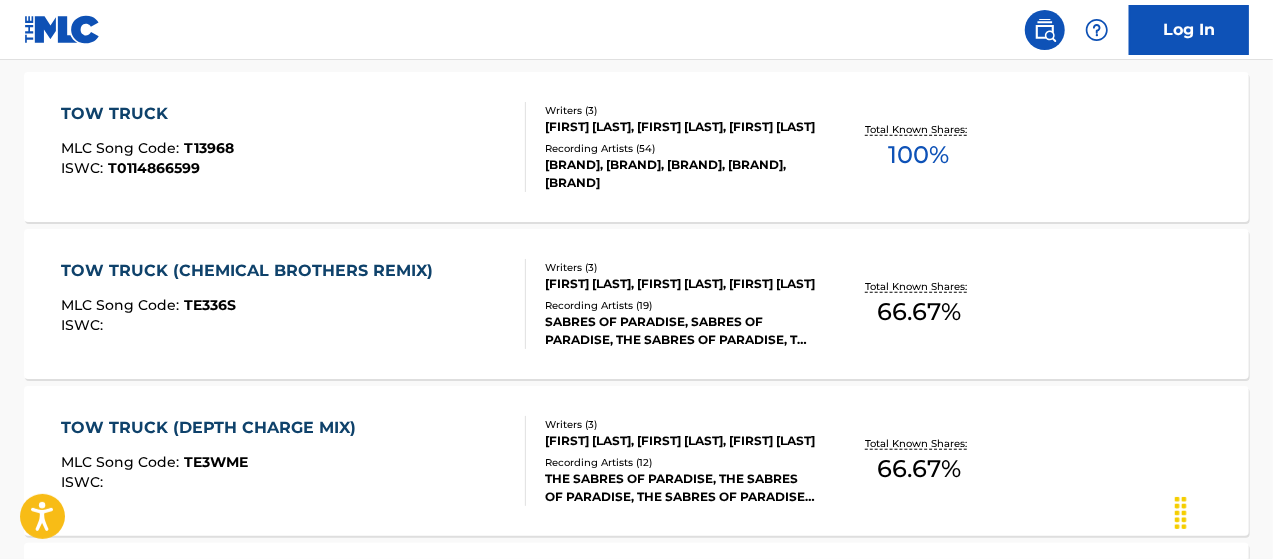 click on "[FIRST] [LAST], [FIRST] [LAST], [FIRST] [LAST]" at bounding box center (681, 127) 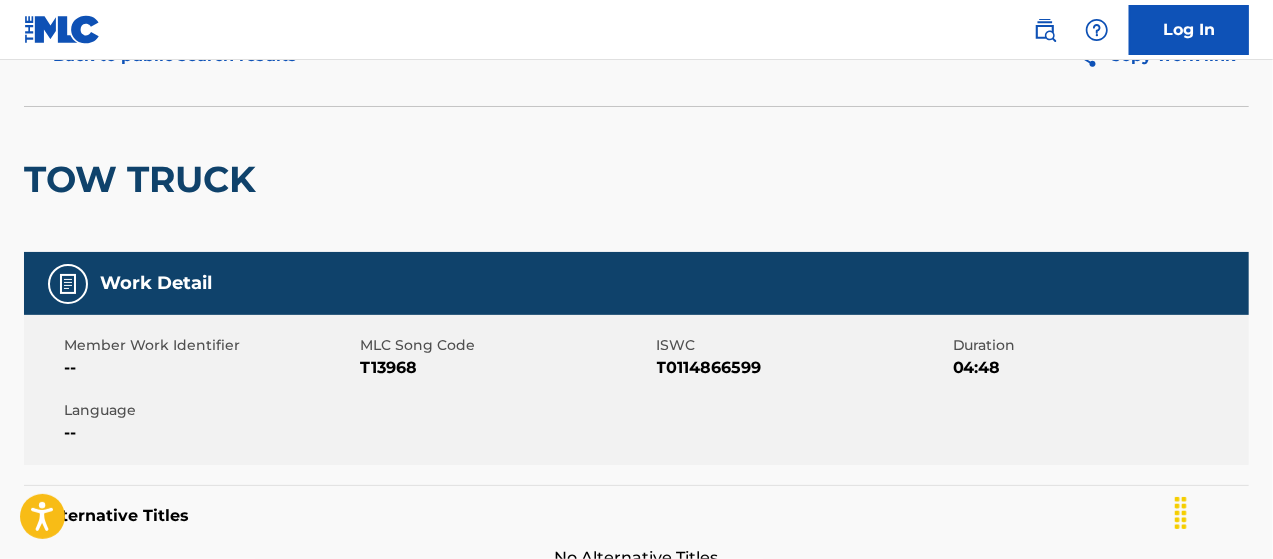 scroll, scrollTop: 0, scrollLeft: 0, axis: both 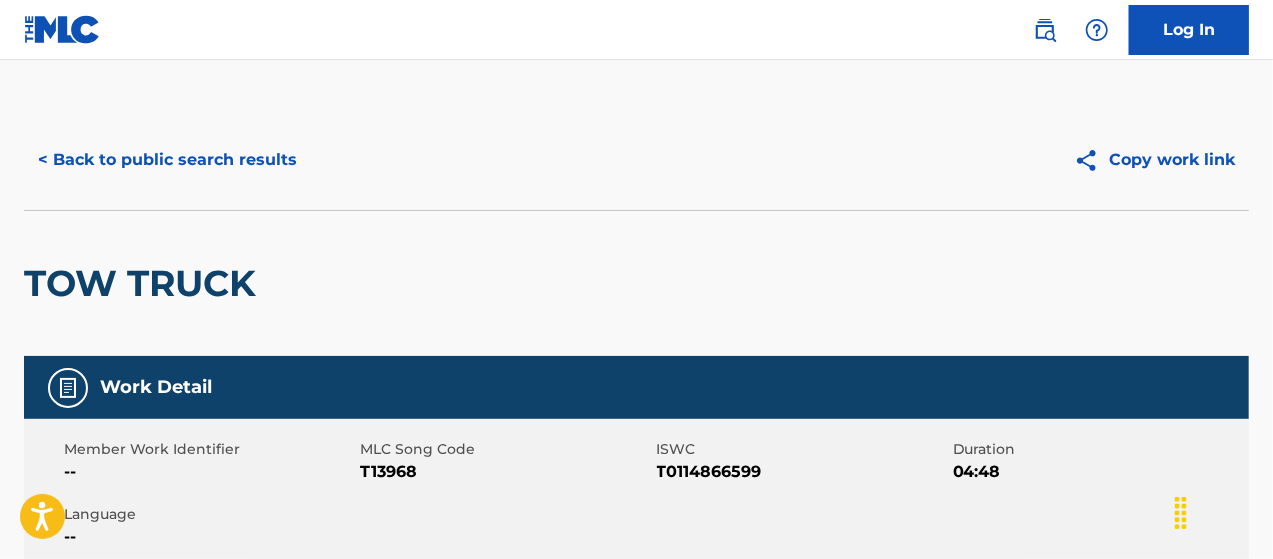 click on "< Back to public search results" at bounding box center [167, 160] 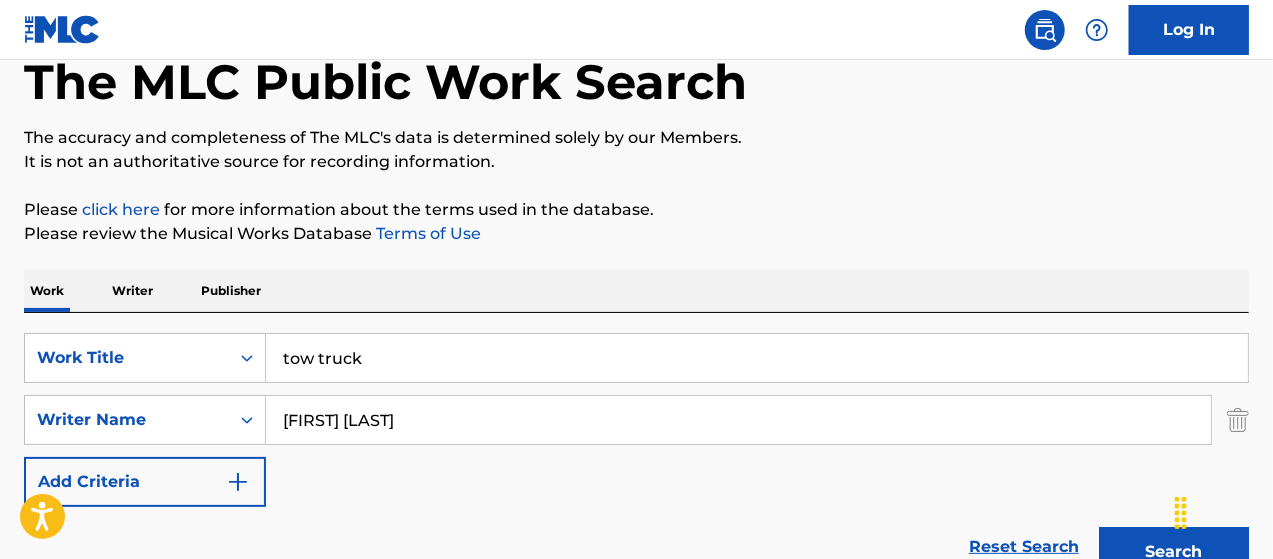 scroll, scrollTop: 214, scrollLeft: 0, axis: vertical 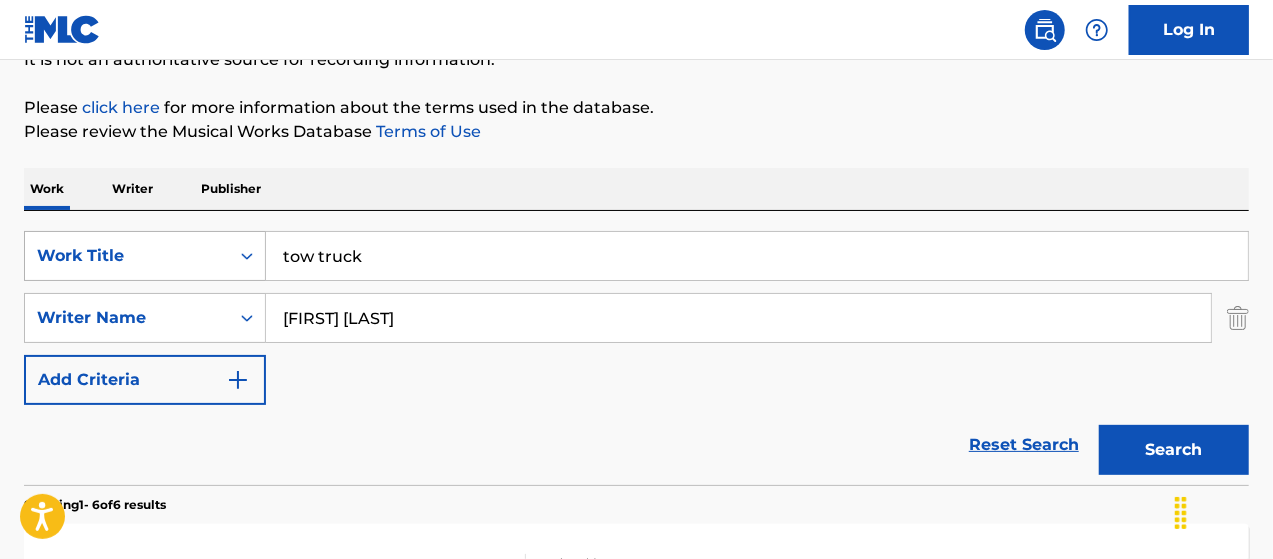 click on "Work Title tow truck" at bounding box center (636, 256) 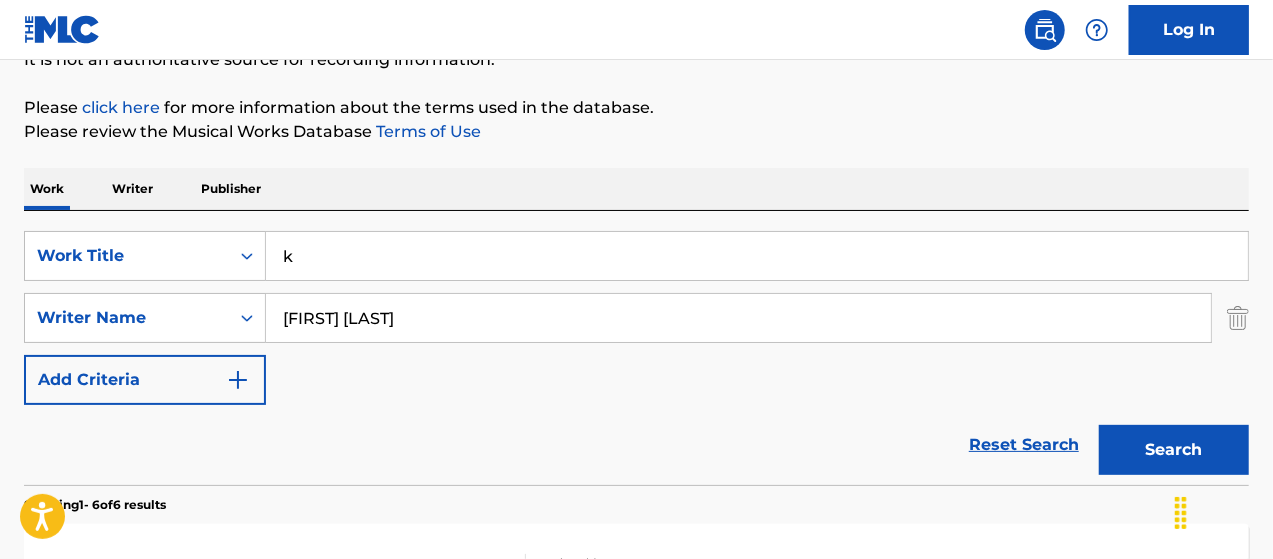 type on "k" 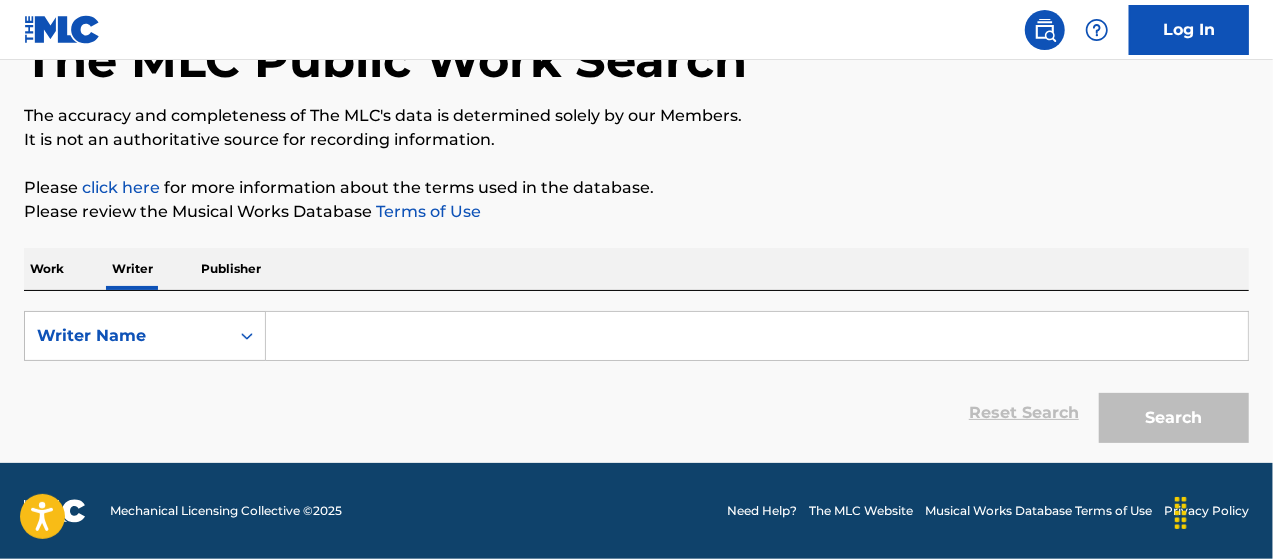 scroll, scrollTop: 0, scrollLeft: 0, axis: both 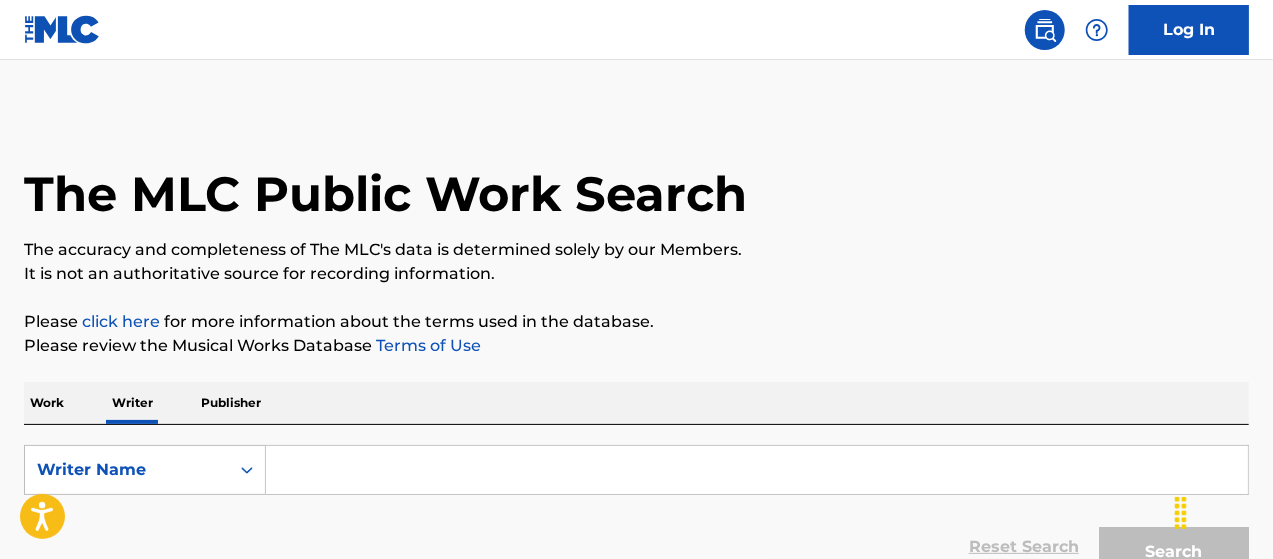 click at bounding box center [757, 470] 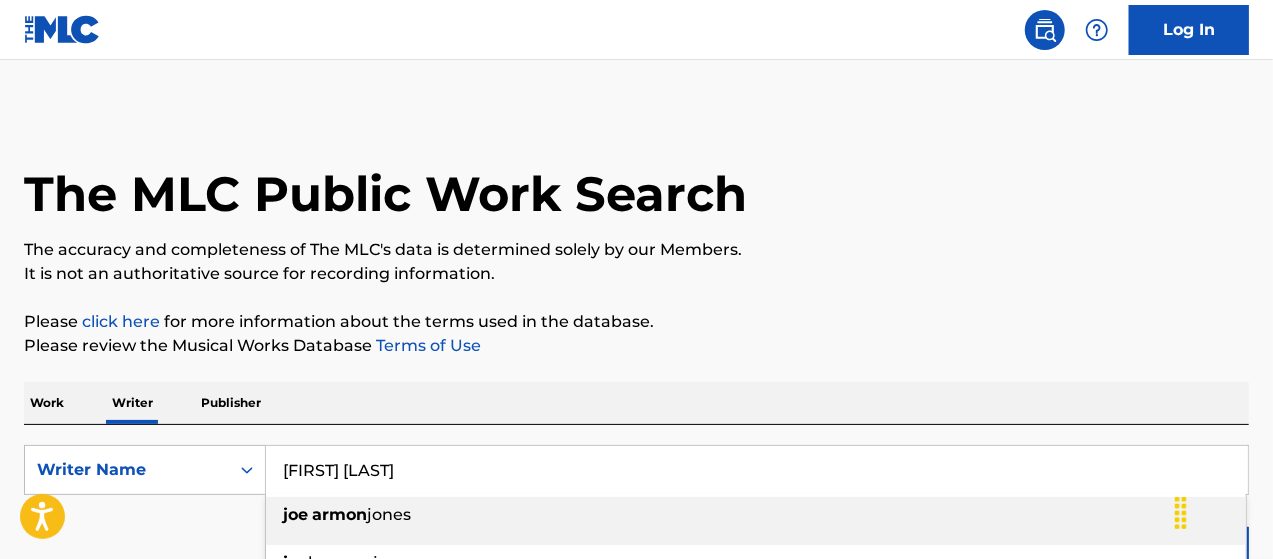 click on "armon" at bounding box center (339, 514) 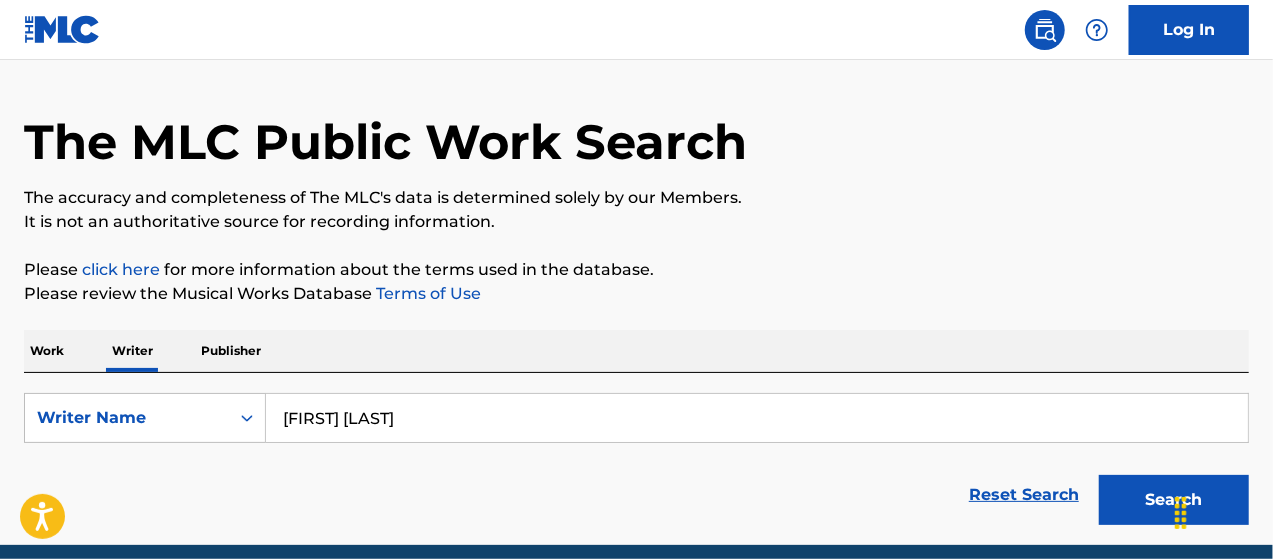 scroll, scrollTop: 133, scrollLeft: 0, axis: vertical 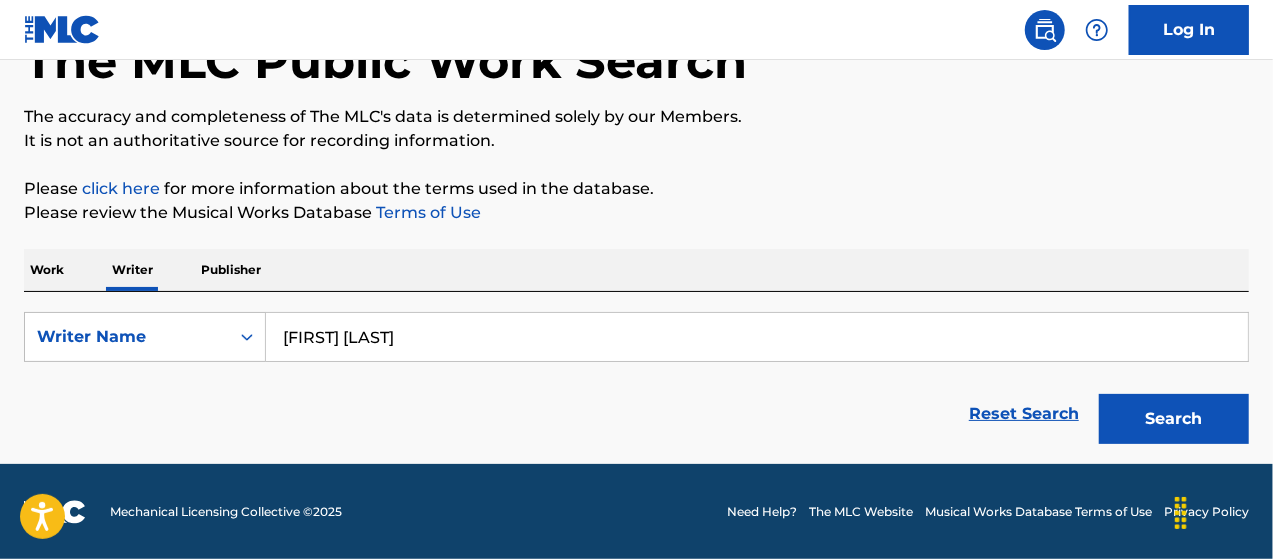 drag, startPoint x: 1181, startPoint y: 420, endPoint x: 1142, endPoint y: 411, distance: 40.024994 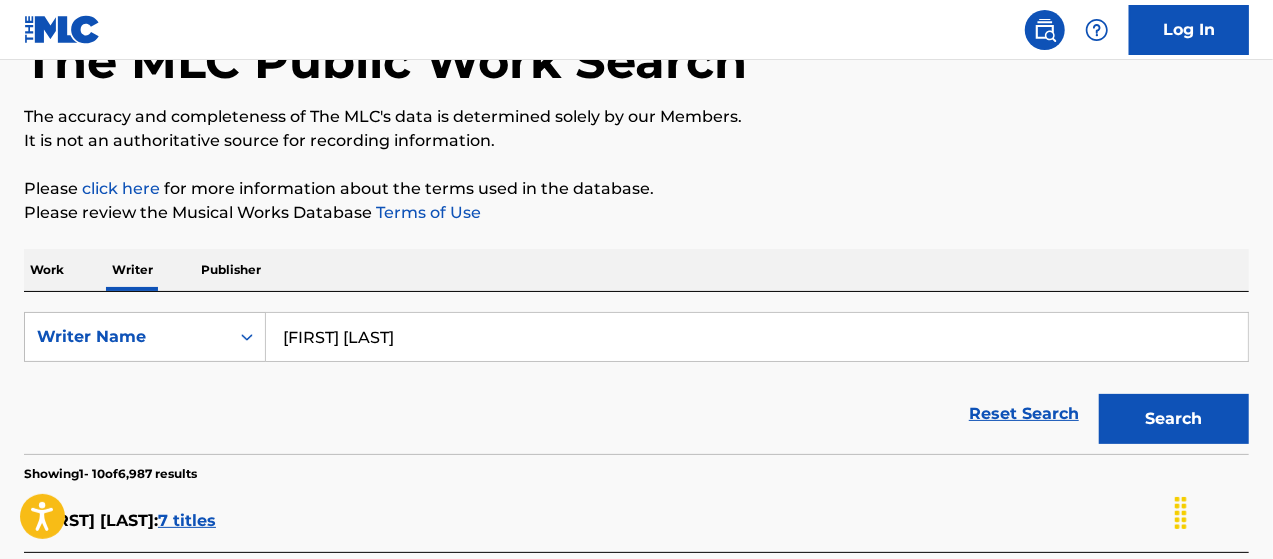 scroll, scrollTop: 400, scrollLeft: 0, axis: vertical 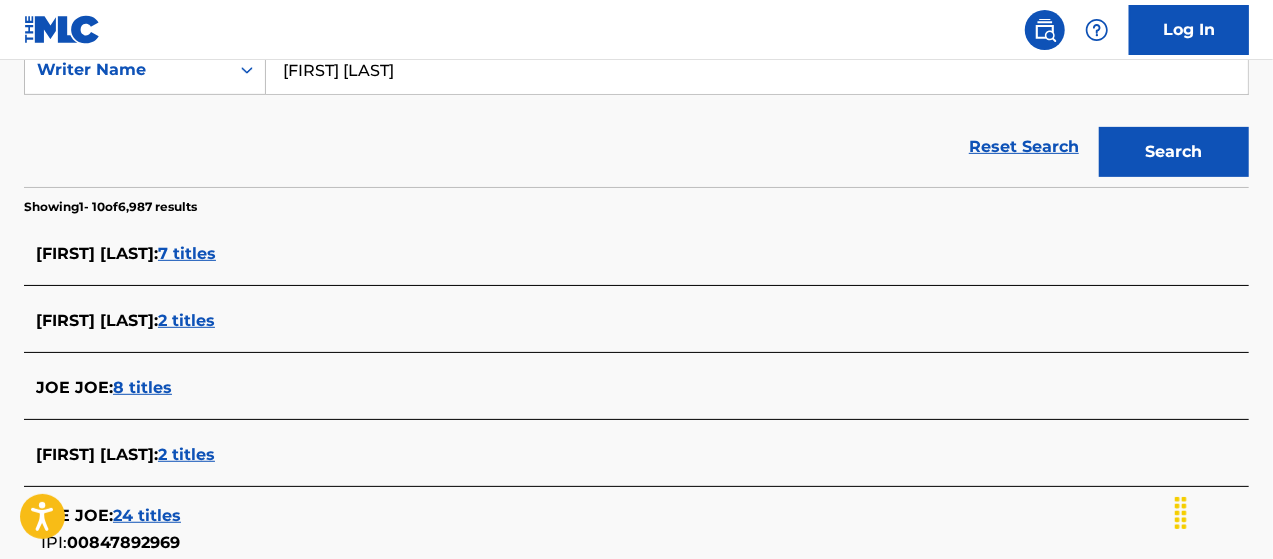 click on "7 titles" at bounding box center (187, 253) 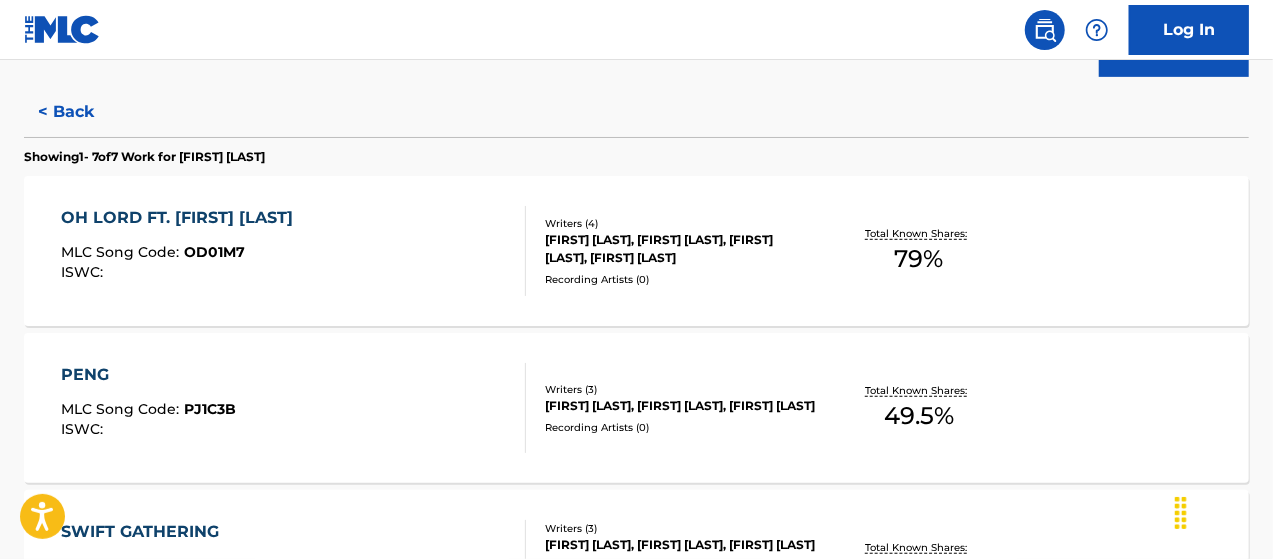 scroll, scrollTop: 500, scrollLeft: 0, axis: vertical 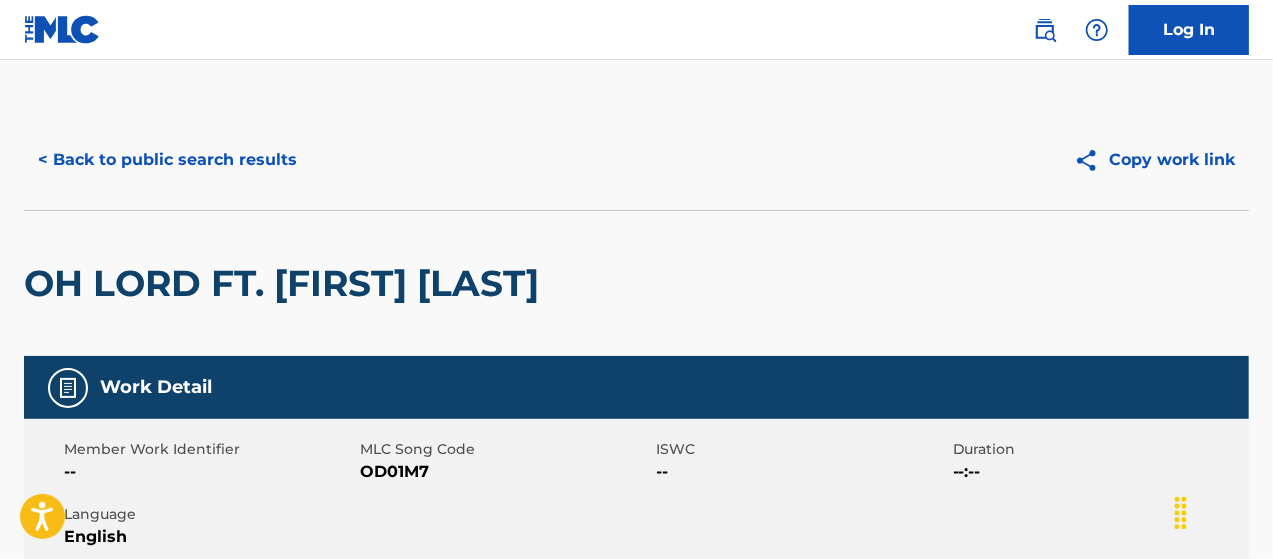 click on "< Back to public search results" at bounding box center (167, 160) 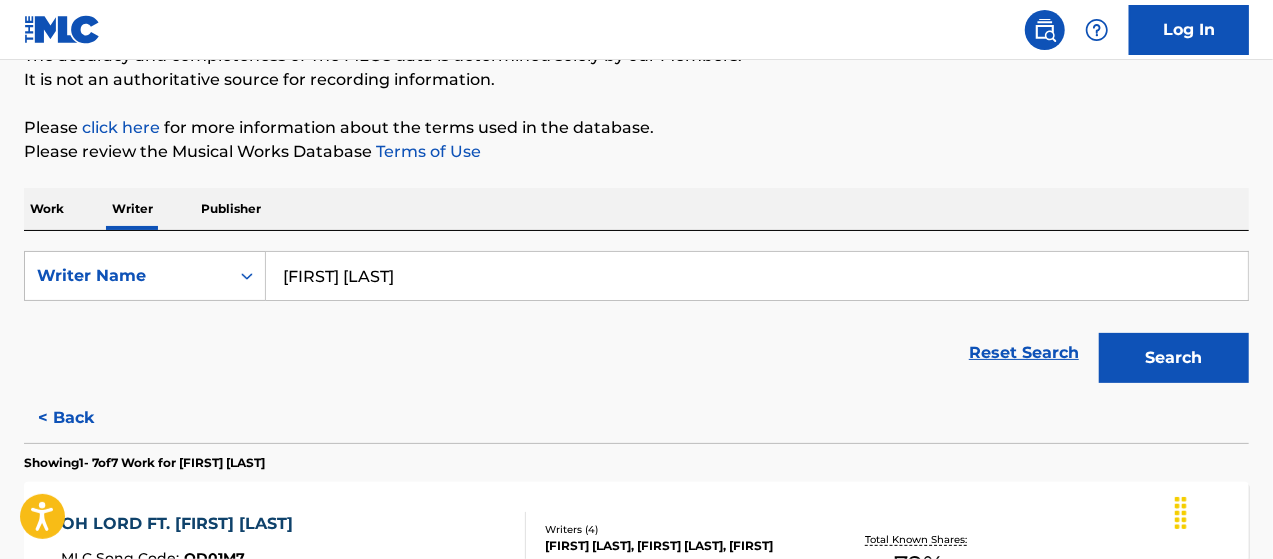 click on "Work" at bounding box center (47, 209) 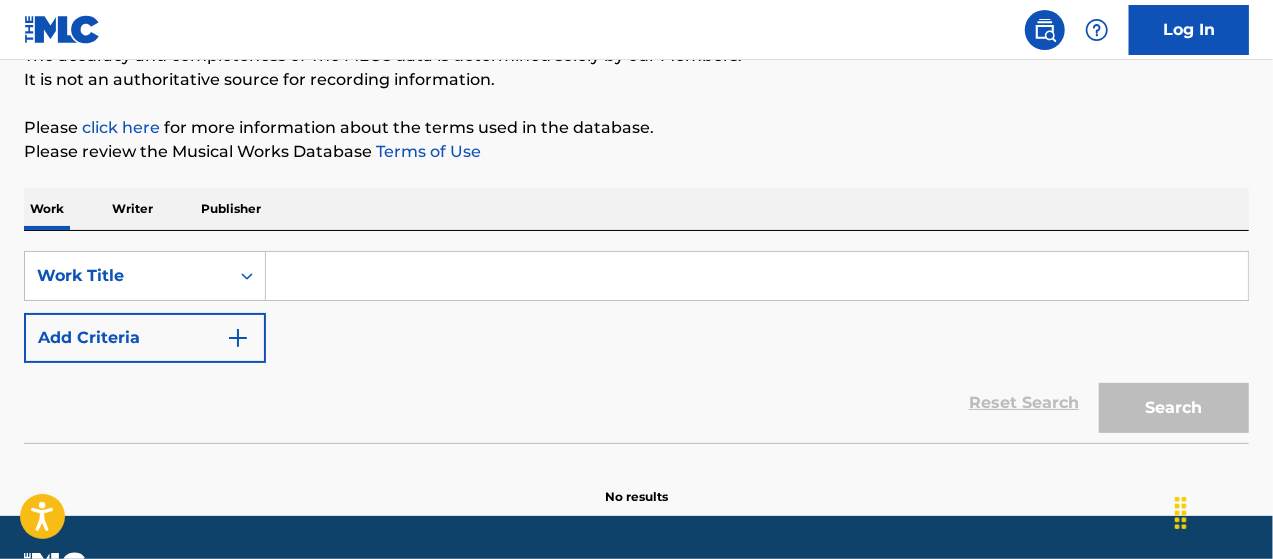scroll, scrollTop: 0, scrollLeft: 0, axis: both 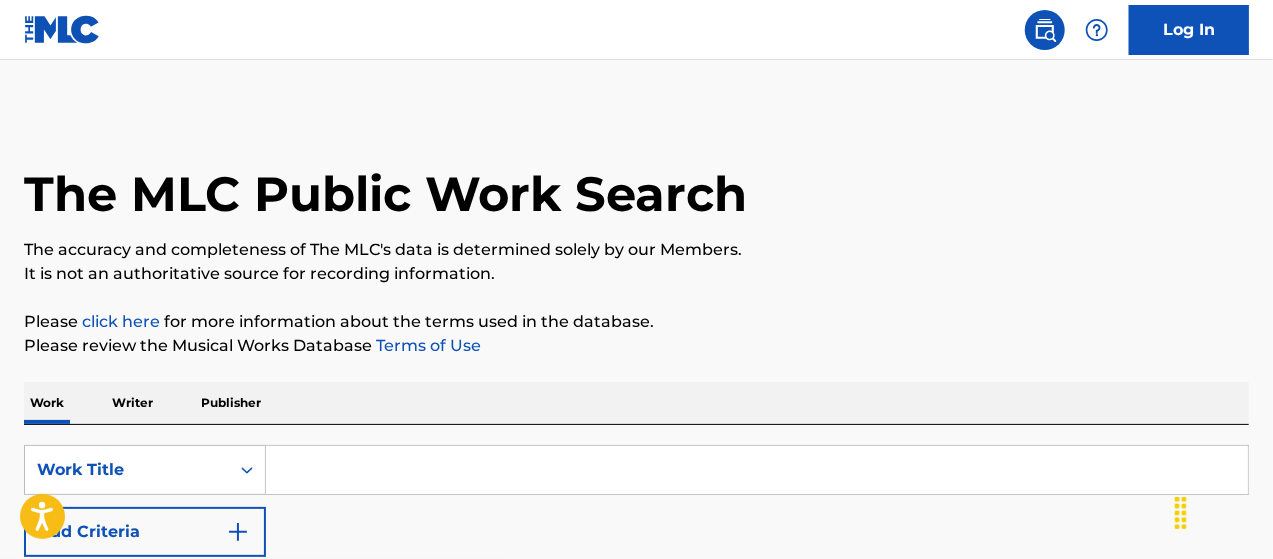 click at bounding box center [757, 470] 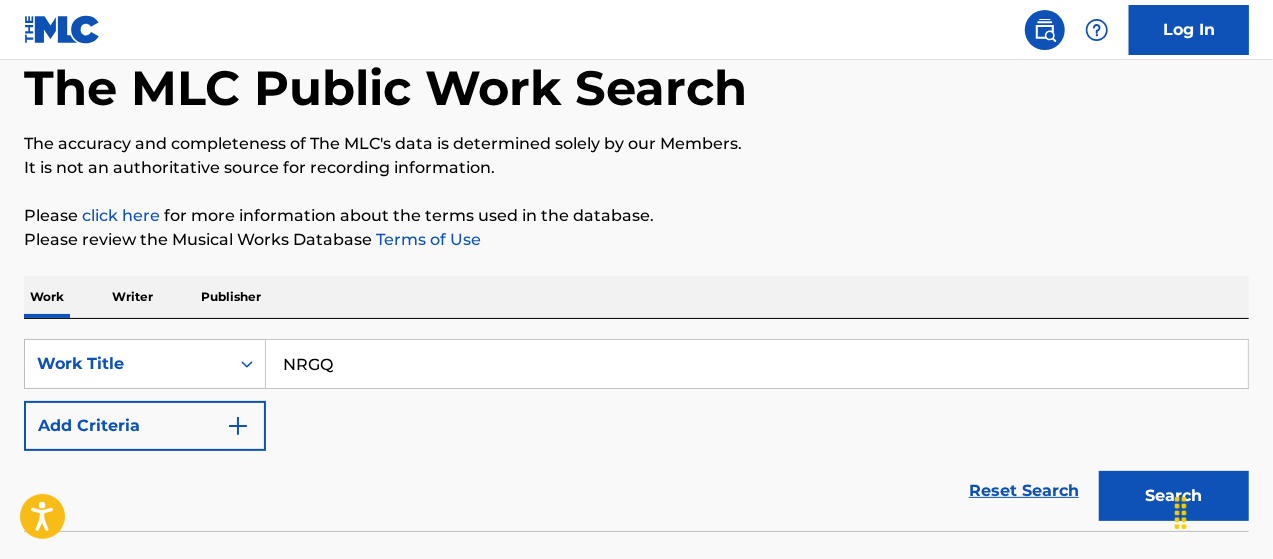 scroll, scrollTop: 233, scrollLeft: 0, axis: vertical 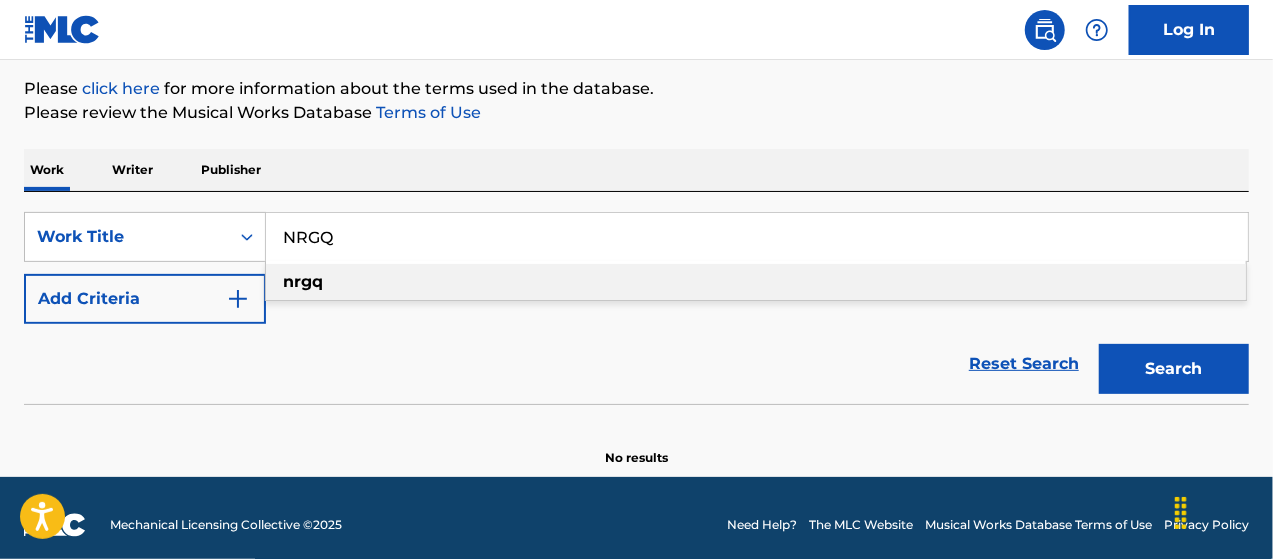 type on "NRGQ" 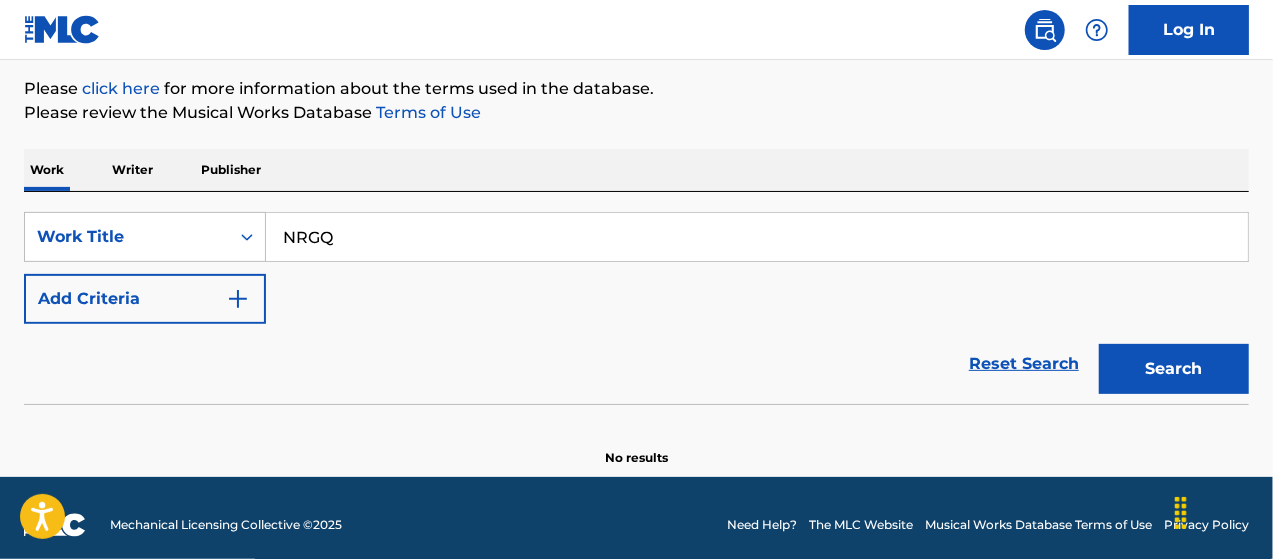 click on "Search" at bounding box center (1174, 369) 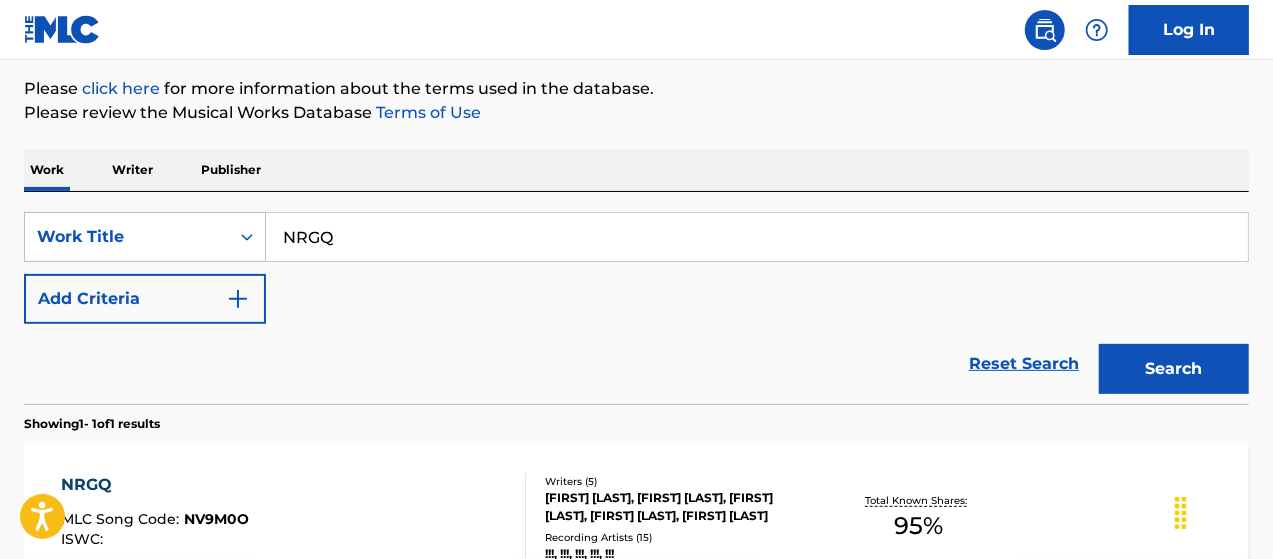 scroll, scrollTop: 466, scrollLeft: 0, axis: vertical 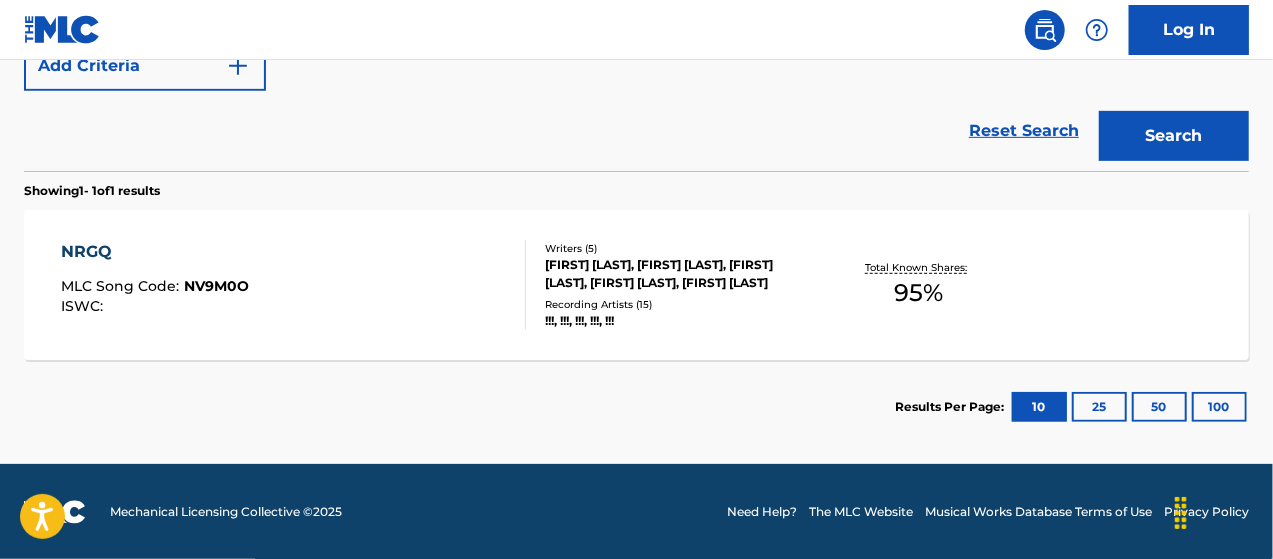 click on "NV9M0O" at bounding box center (216, 286) 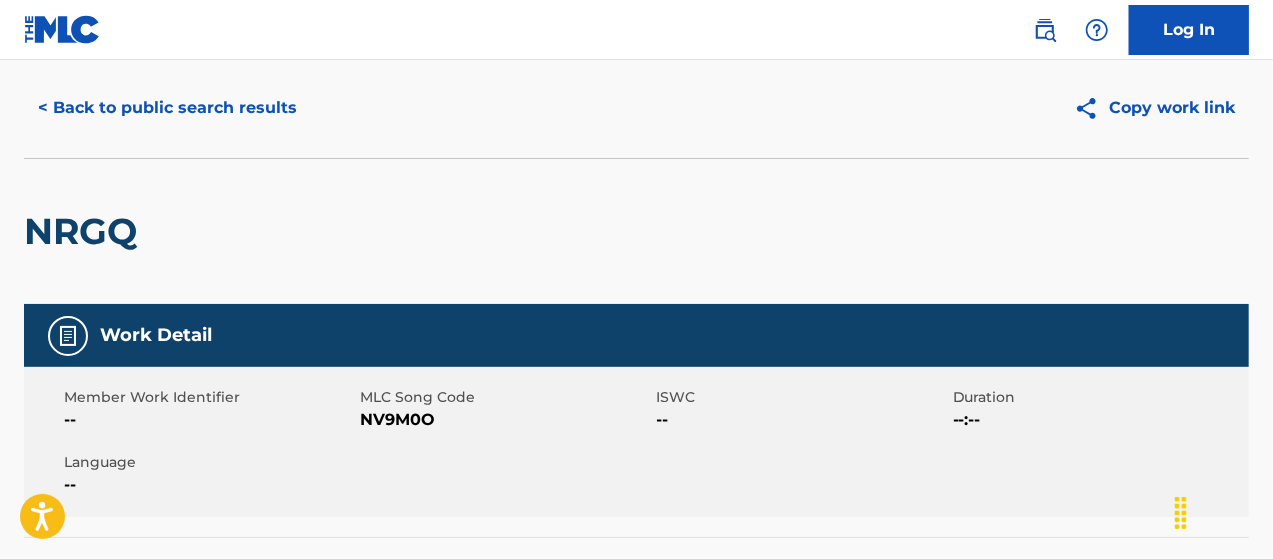 scroll, scrollTop: 0, scrollLeft: 0, axis: both 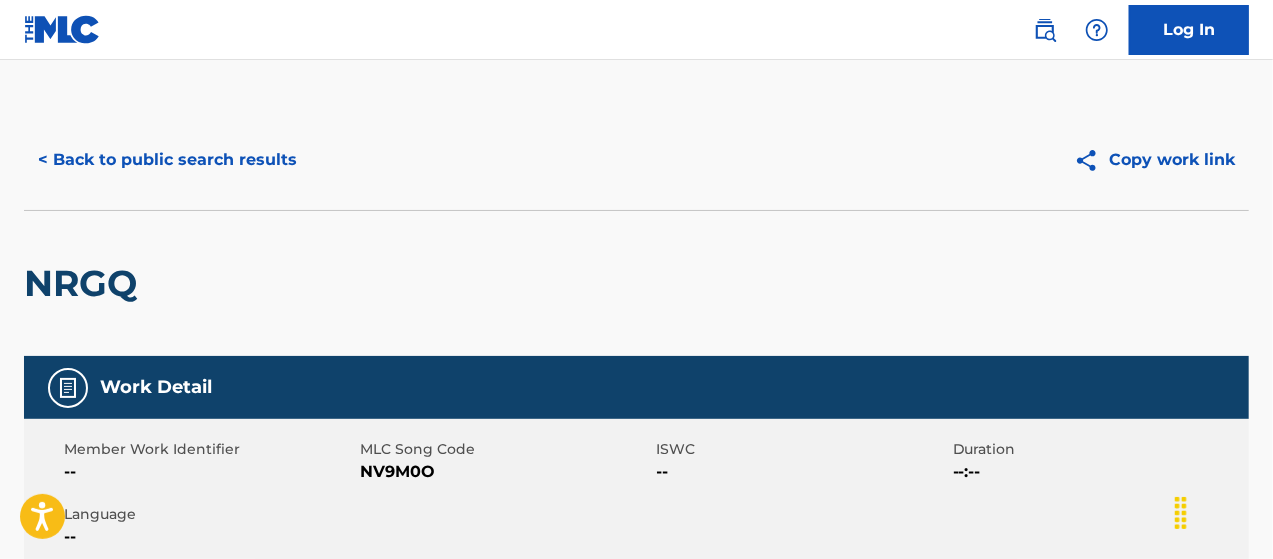click on "< Back to public search results" at bounding box center [167, 160] 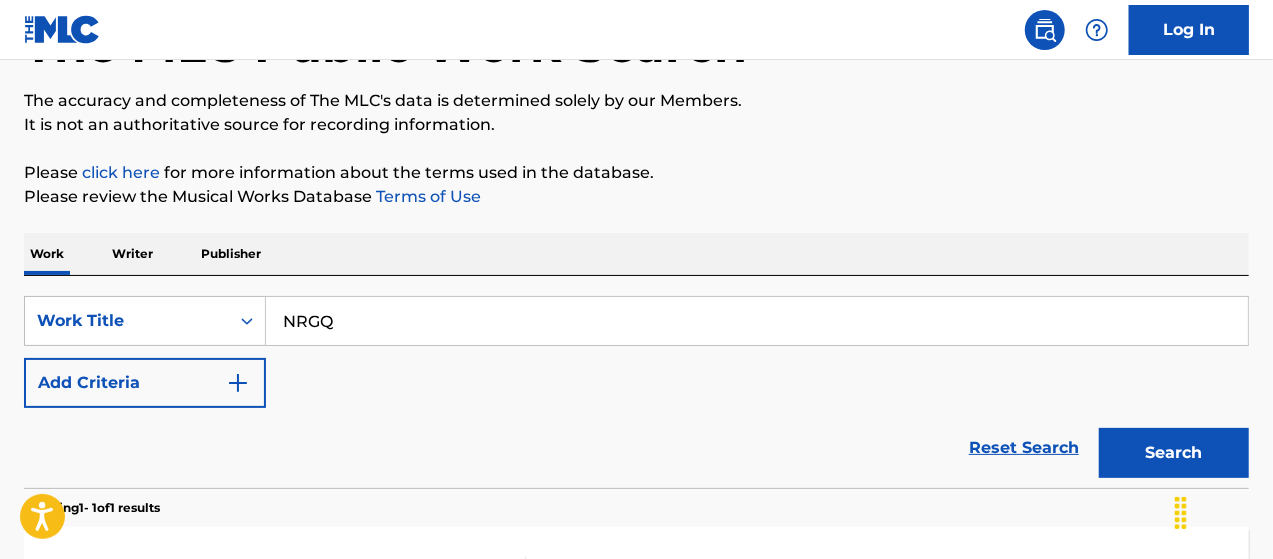 scroll, scrollTop: 147, scrollLeft: 0, axis: vertical 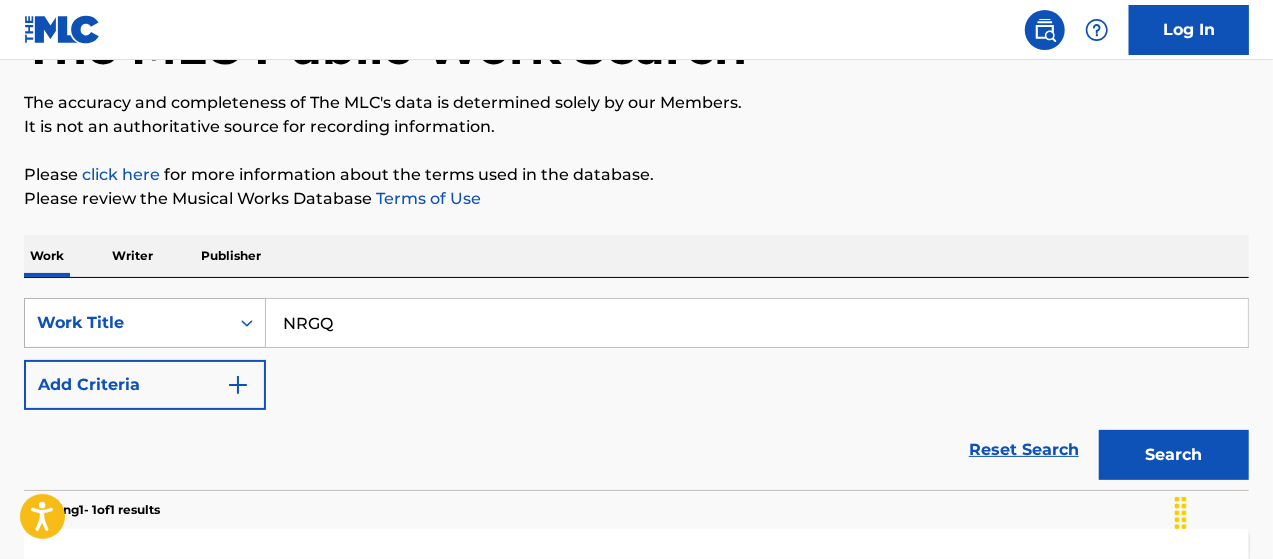 click on "Work Title [PHONE]" at bounding box center (636, 323) 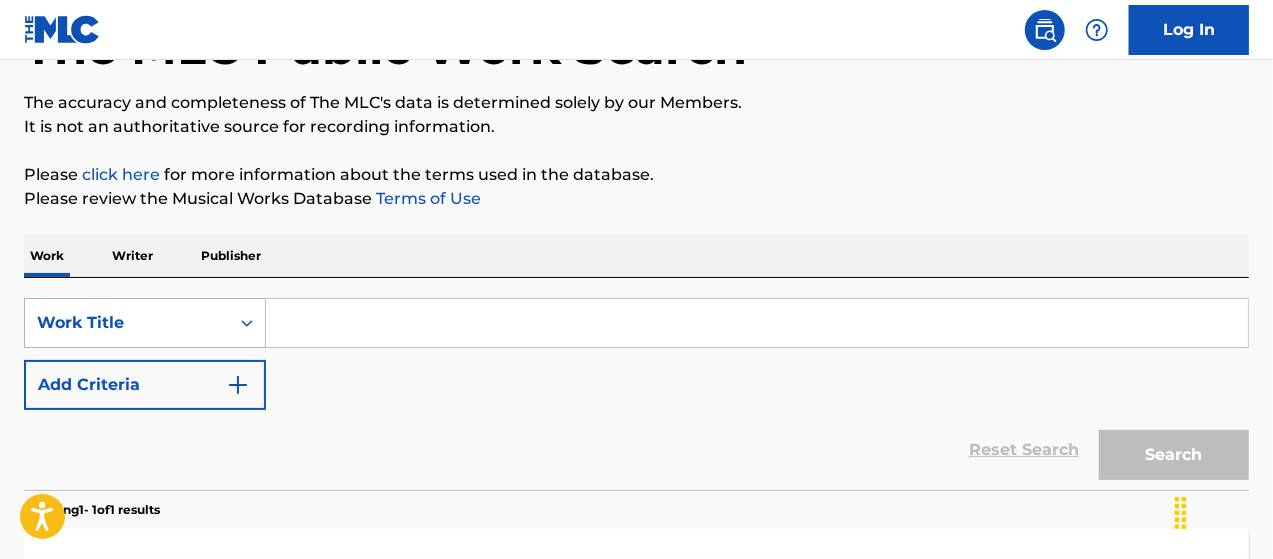paste on "[FIRST] [LAST]" 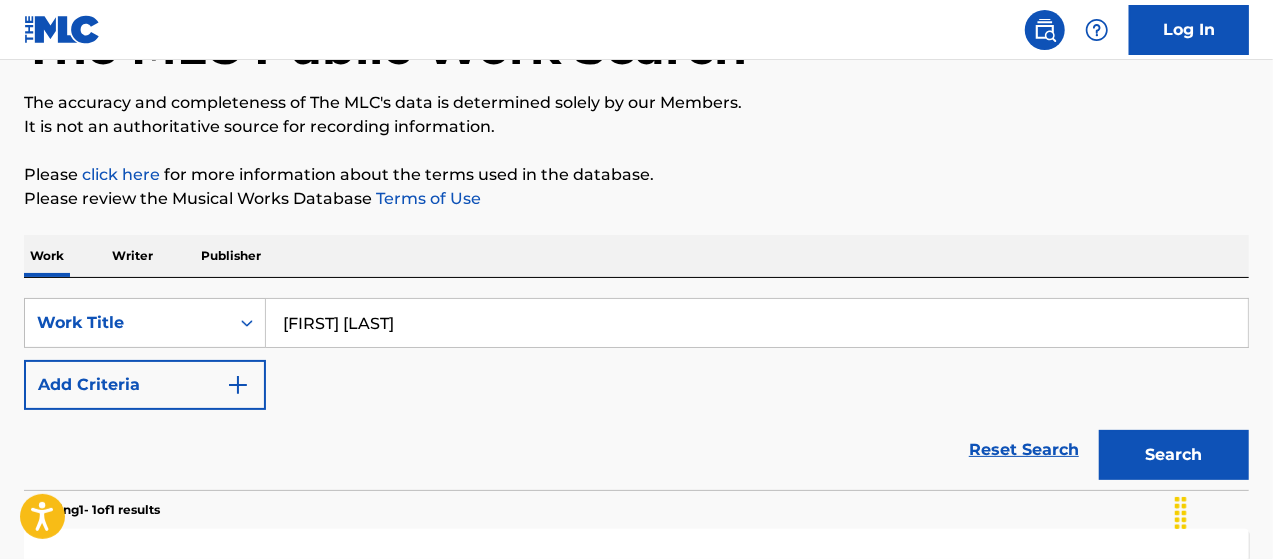 type on "[FIRST] [LAST]" 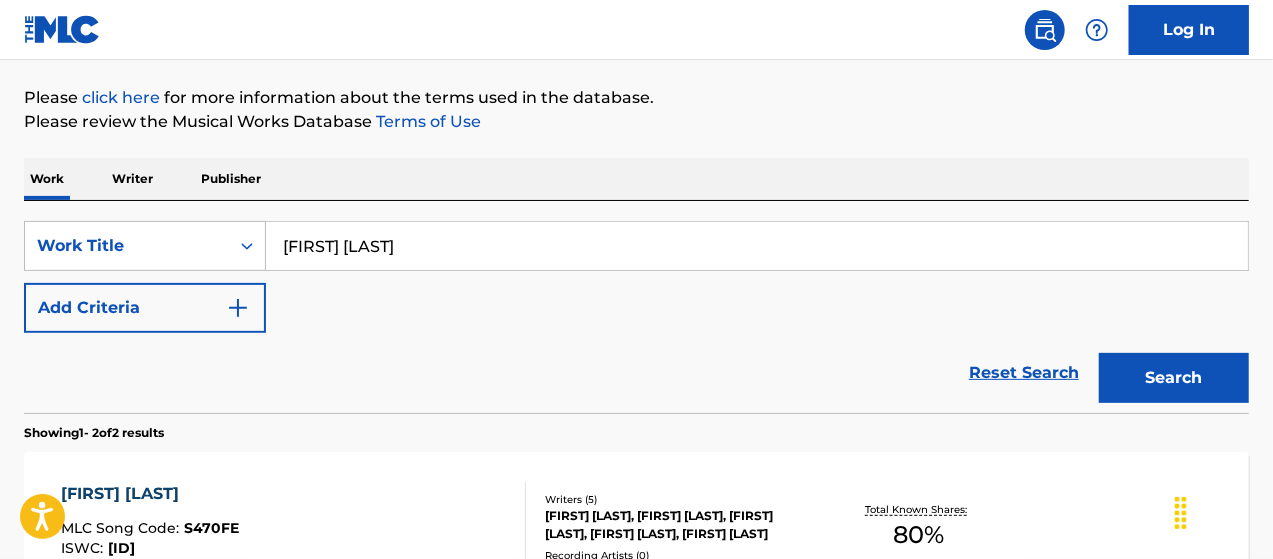 scroll, scrollTop: 80, scrollLeft: 0, axis: vertical 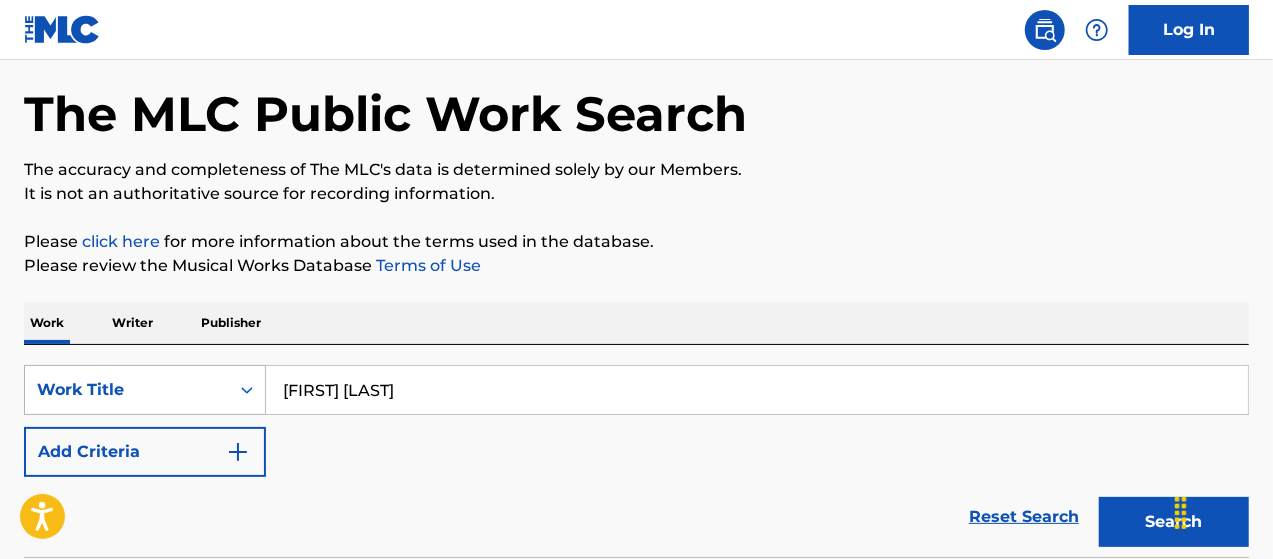 drag, startPoint x: 458, startPoint y: 394, endPoint x: 82, endPoint y: 397, distance: 376.01196 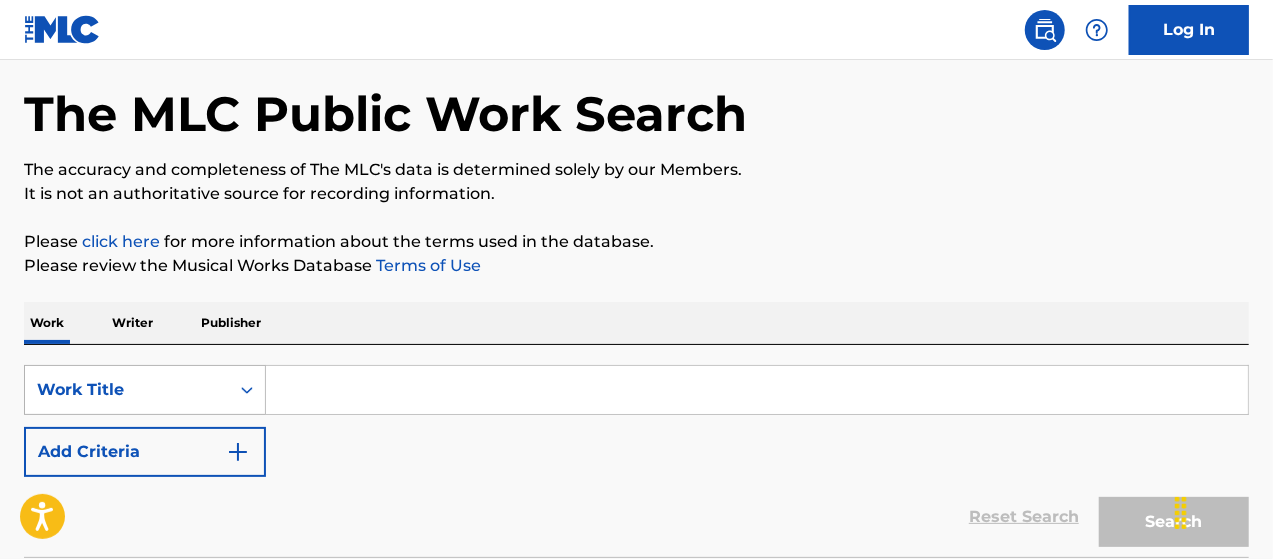 paste on "[LAST]" 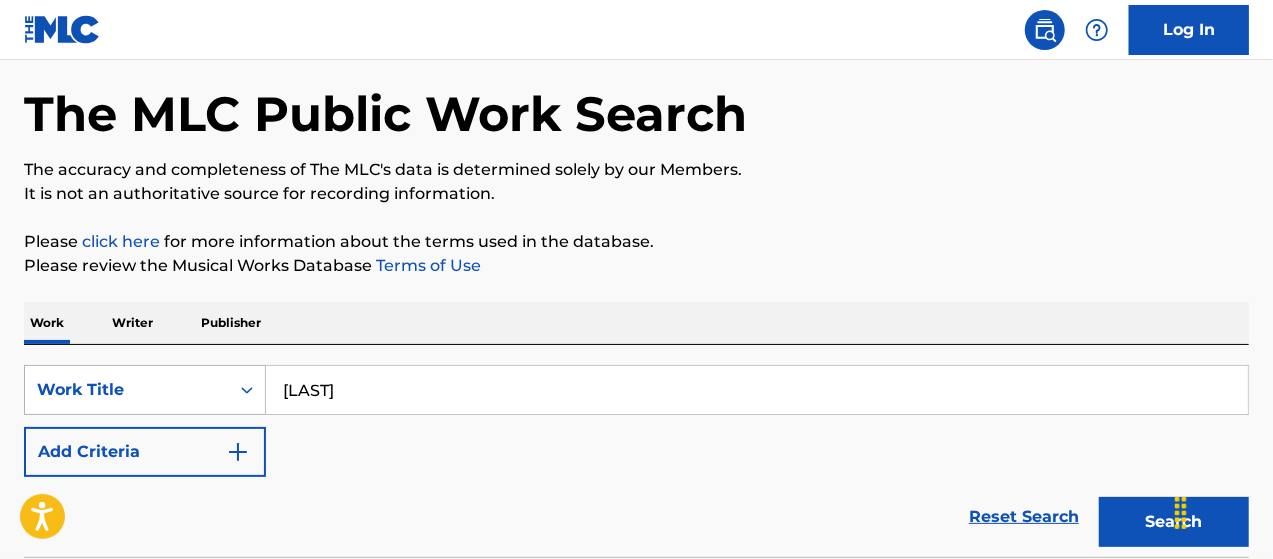click on "Search" at bounding box center (1174, 522) 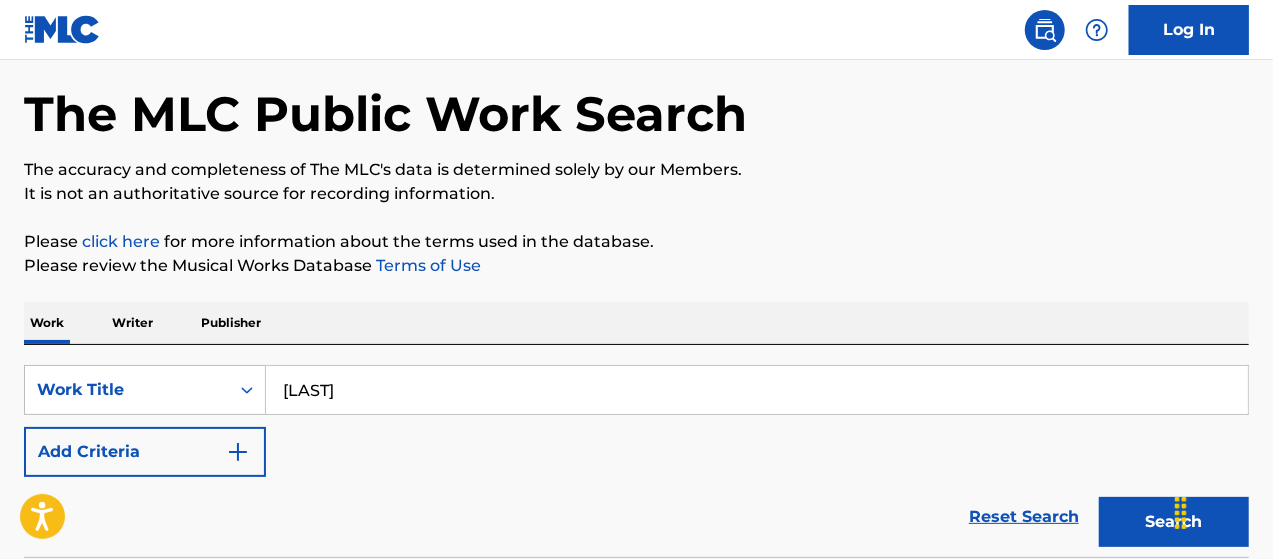 click 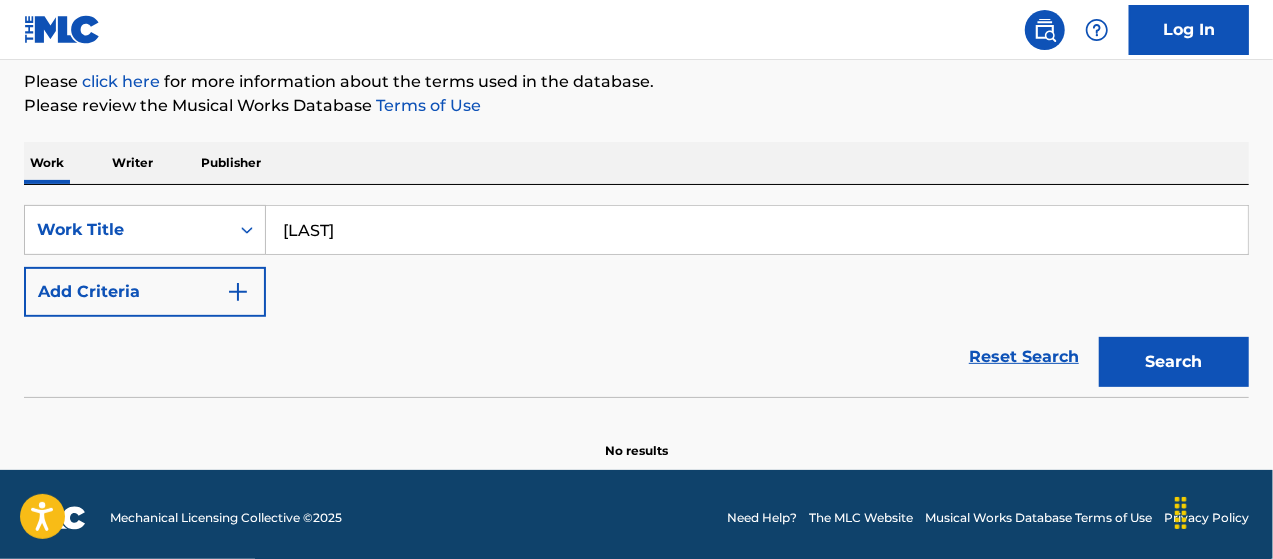 scroll, scrollTop: 246, scrollLeft: 0, axis: vertical 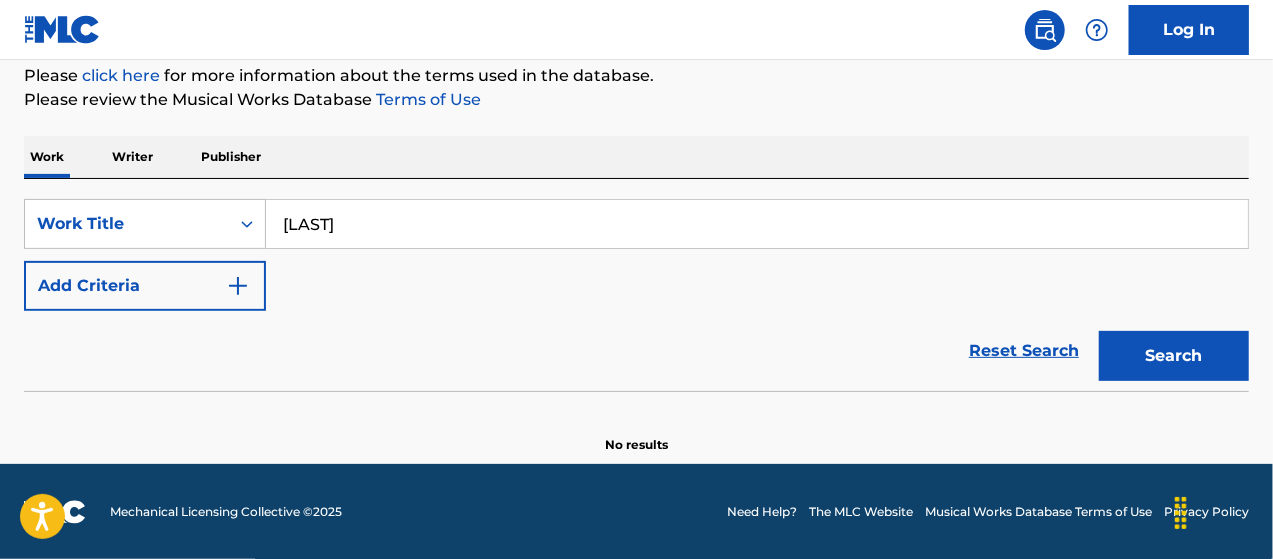click on "Reset Search Search" at bounding box center [636, 351] 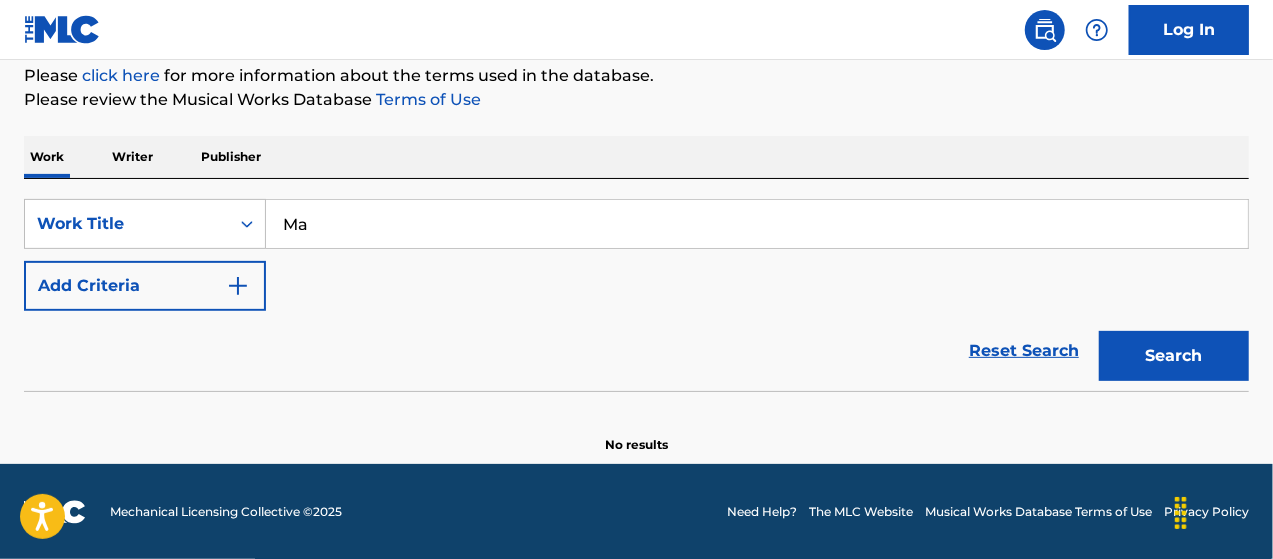 type on "M" 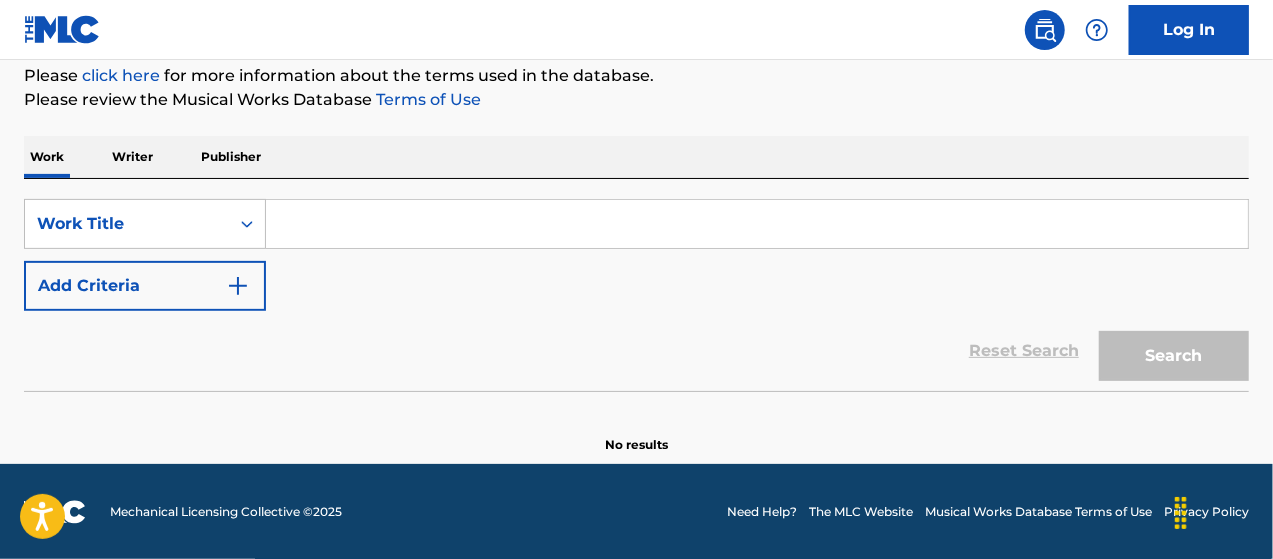 click on "Reset Search Search" at bounding box center (636, 351) 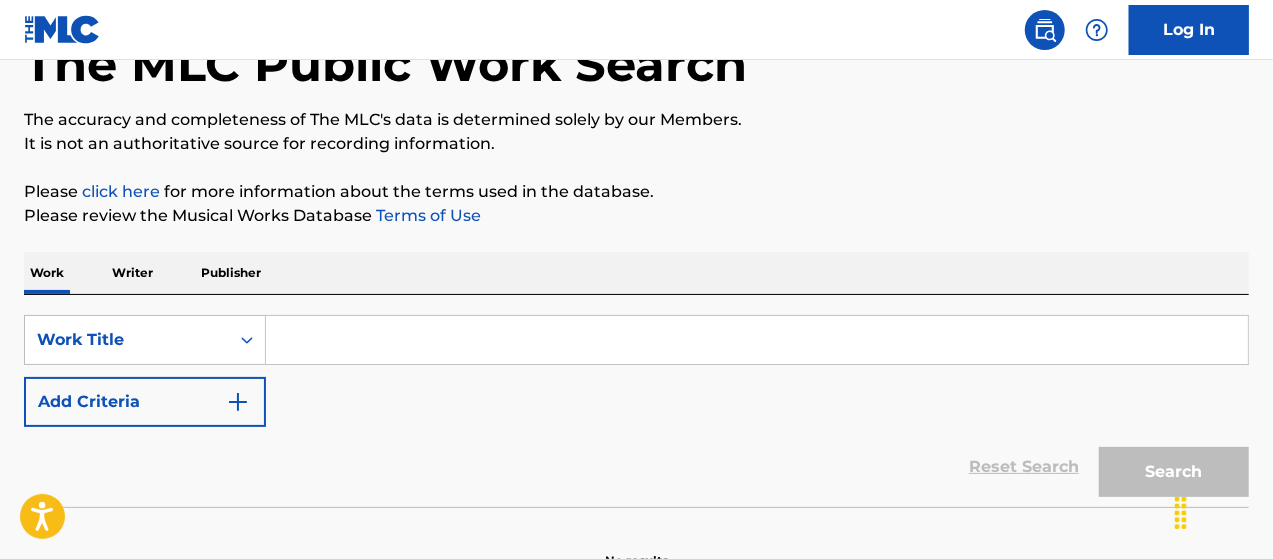 scroll, scrollTop: 112, scrollLeft: 0, axis: vertical 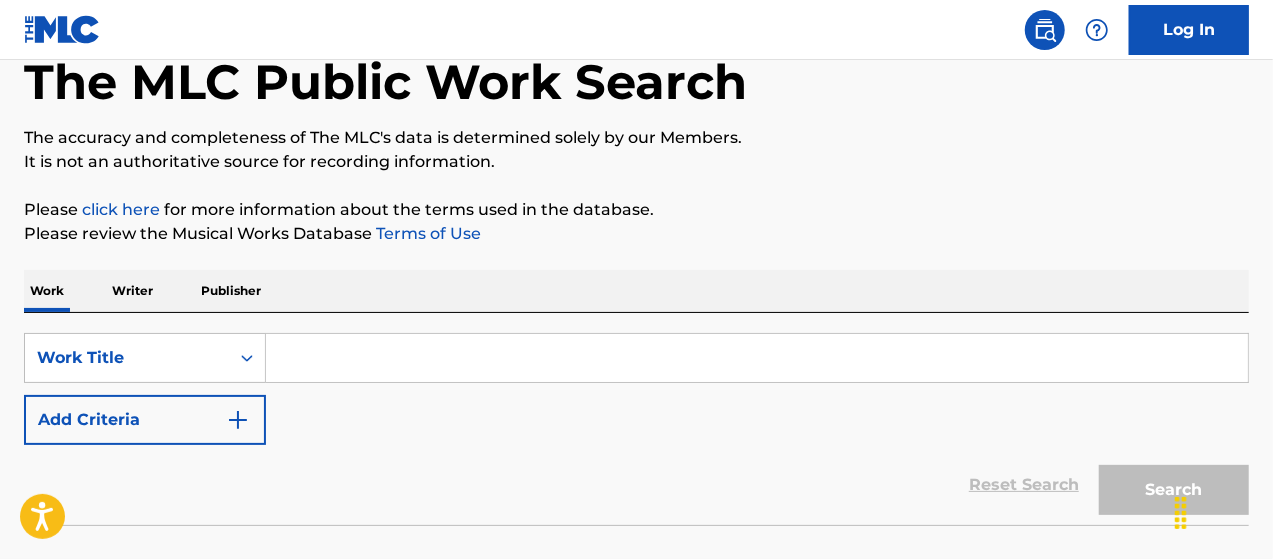 click at bounding box center [757, 358] 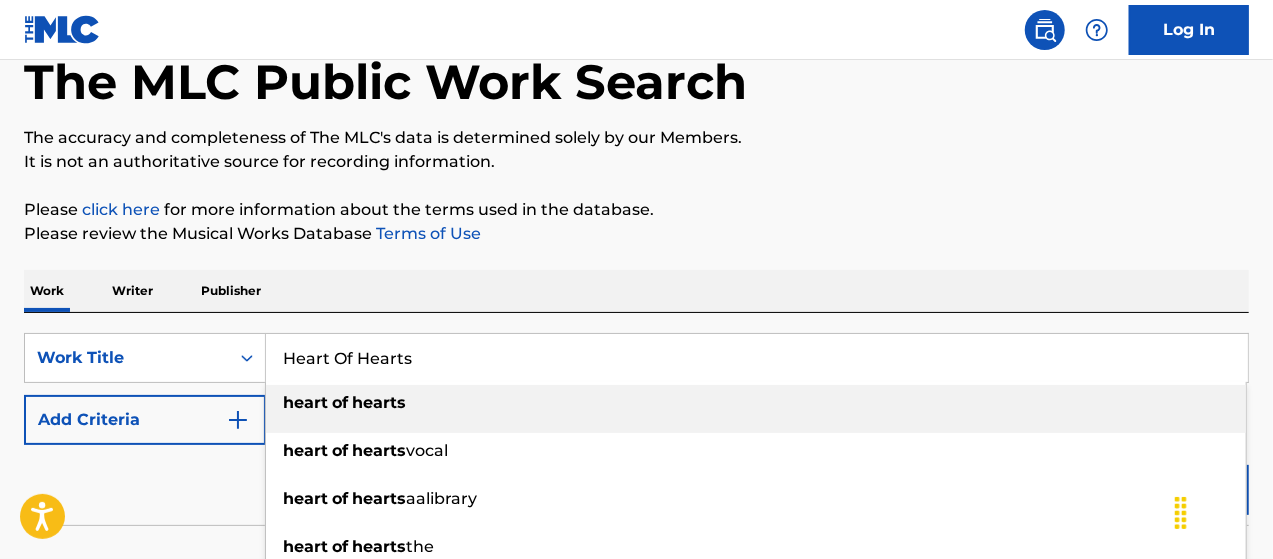 click on "hearts" at bounding box center (379, 402) 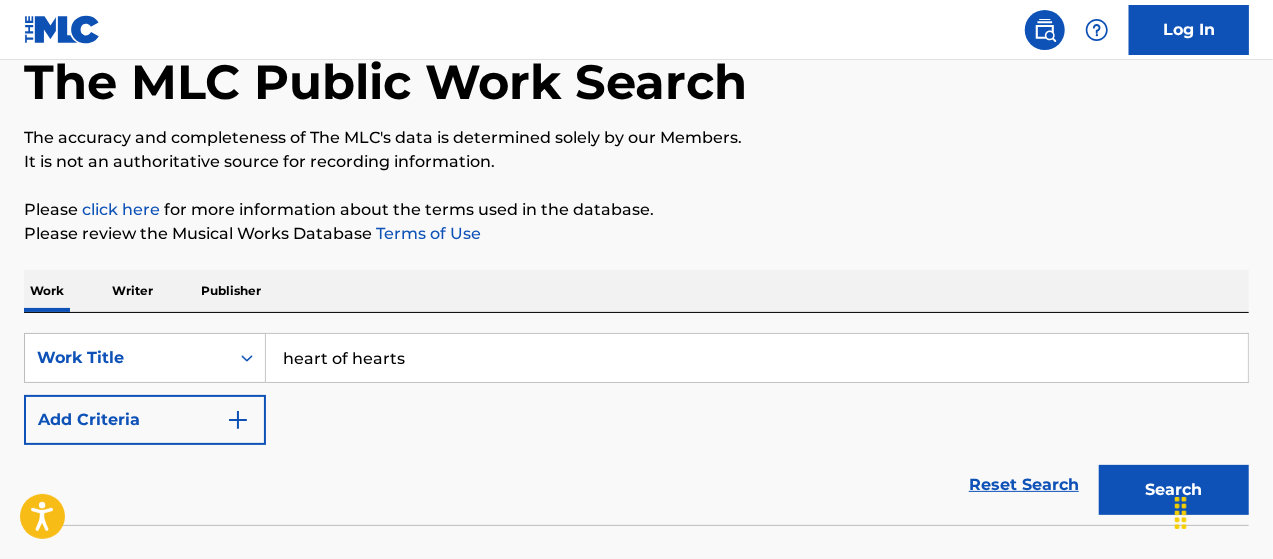 click on "Search" at bounding box center (1174, 490) 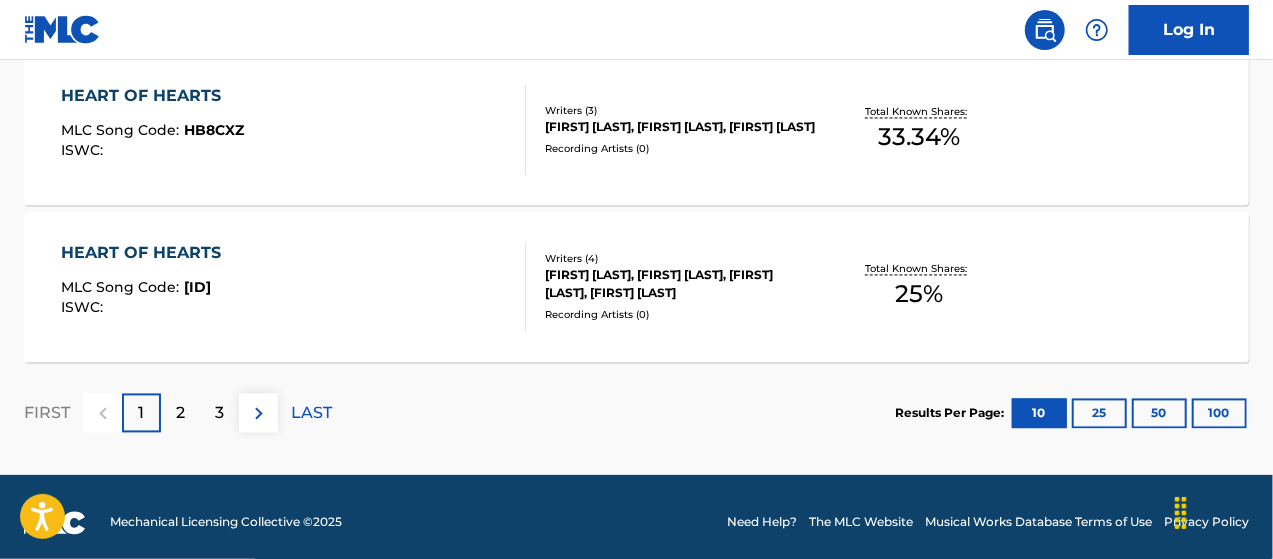 scroll, scrollTop: 1888, scrollLeft: 0, axis: vertical 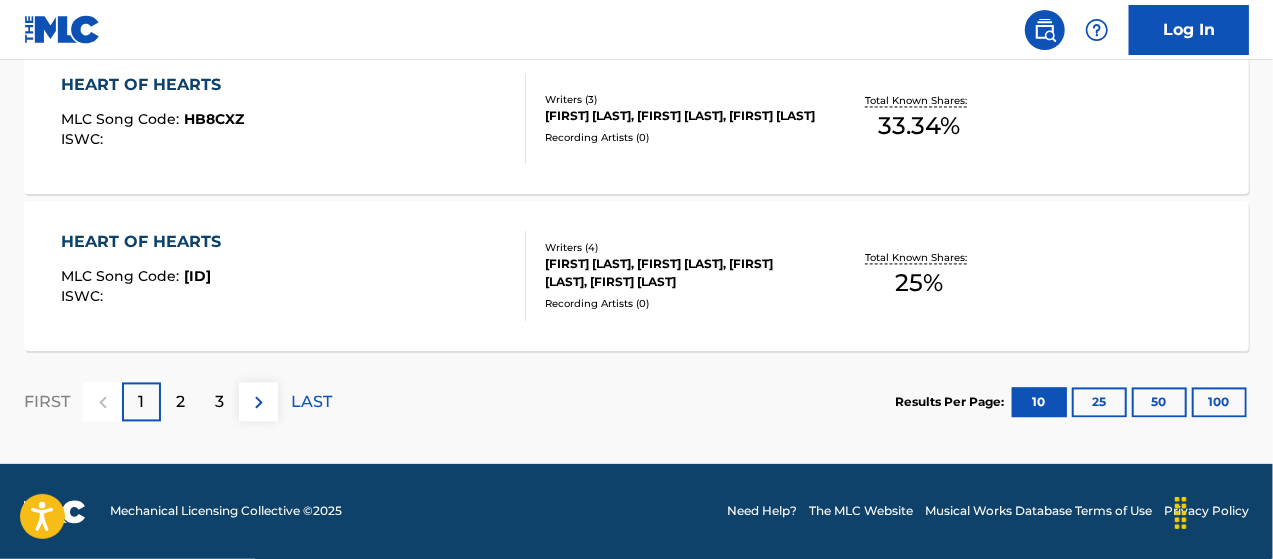 click on "2" at bounding box center [180, 402] 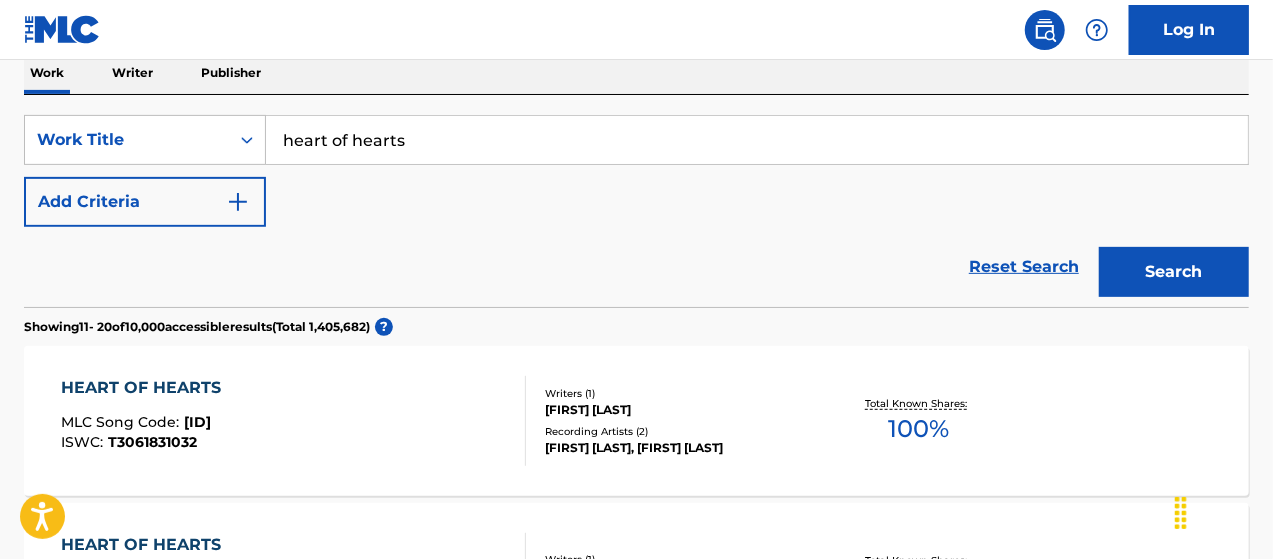 scroll, scrollTop: 321, scrollLeft: 0, axis: vertical 